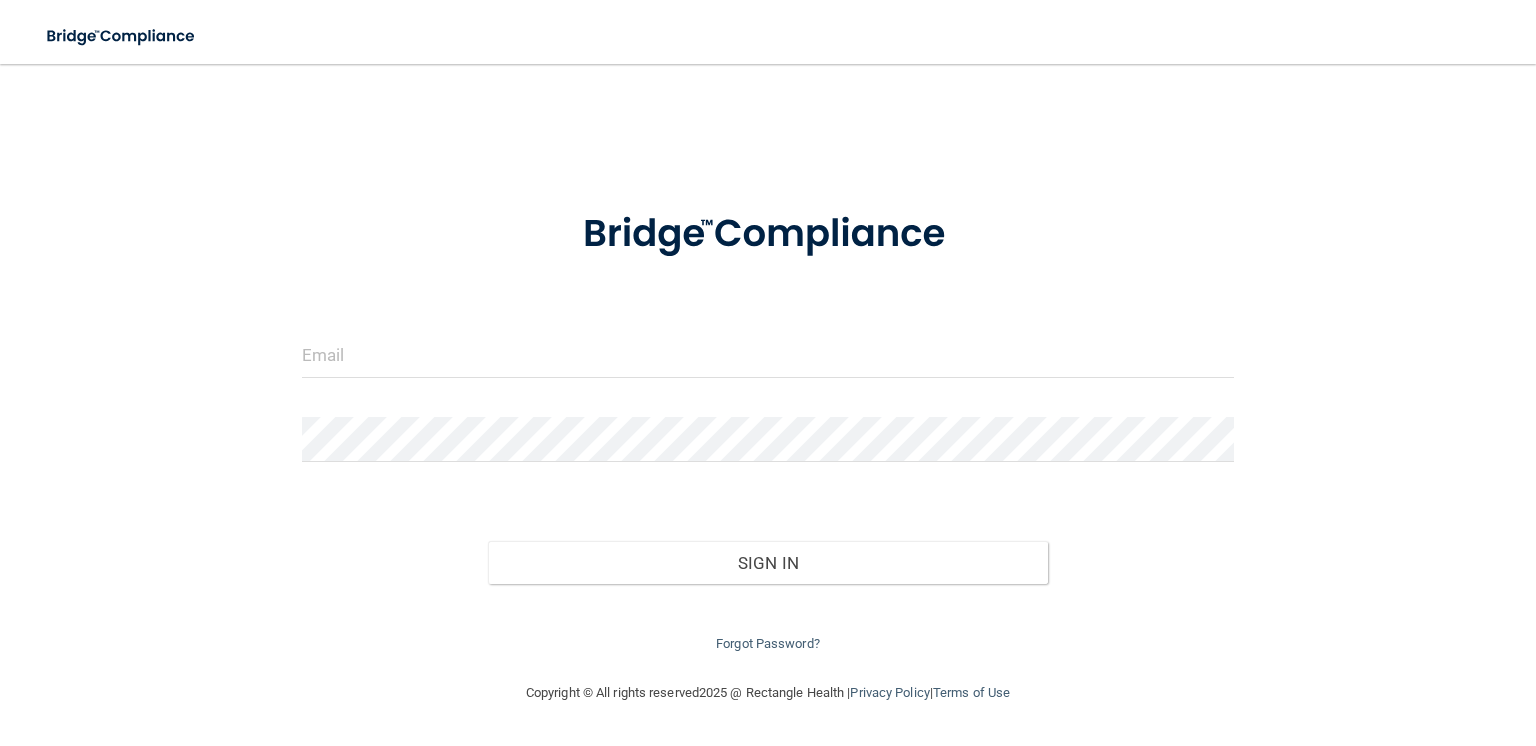 scroll, scrollTop: 0, scrollLeft: 0, axis: both 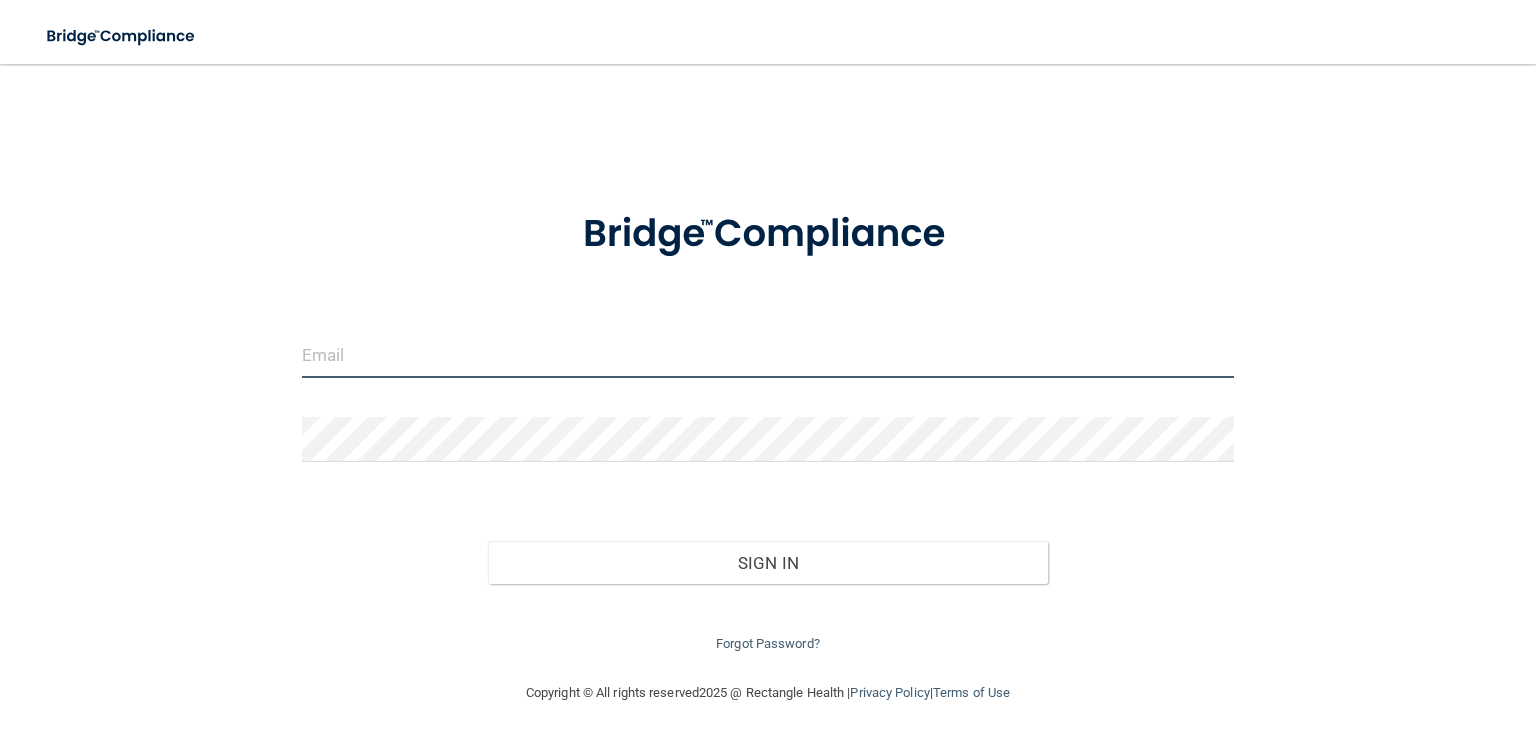 click at bounding box center (768, 355) 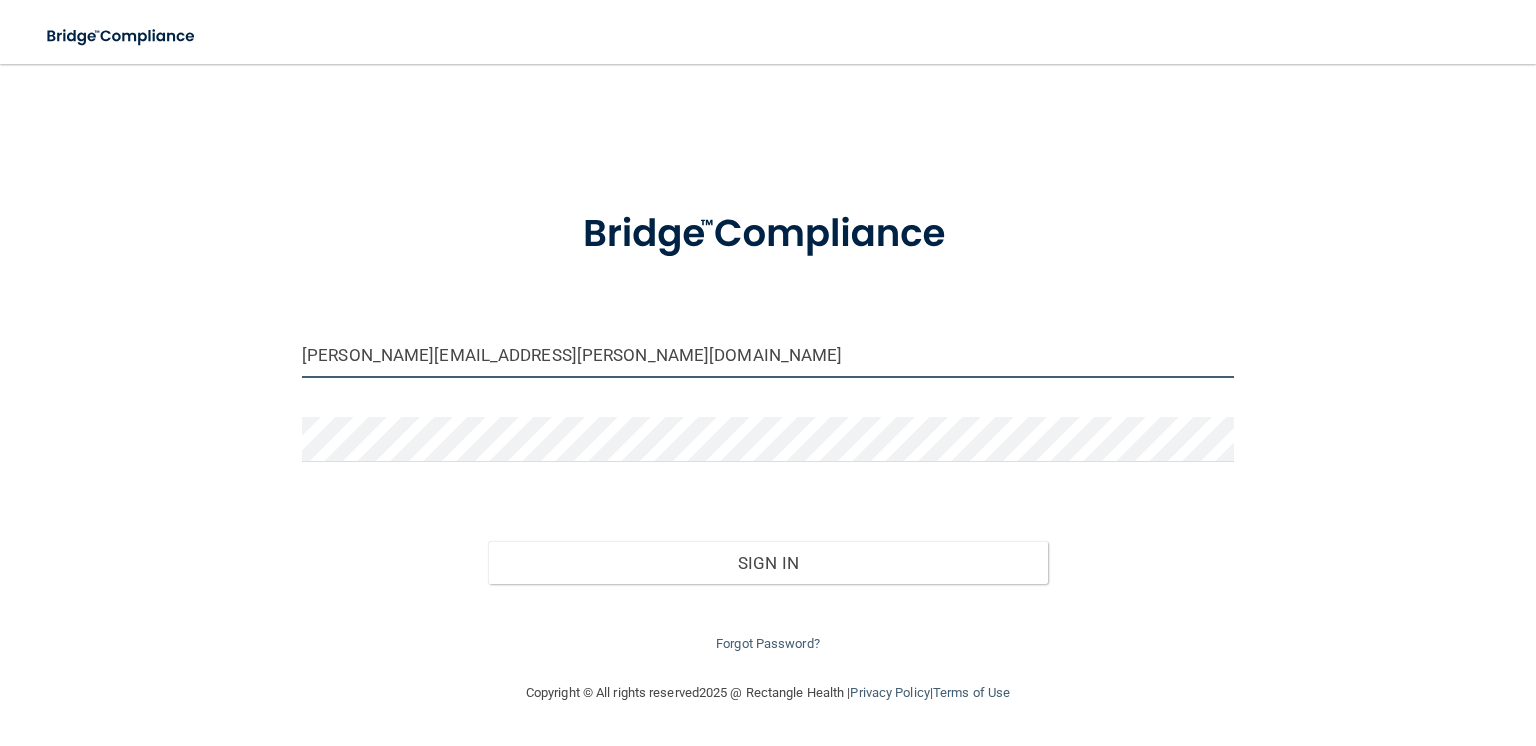type on "[PERSON_NAME][EMAIL_ADDRESS][PERSON_NAME][DOMAIN_NAME]" 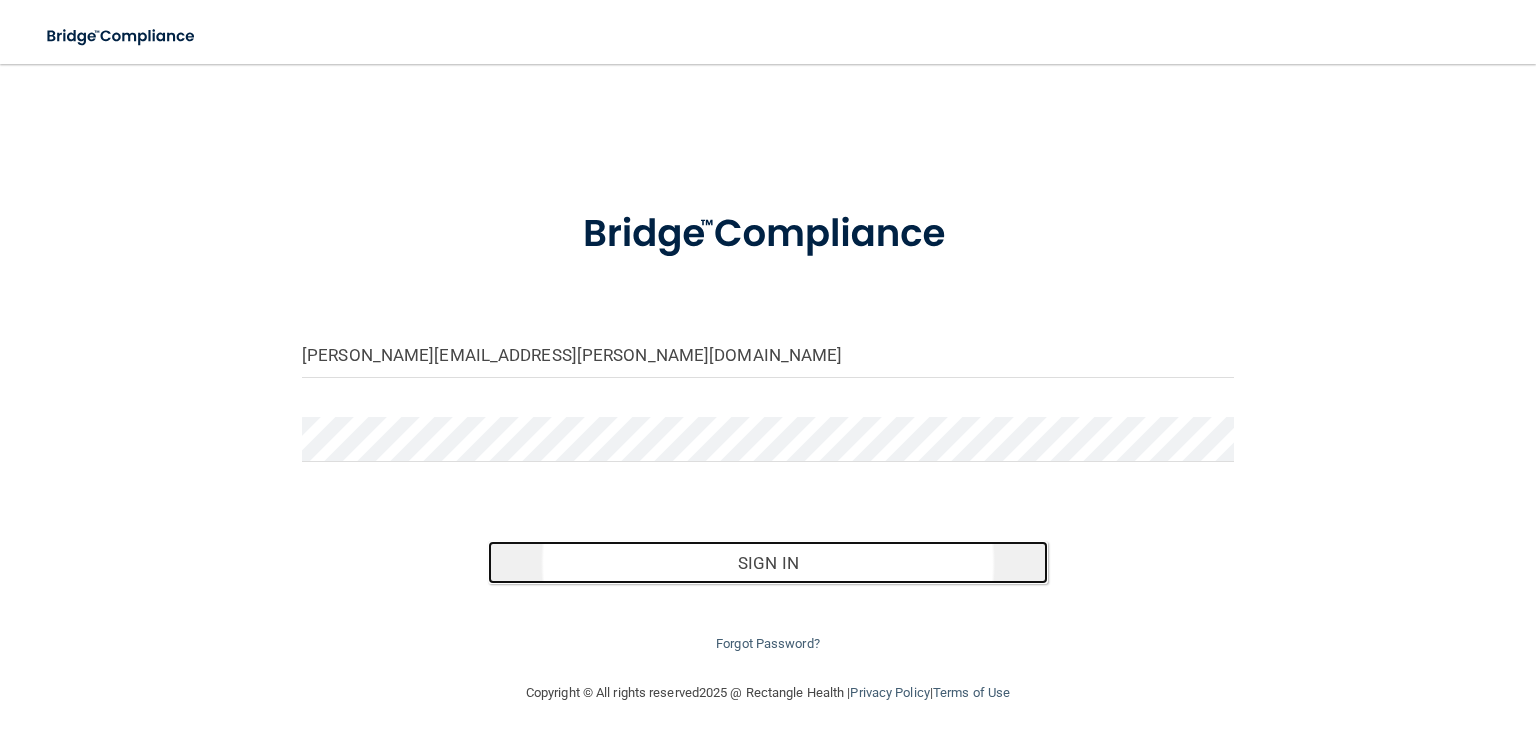 click on "Sign In" at bounding box center (767, 563) 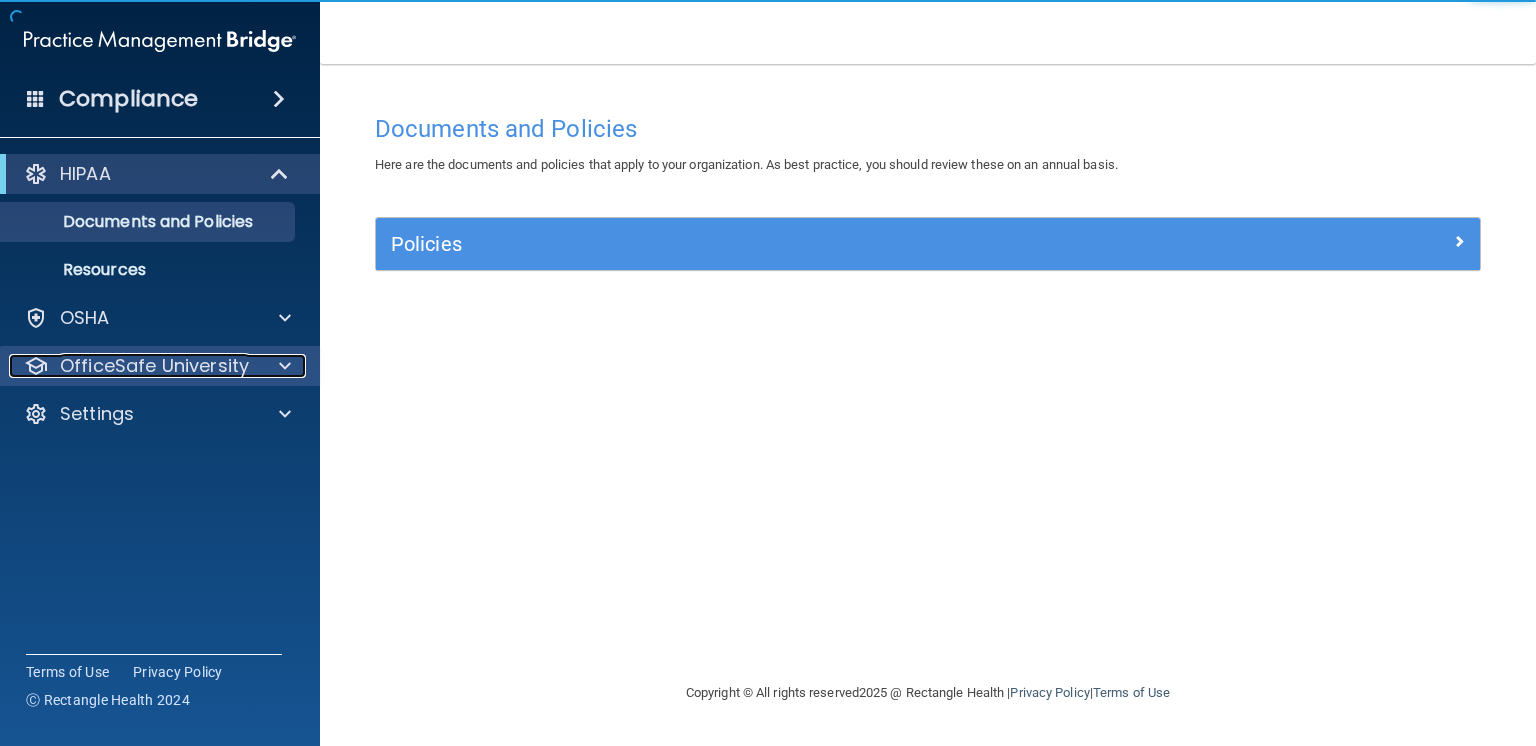 click on "OfficeSafe University" at bounding box center (154, 366) 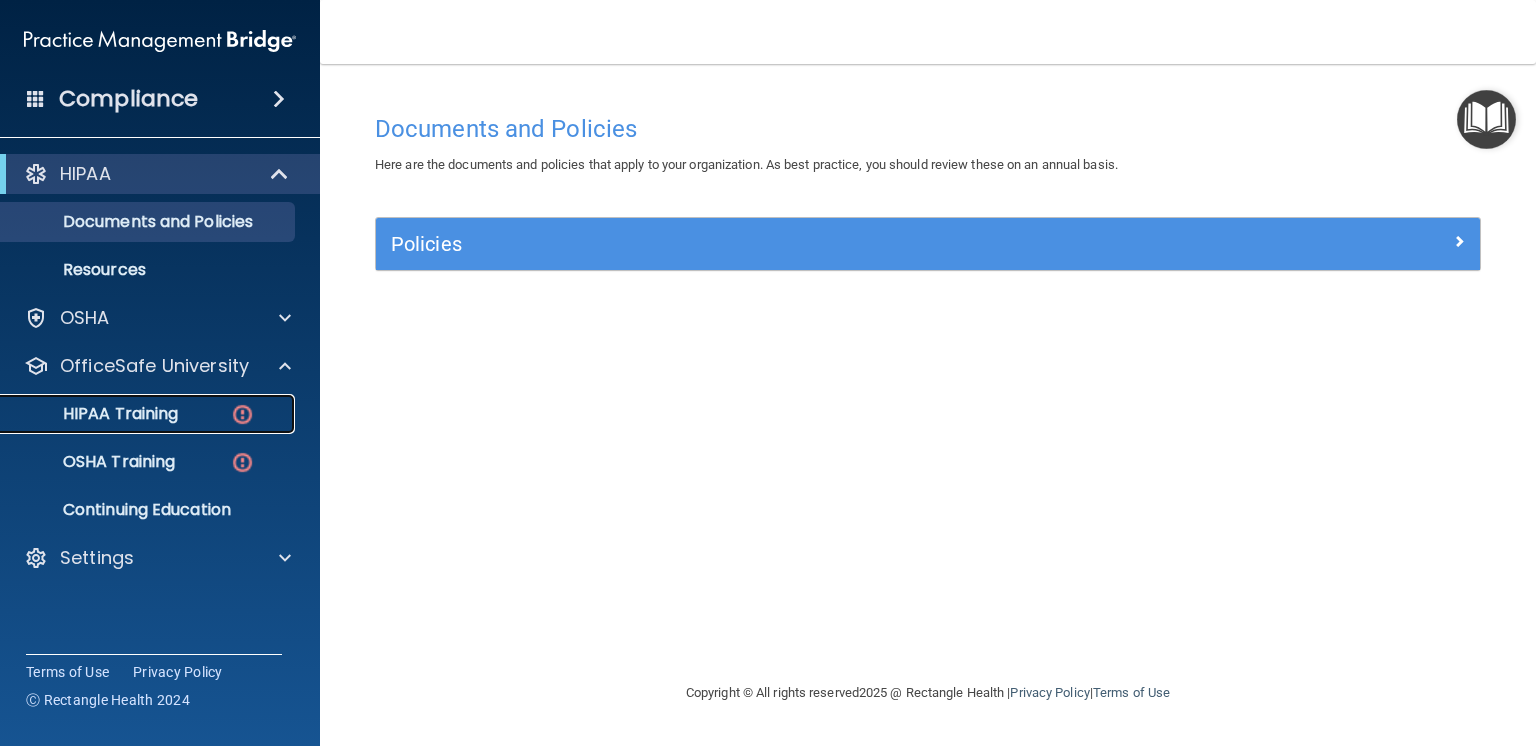 click on "HIPAA Training" at bounding box center [95, 414] 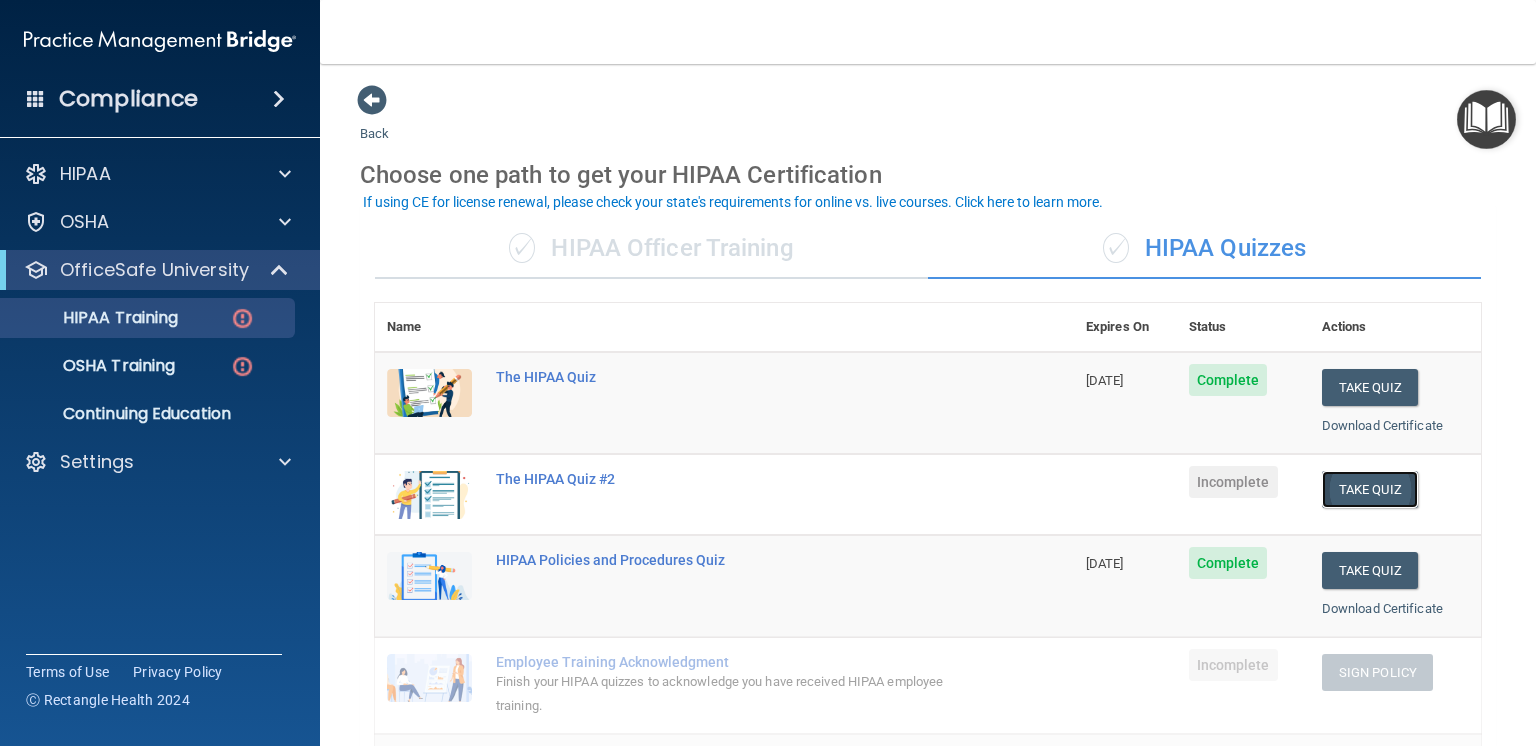 click on "Take Quiz" at bounding box center (1370, 489) 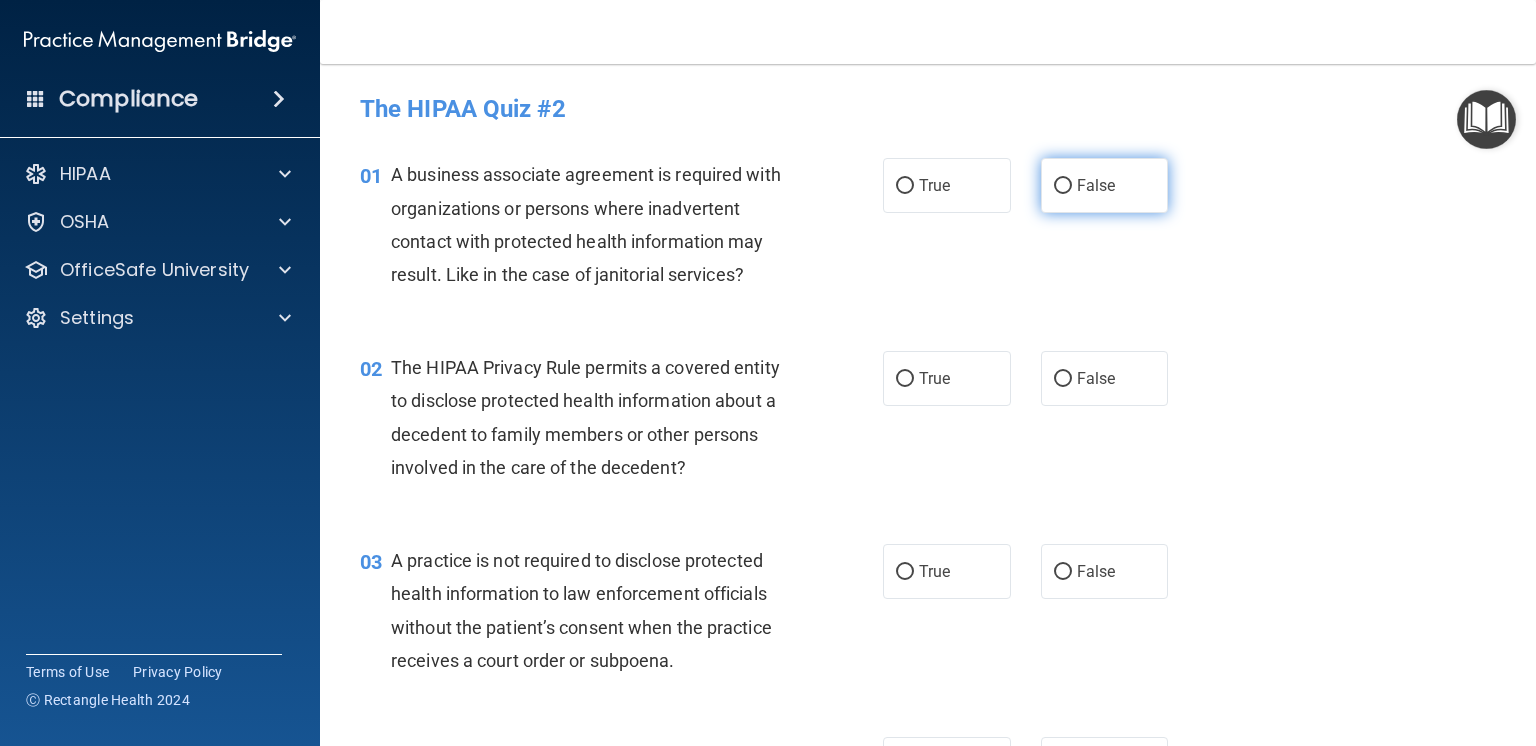 click on "False" at bounding box center (1063, 186) 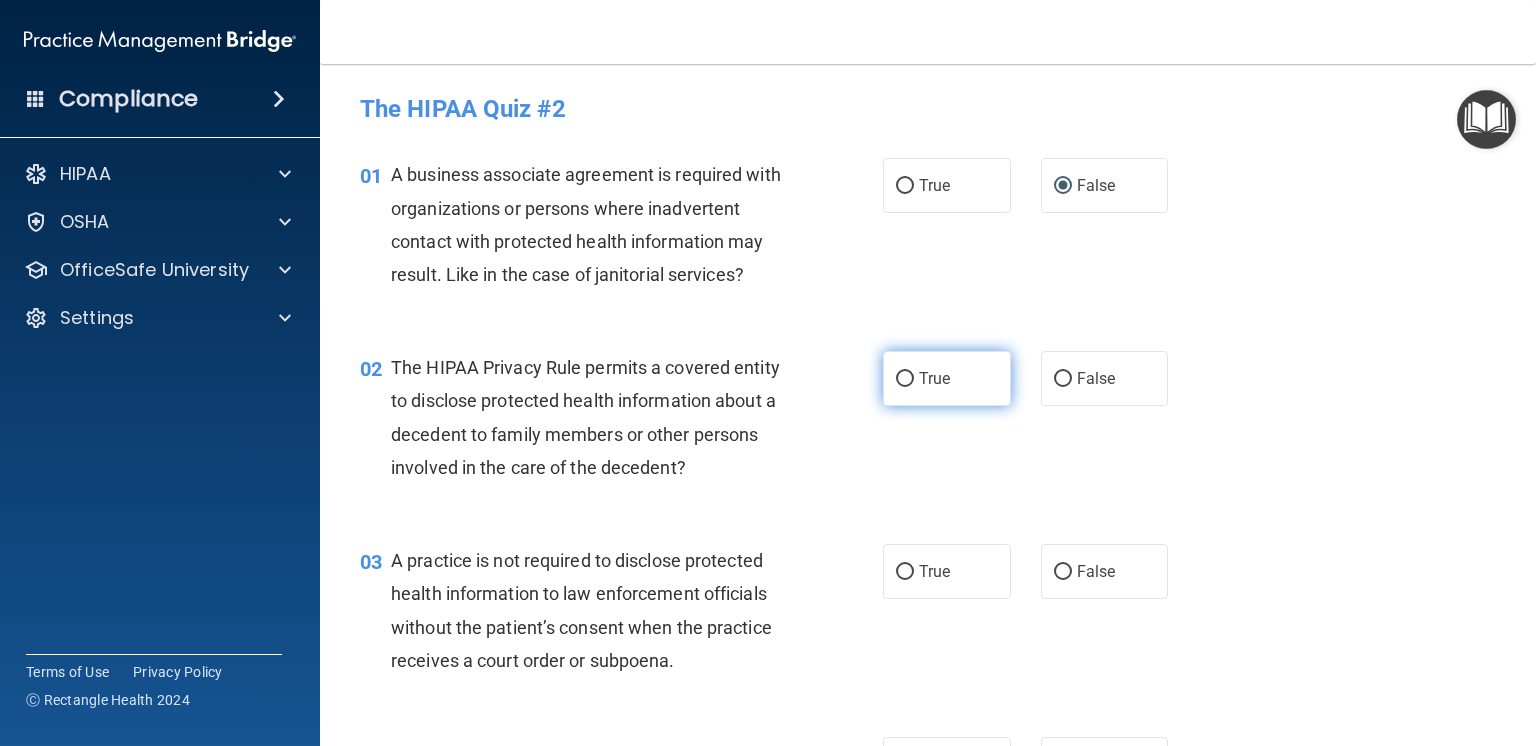 click on "True" at bounding box center [905, 379] 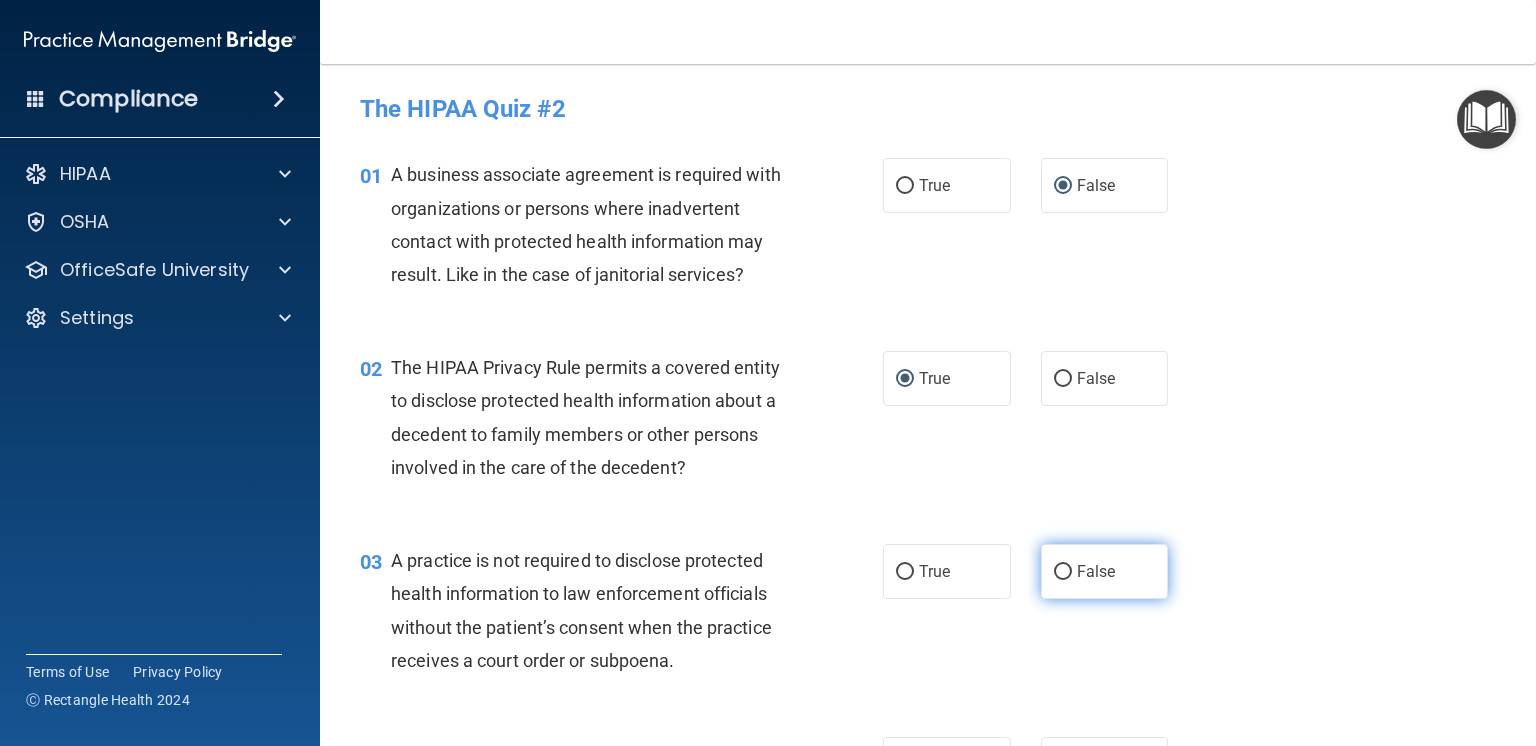 click on "False" at bounding box center [1063, 572] 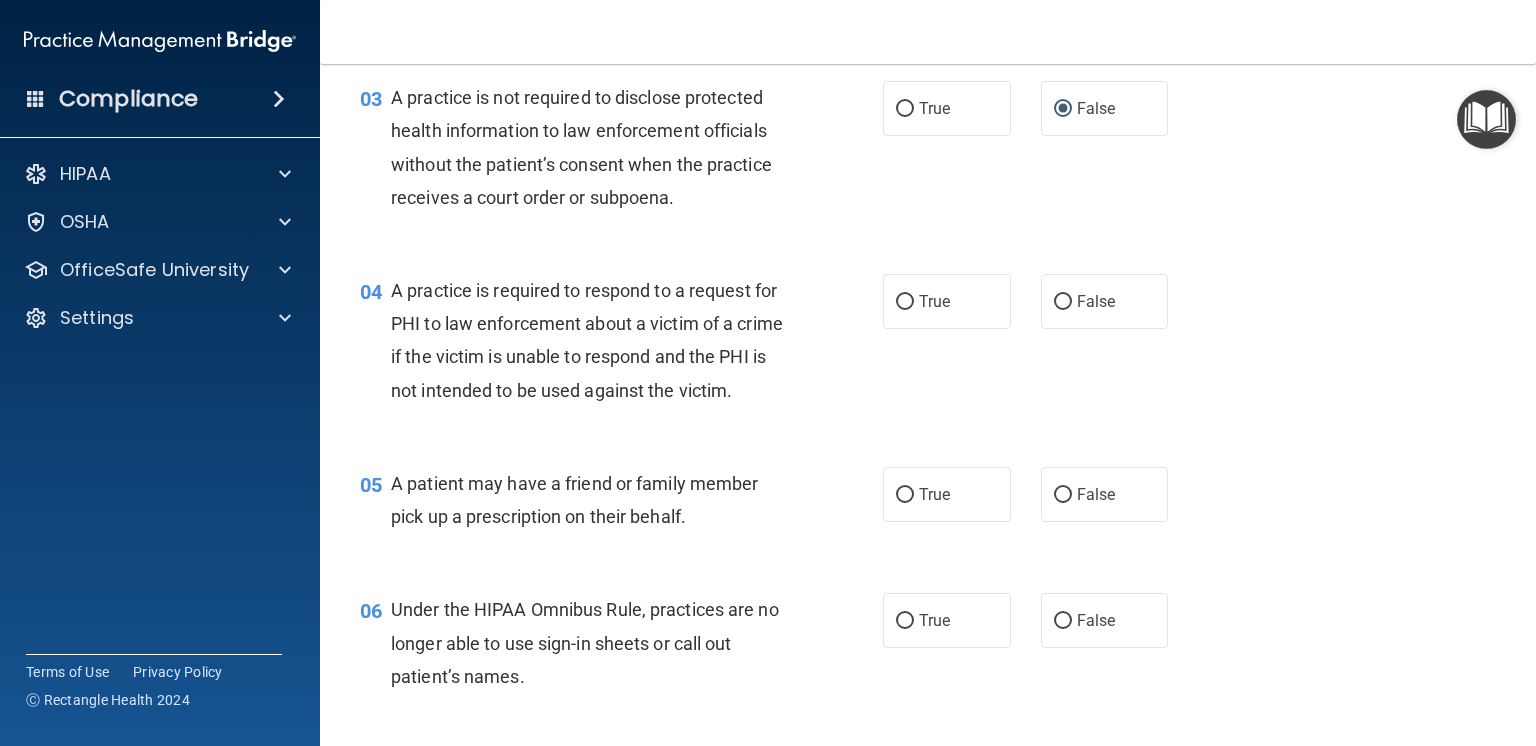 scroll, scrollTop: 480, scrollLeft: 0, axis: vertical 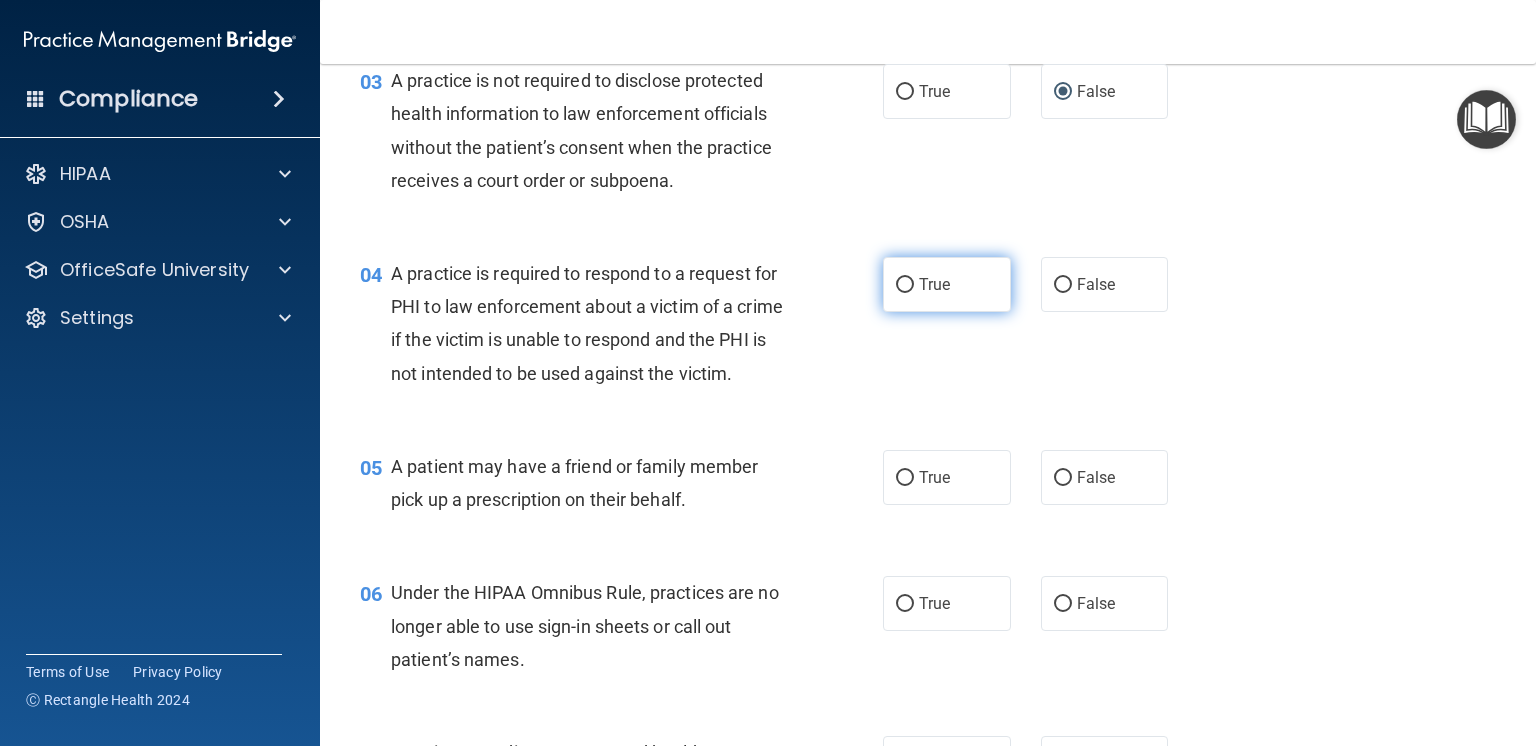 click on "True" at bounding box center [905, 285] 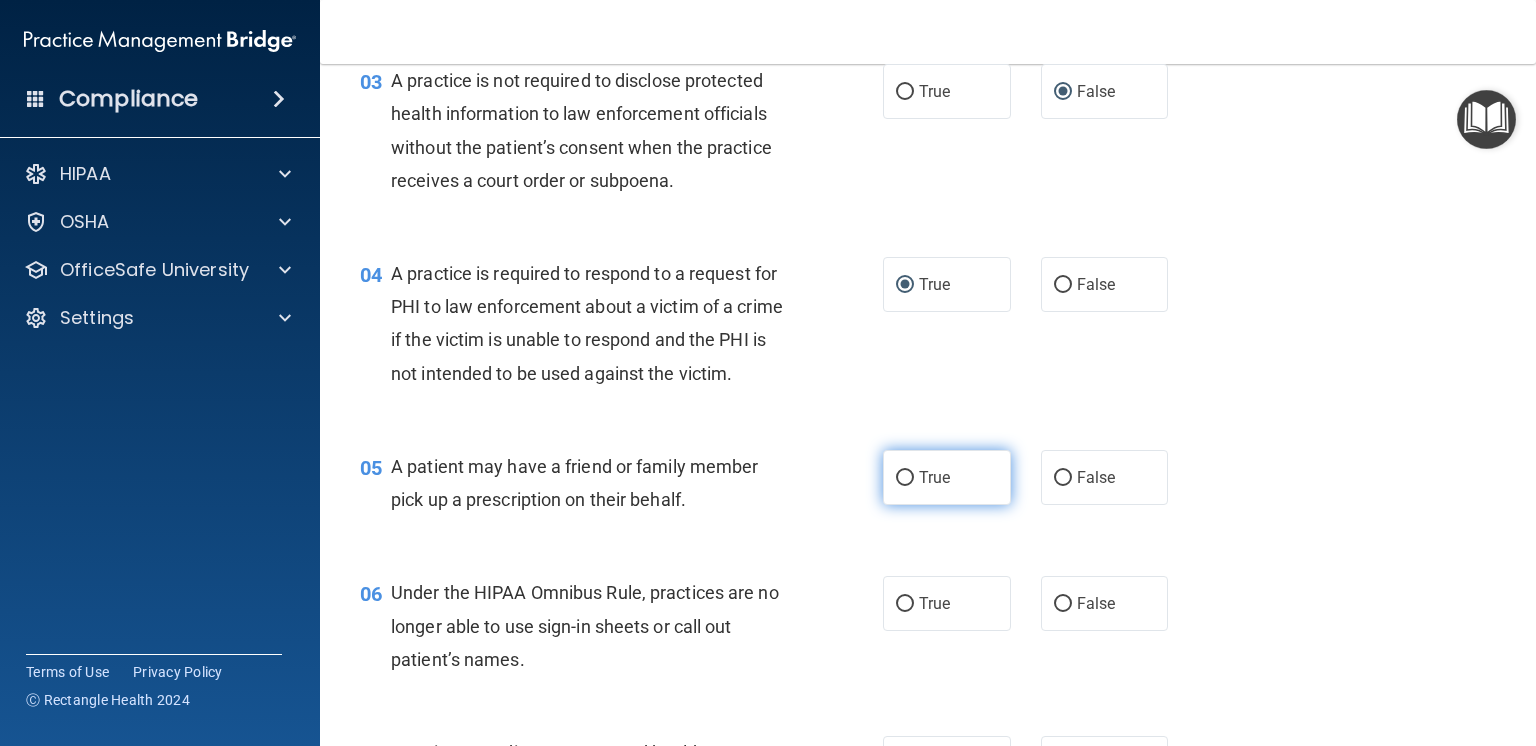 click on "True" at bounding box center (905, 478) 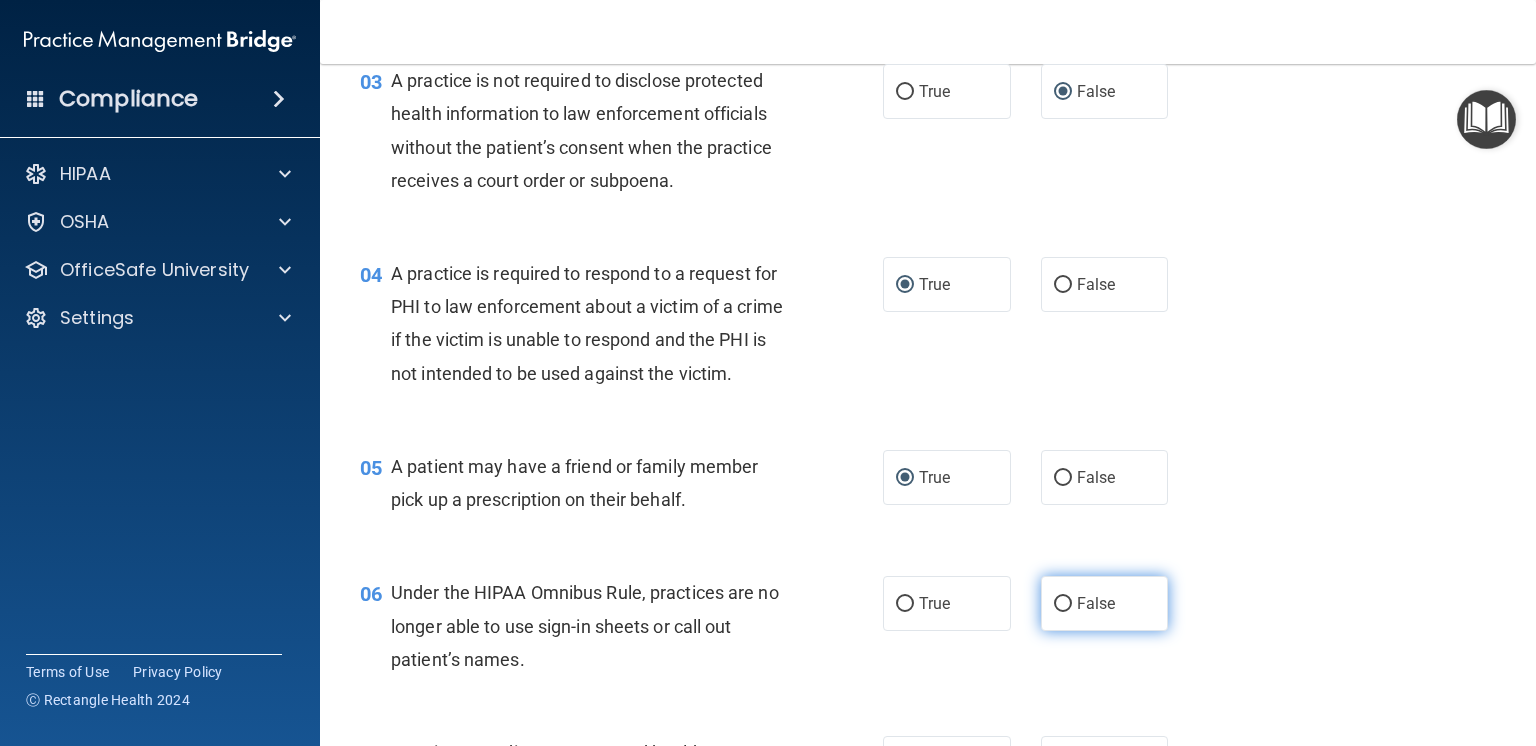 click on "False" at bounding box center [1063, 604] 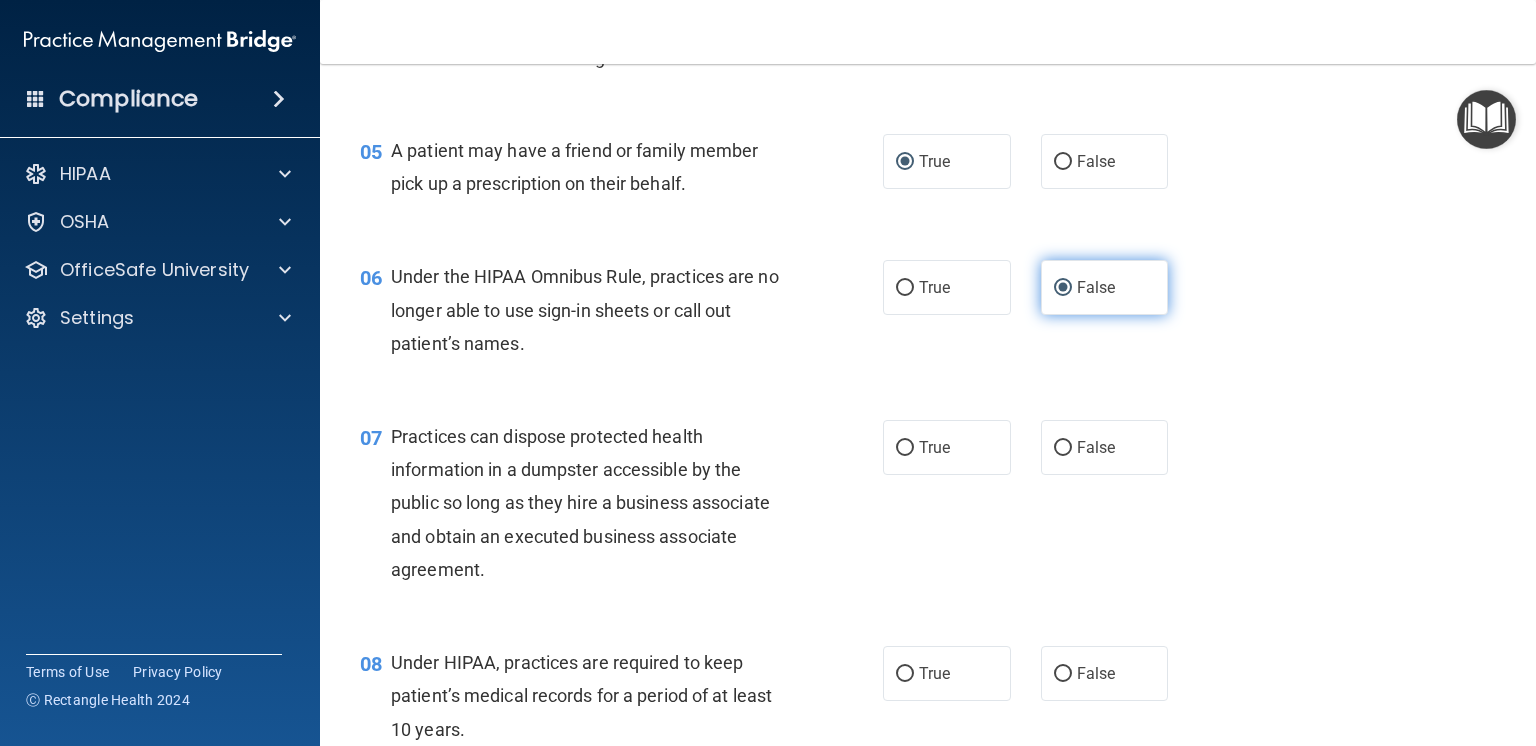 scroll, scrollTop: 800, scrollLeft: 0, axis: vertical 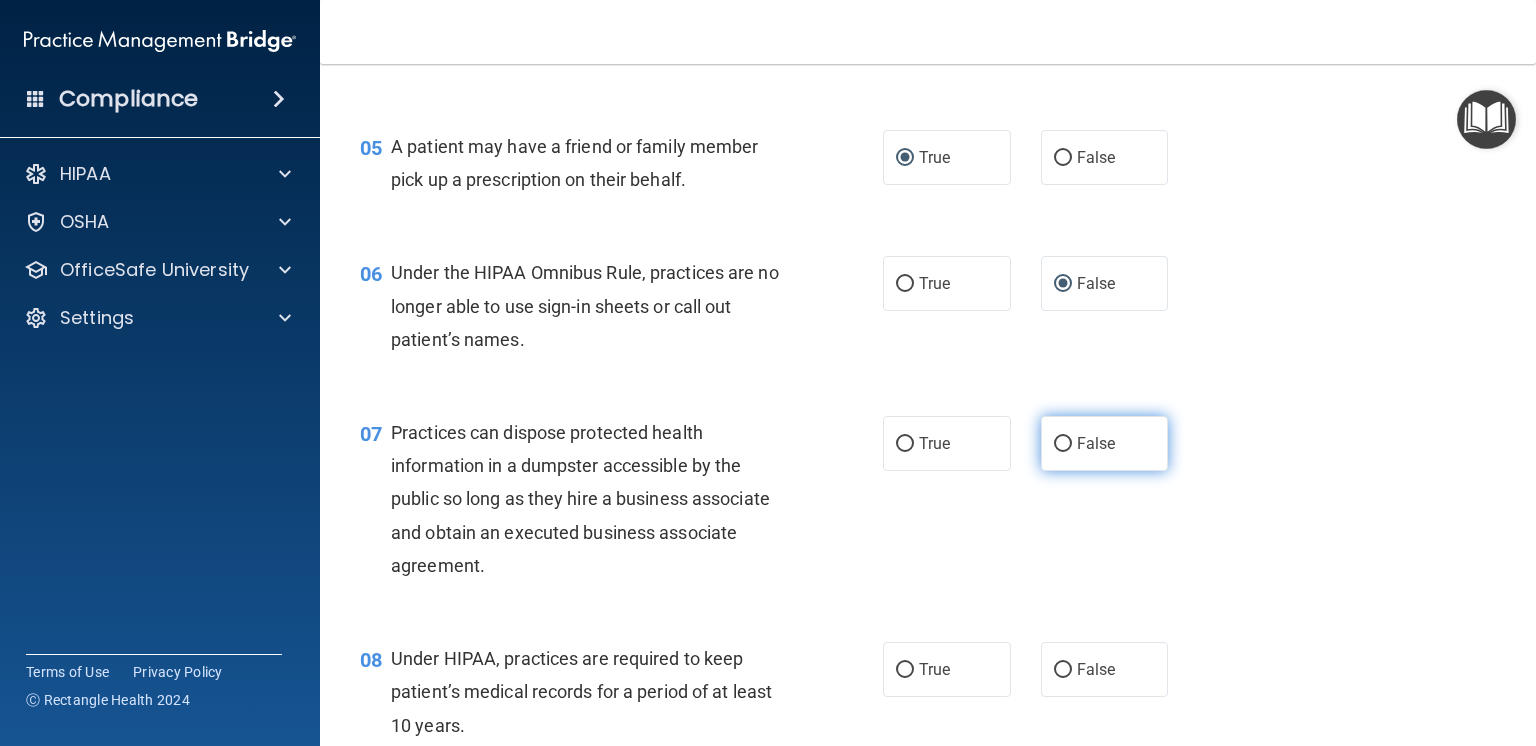 click on "False" at bounding box center [1063, 444] 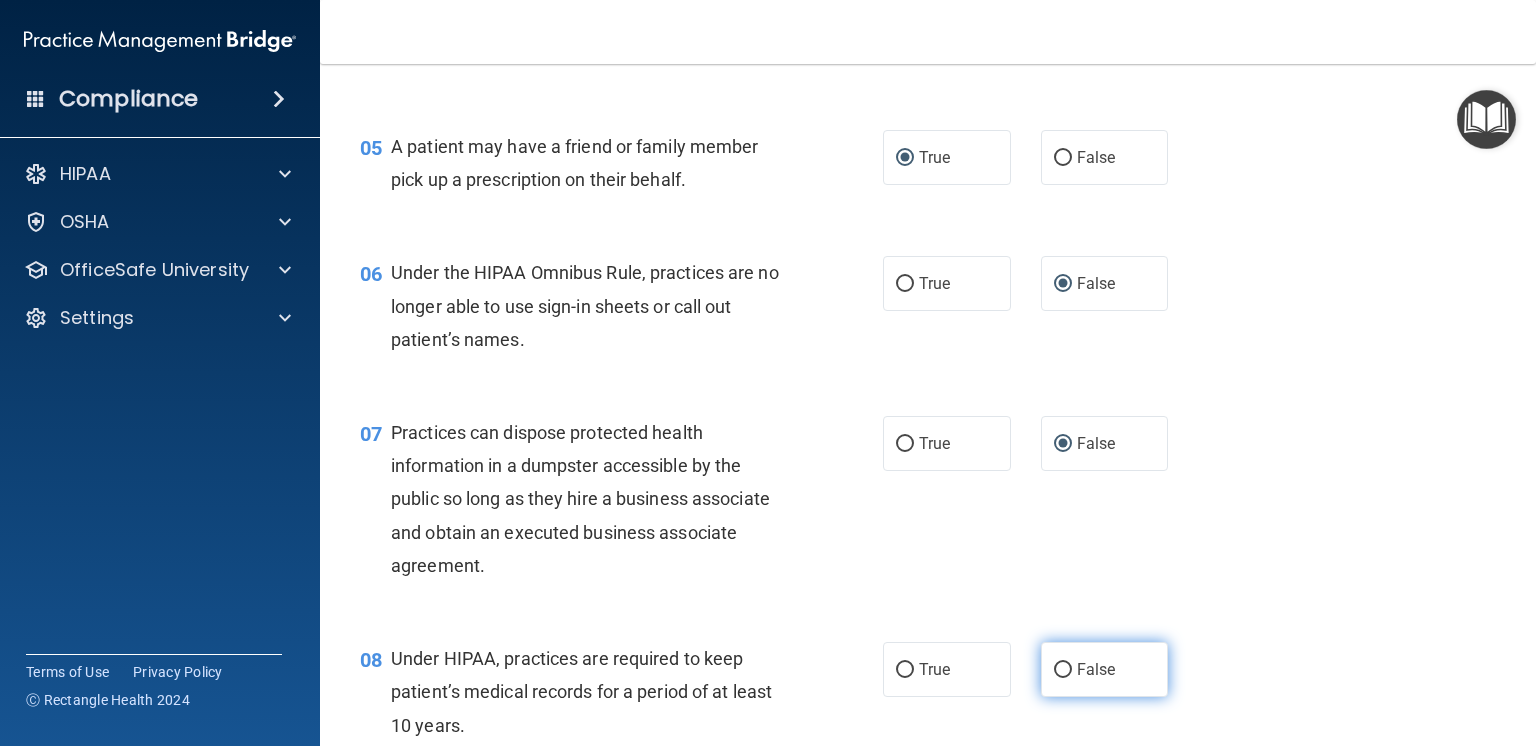 click on "False" at bounding box center (1063, 670) 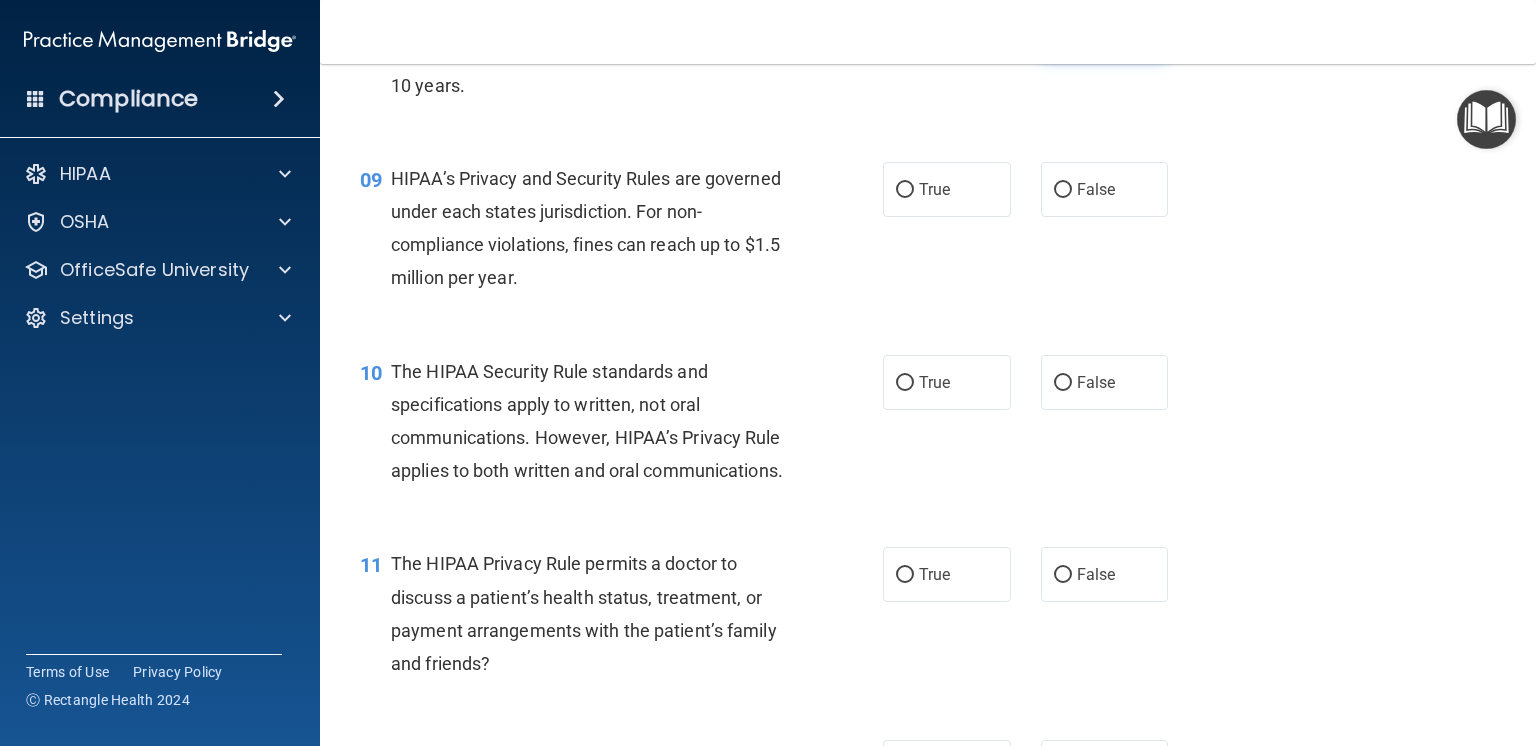 scroll, scrollTop: 1480, scrollLeft: 0, axis: vertical 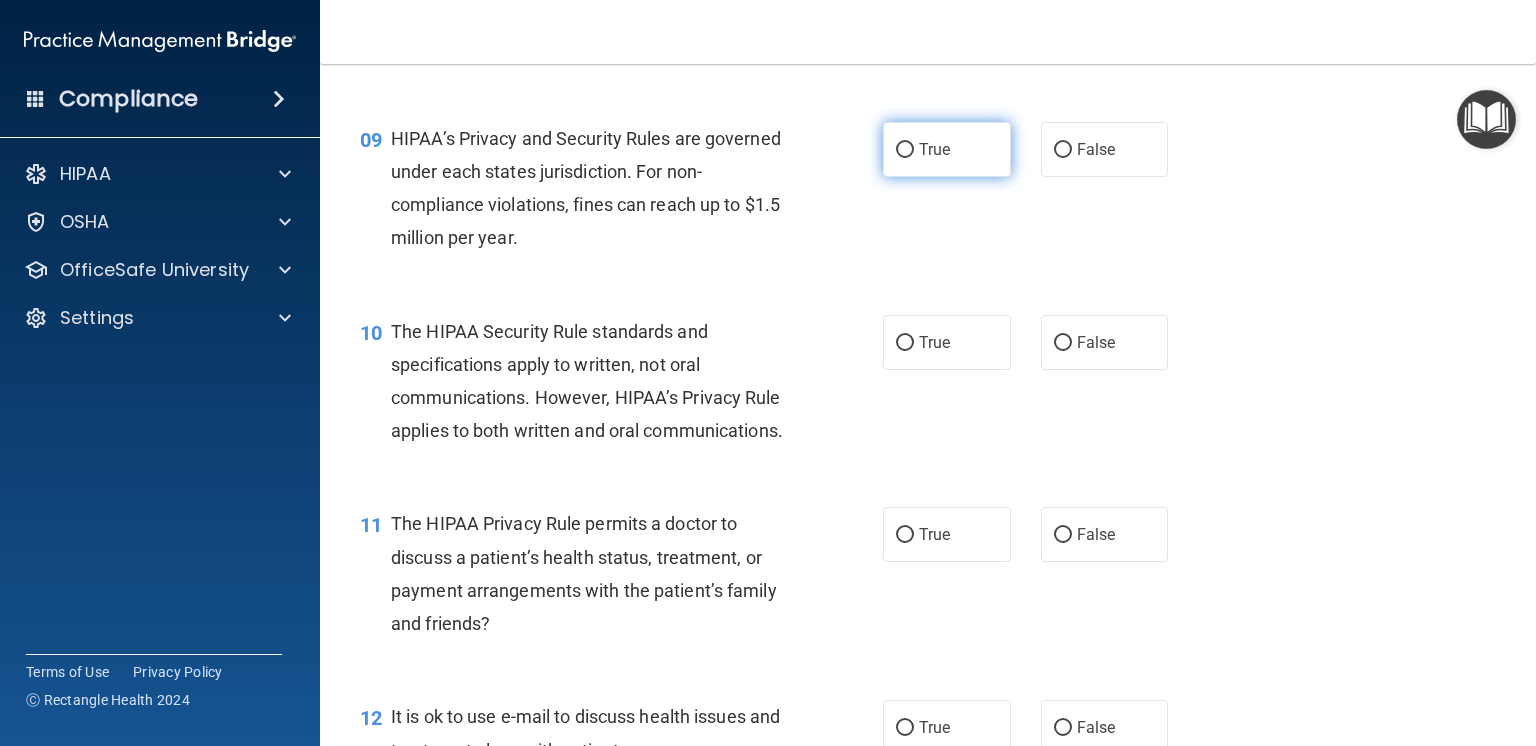 click on "True" at bounding box center (905, 150) 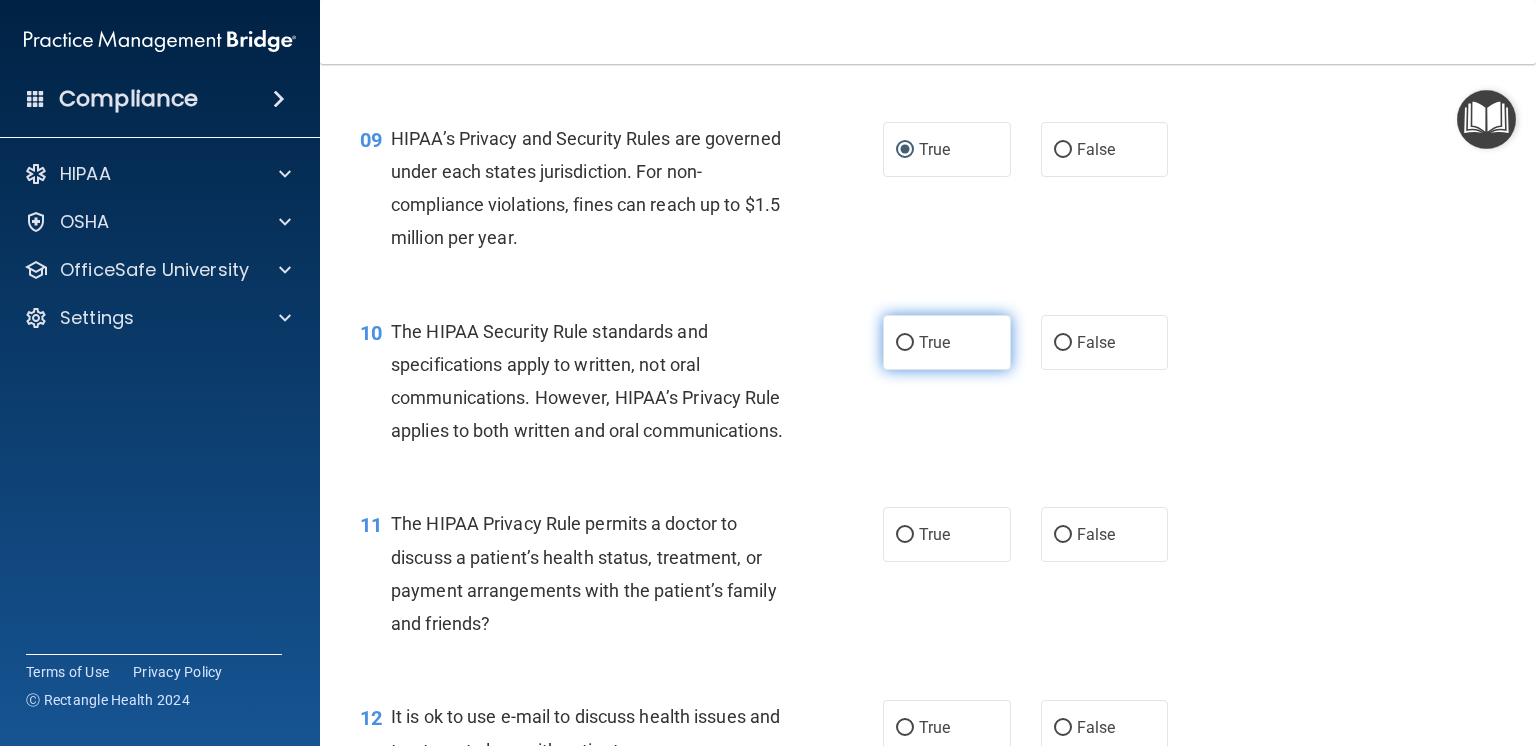 click on "True" at bounding box center (905, 343) 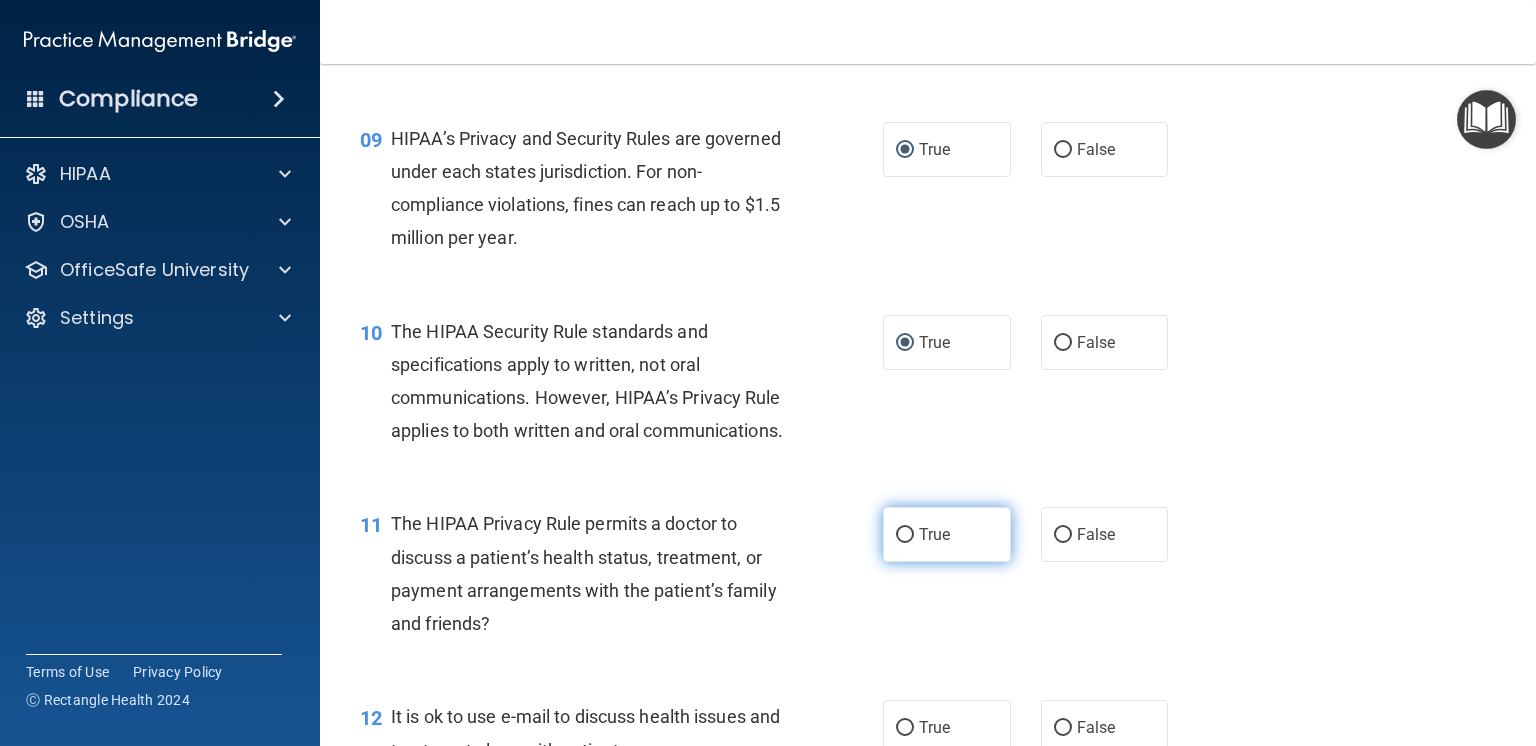 click on "True" at bounding box center [905, 535] 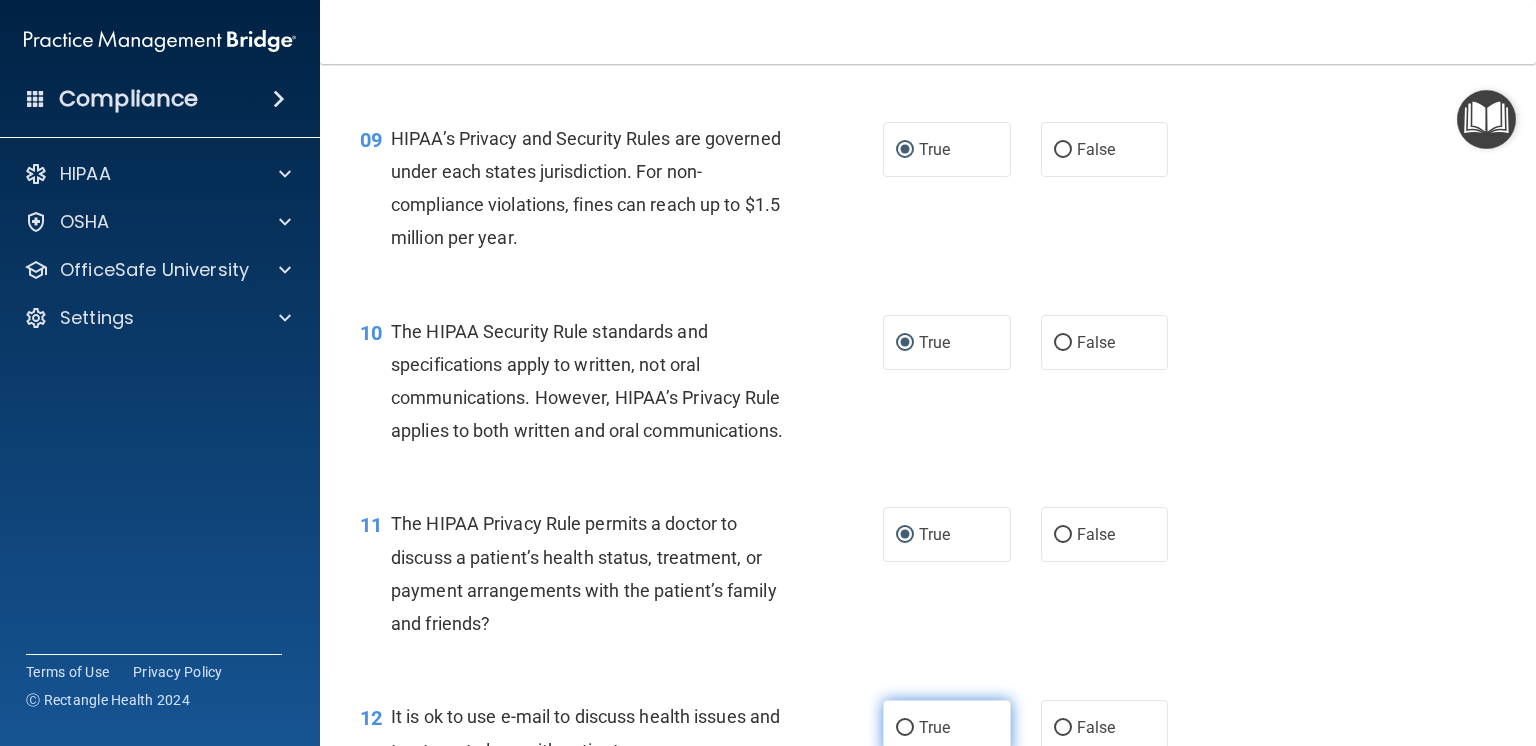 click on "True" at bounding box center [905, 728] 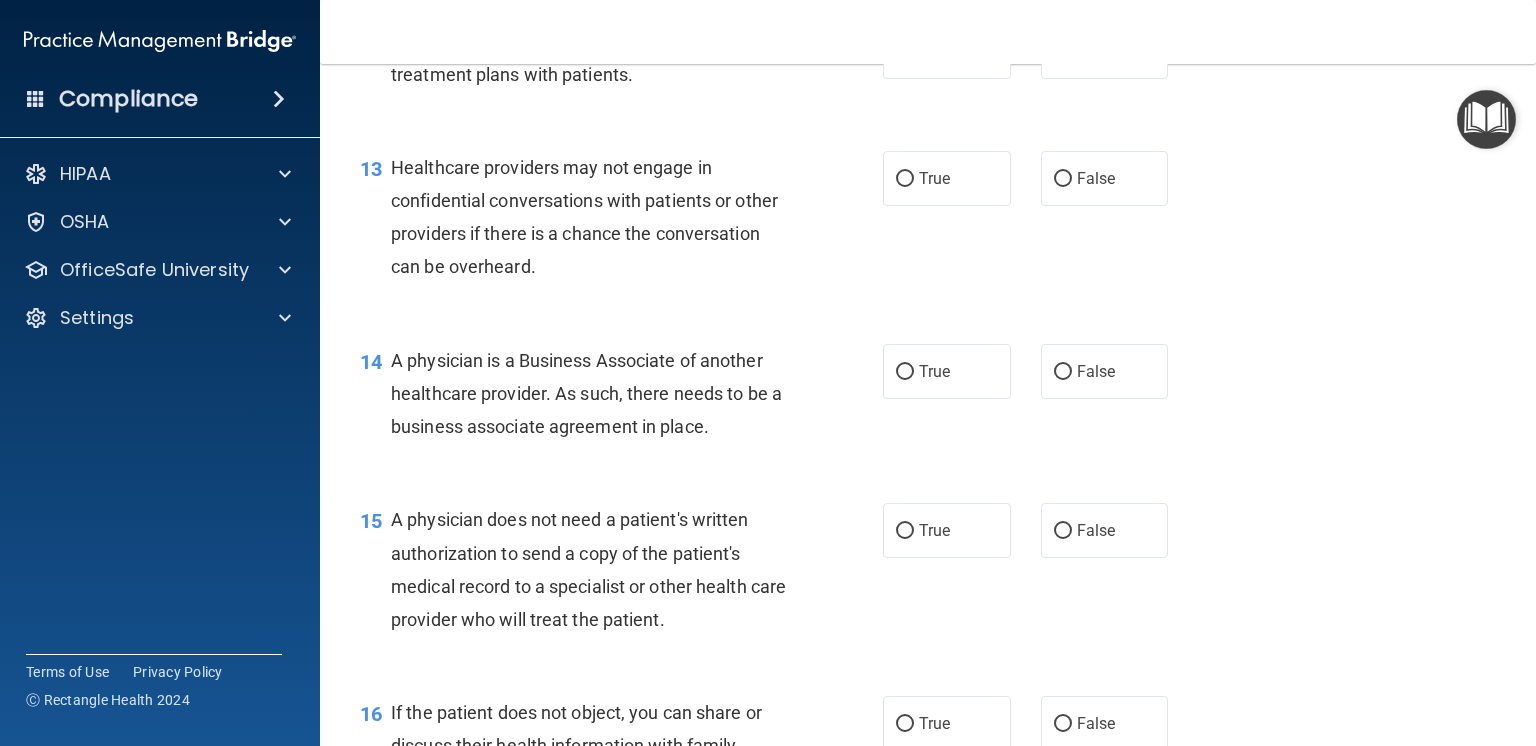 scroll, scrollTop: 2160, scrollLeft: 0, axis: vertical 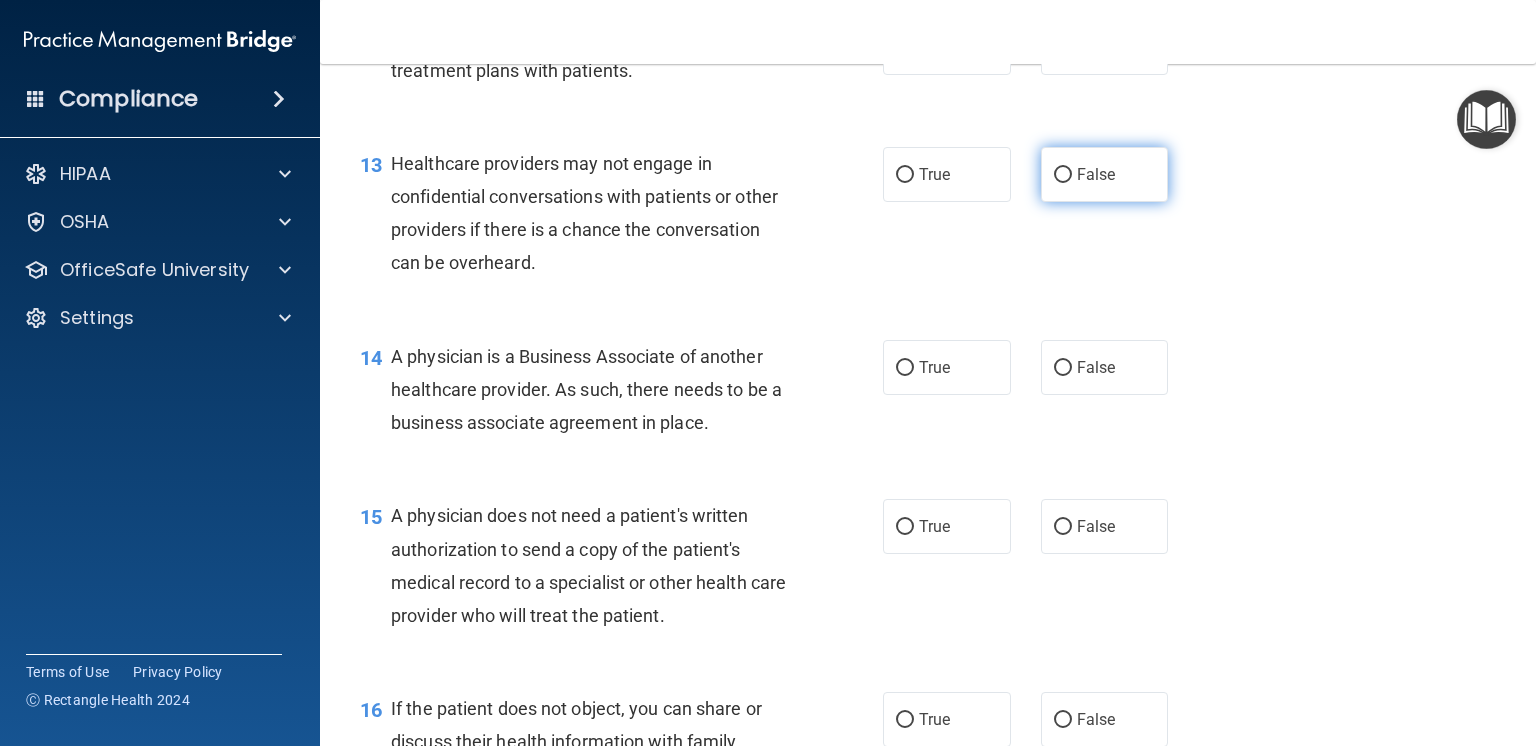 click on "False" at bounding box center [1063, 175] 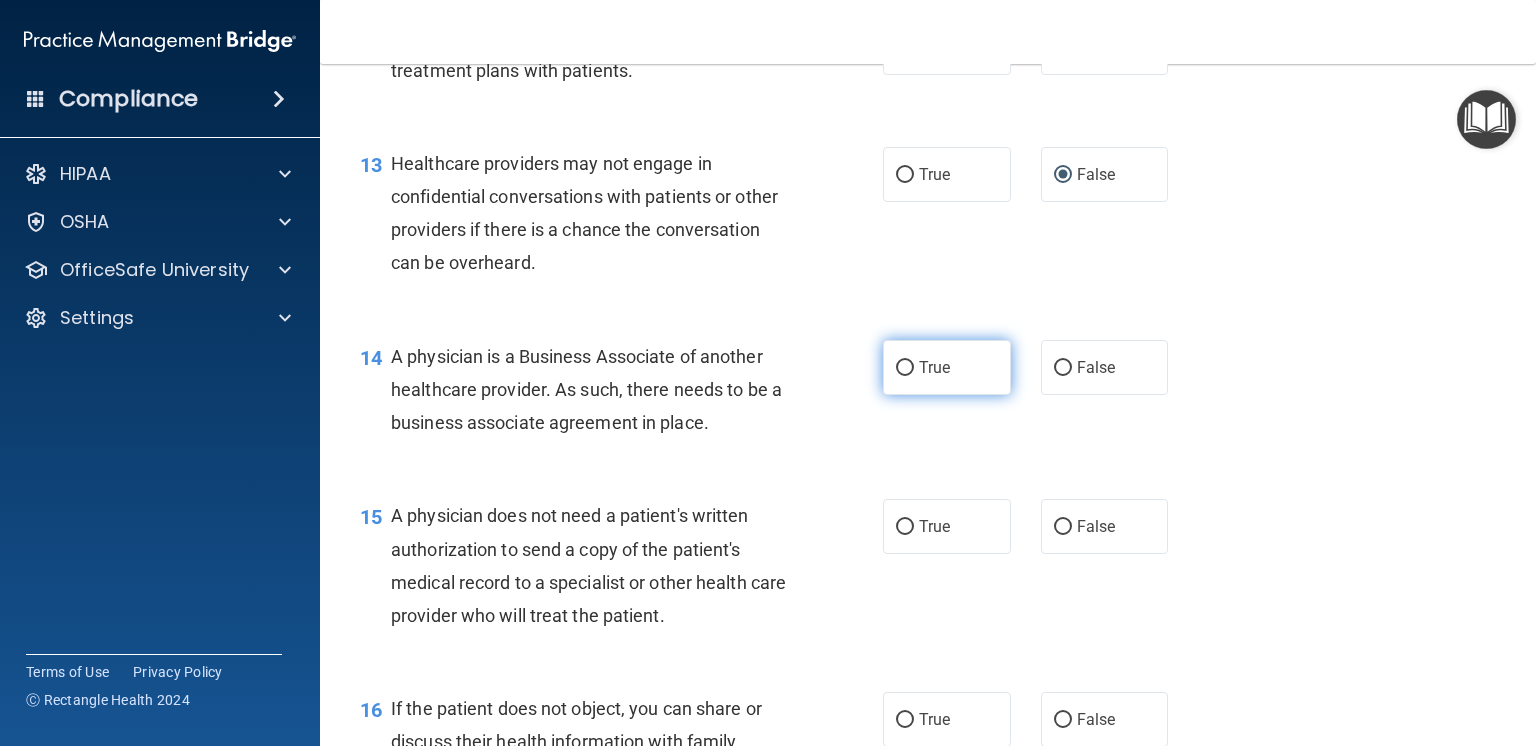 click on "True" at bounding box center [905, 368] 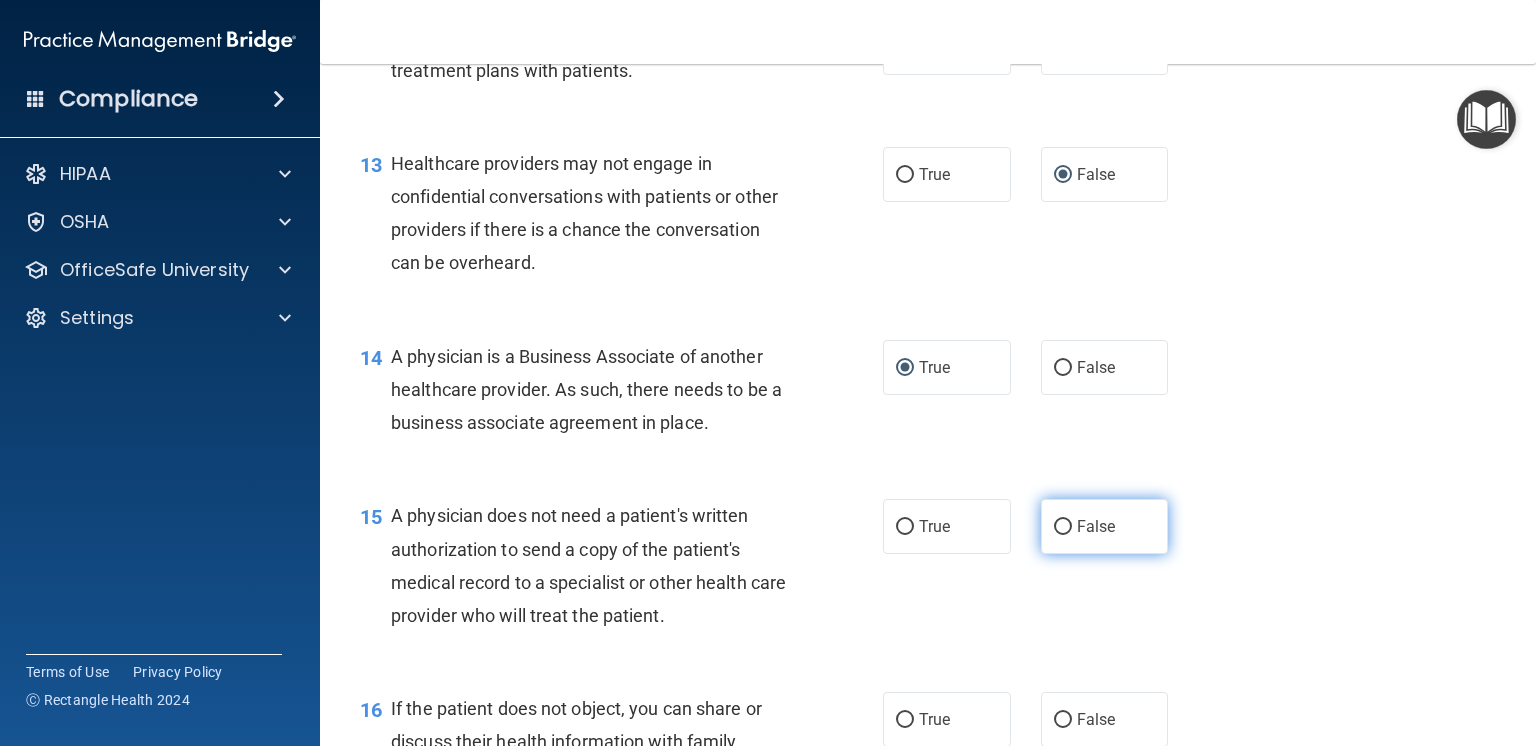 click on "False" at bounding box center [1063, 527] 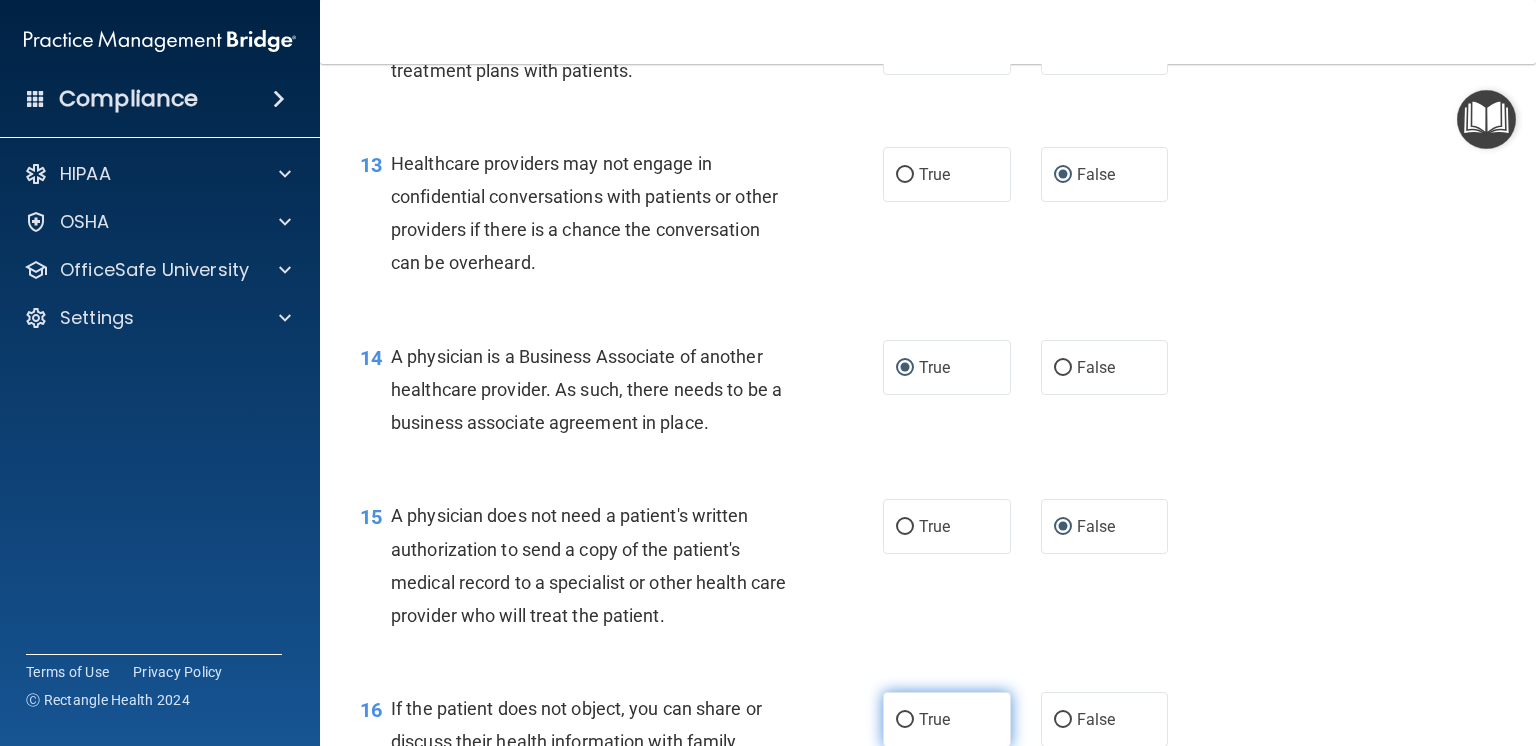 click on "True" at bounding box center [905, 720] 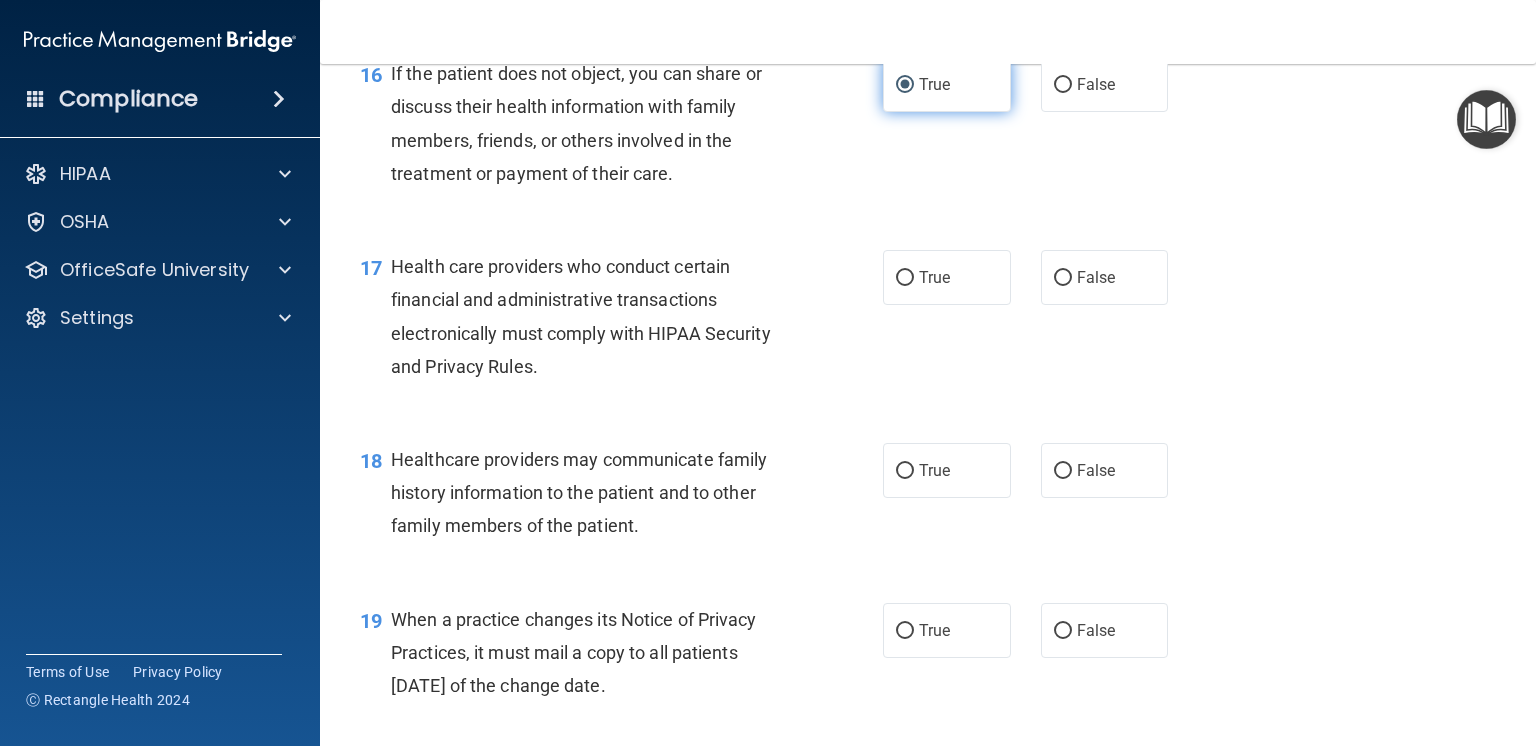 scroll, scrollTop: 2800, scrollLeft: 0, axis: vertical 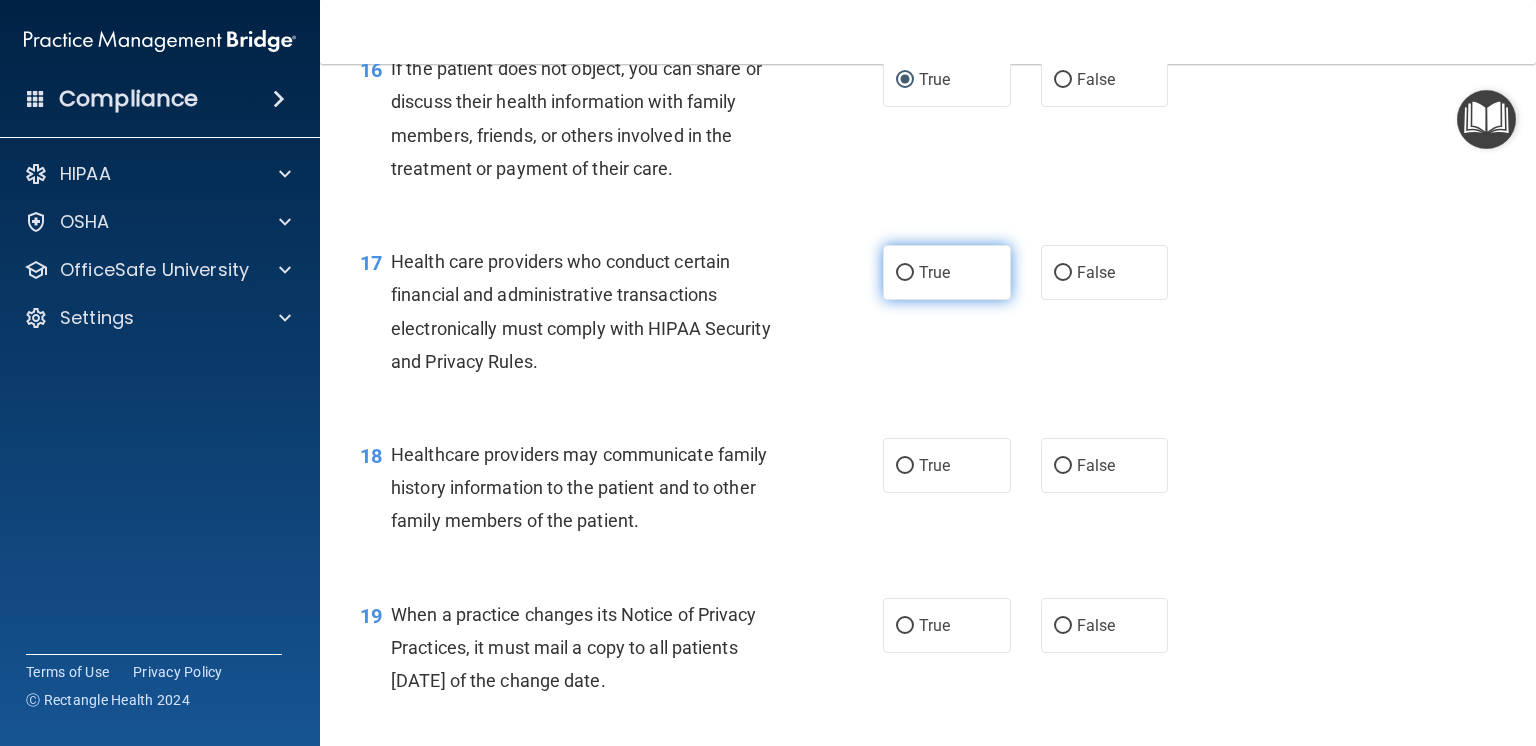 click on "True" at bounding box center [905, 273] 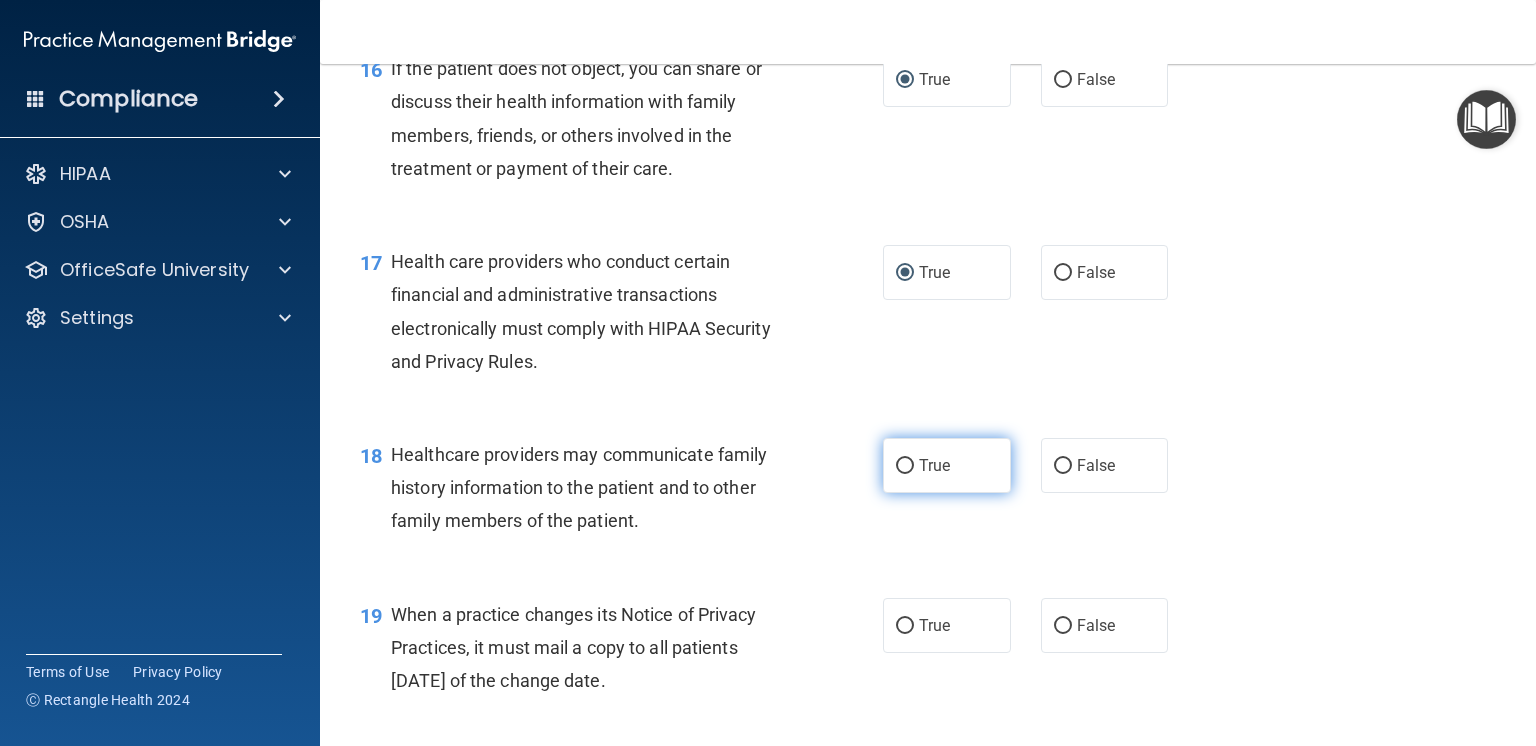 click on "True" at bounding box center [905, 466] 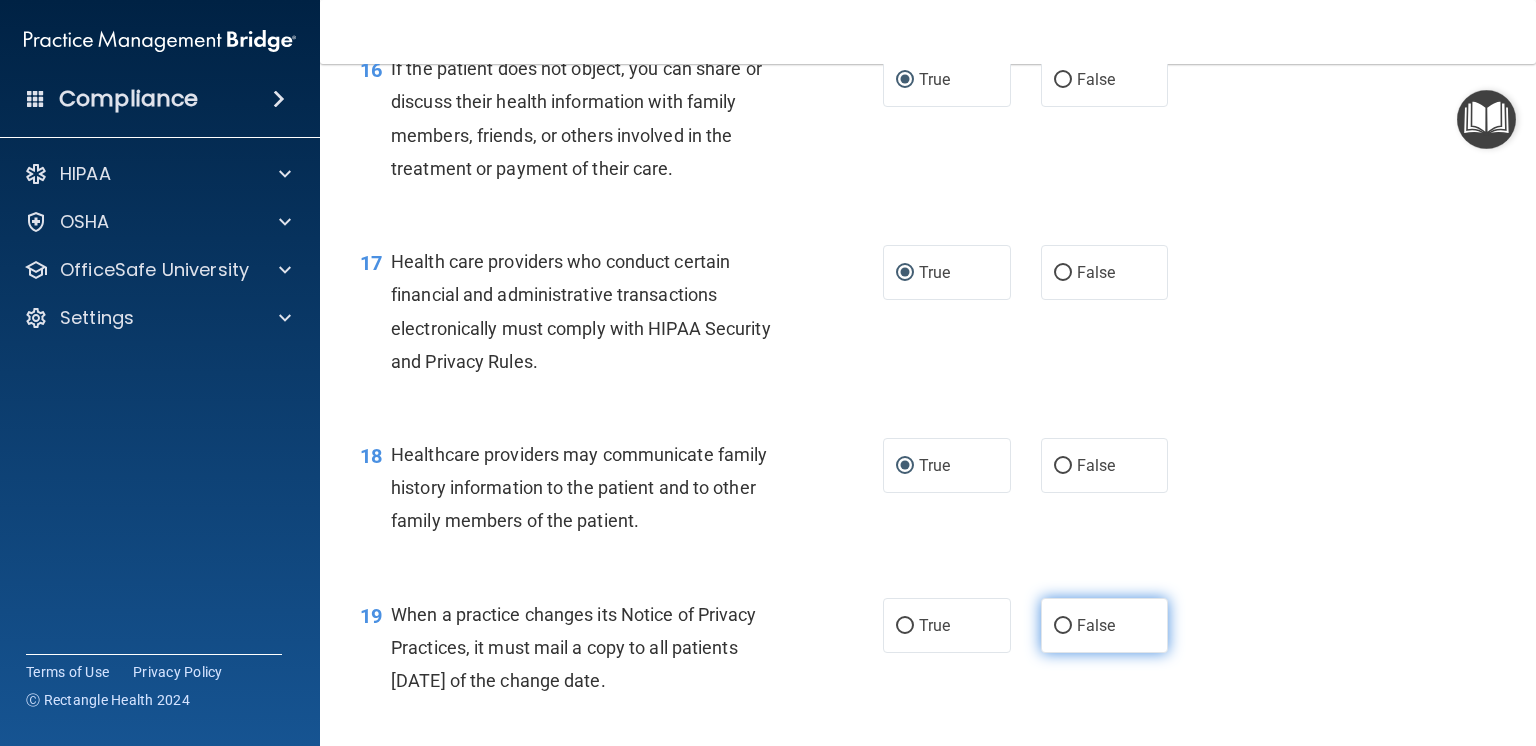 click on "False" at bounding box center (1063, 626) 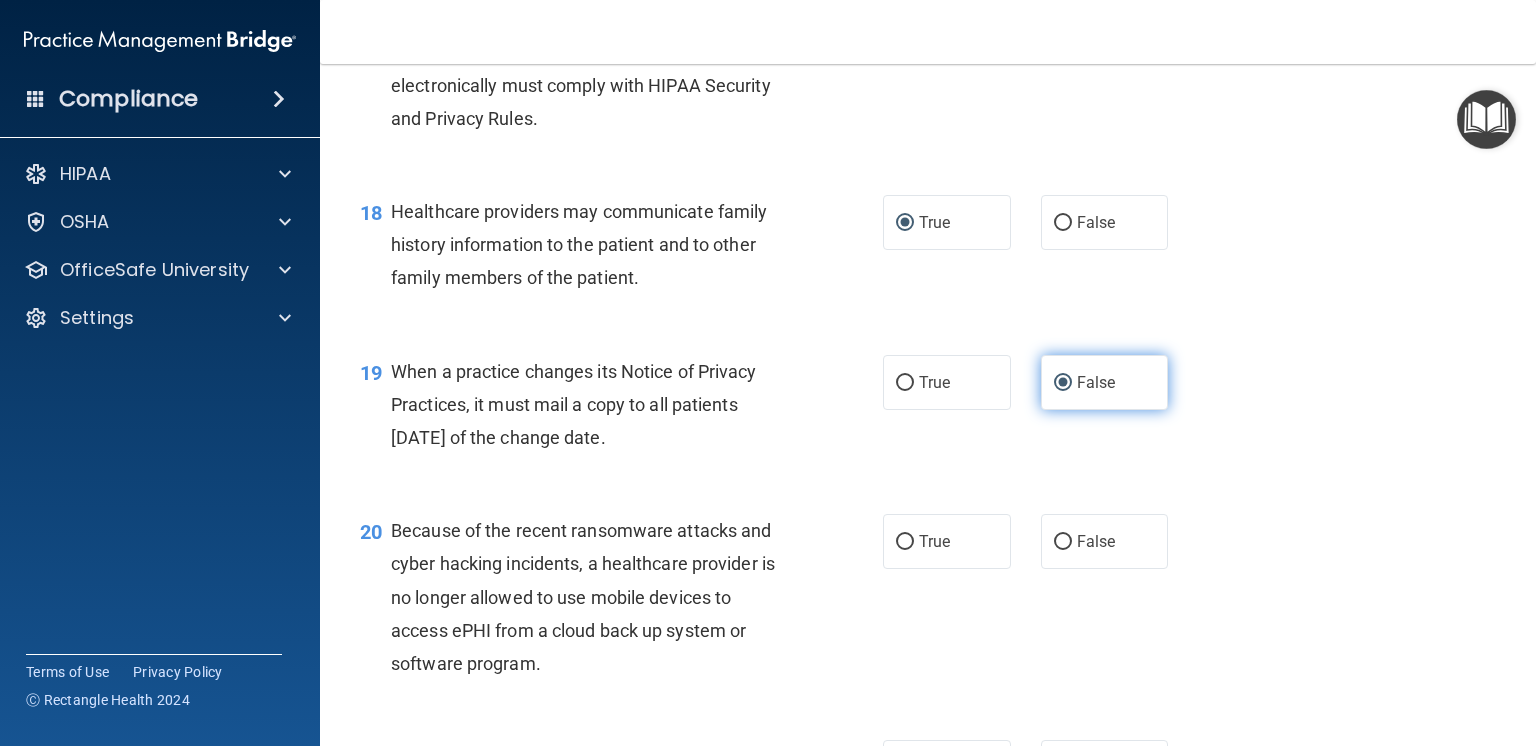 scroll, scrollTop: 3080, scrollLeft: 0, axis: vertical 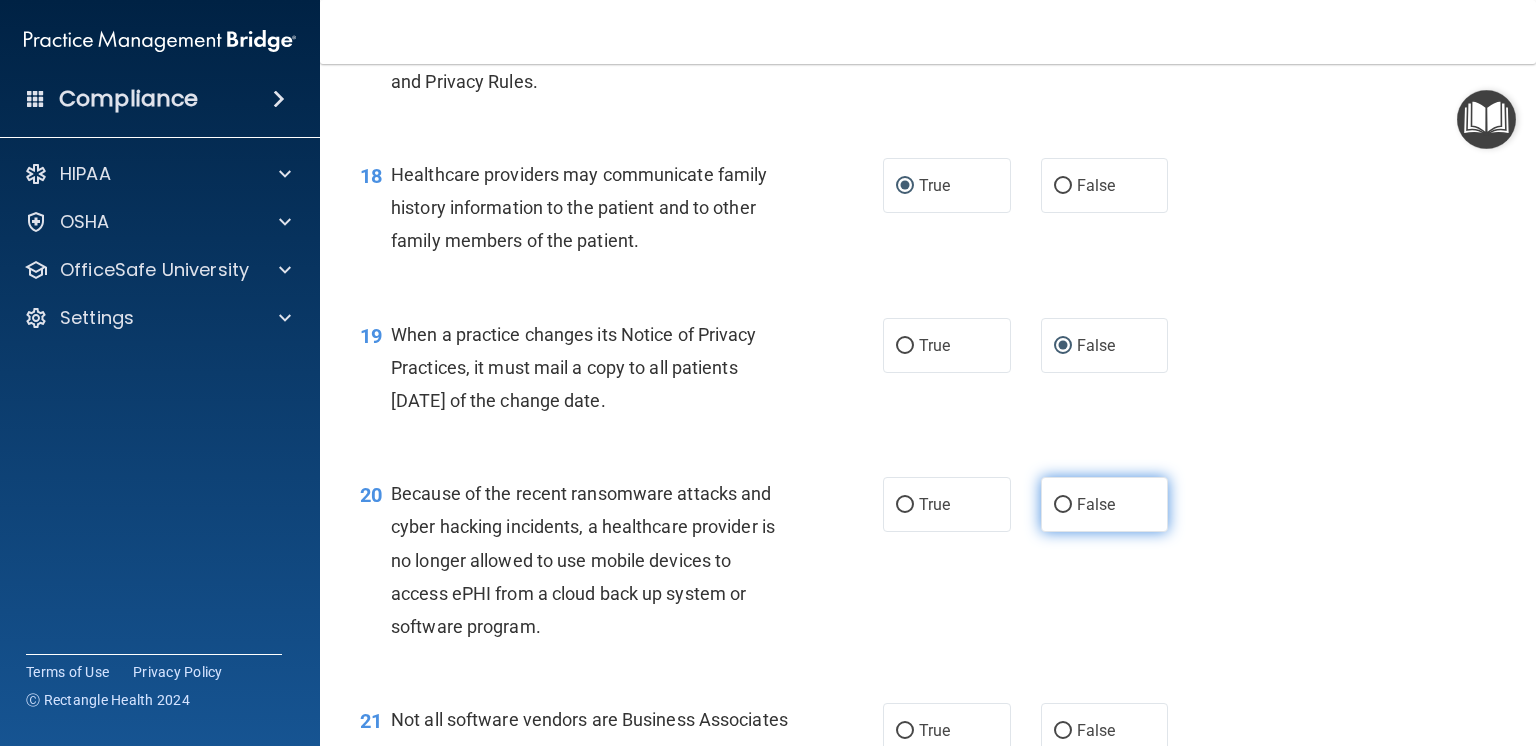 click on "False" at bounding box center (1063, 505) 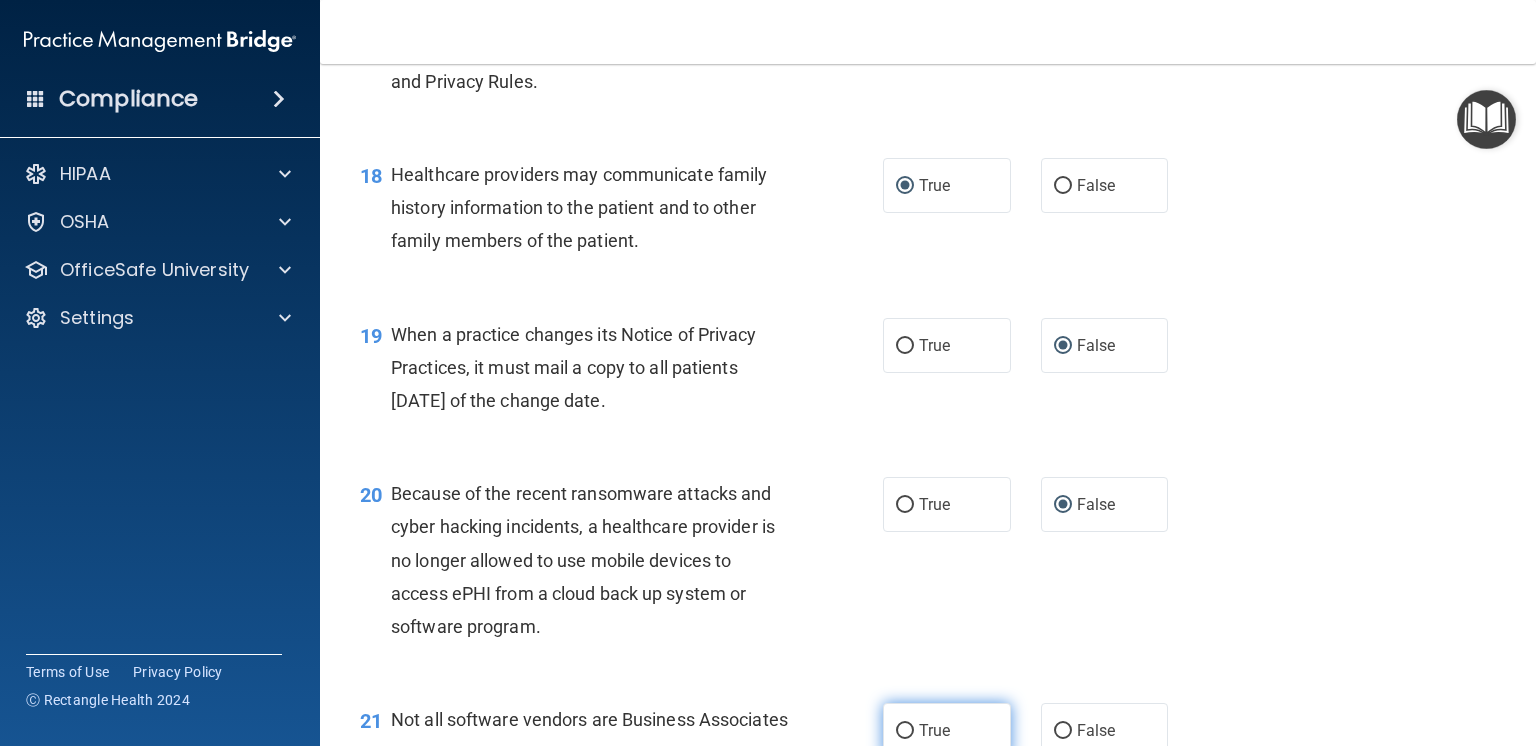 click on "True" at bounding box center (905, 731) 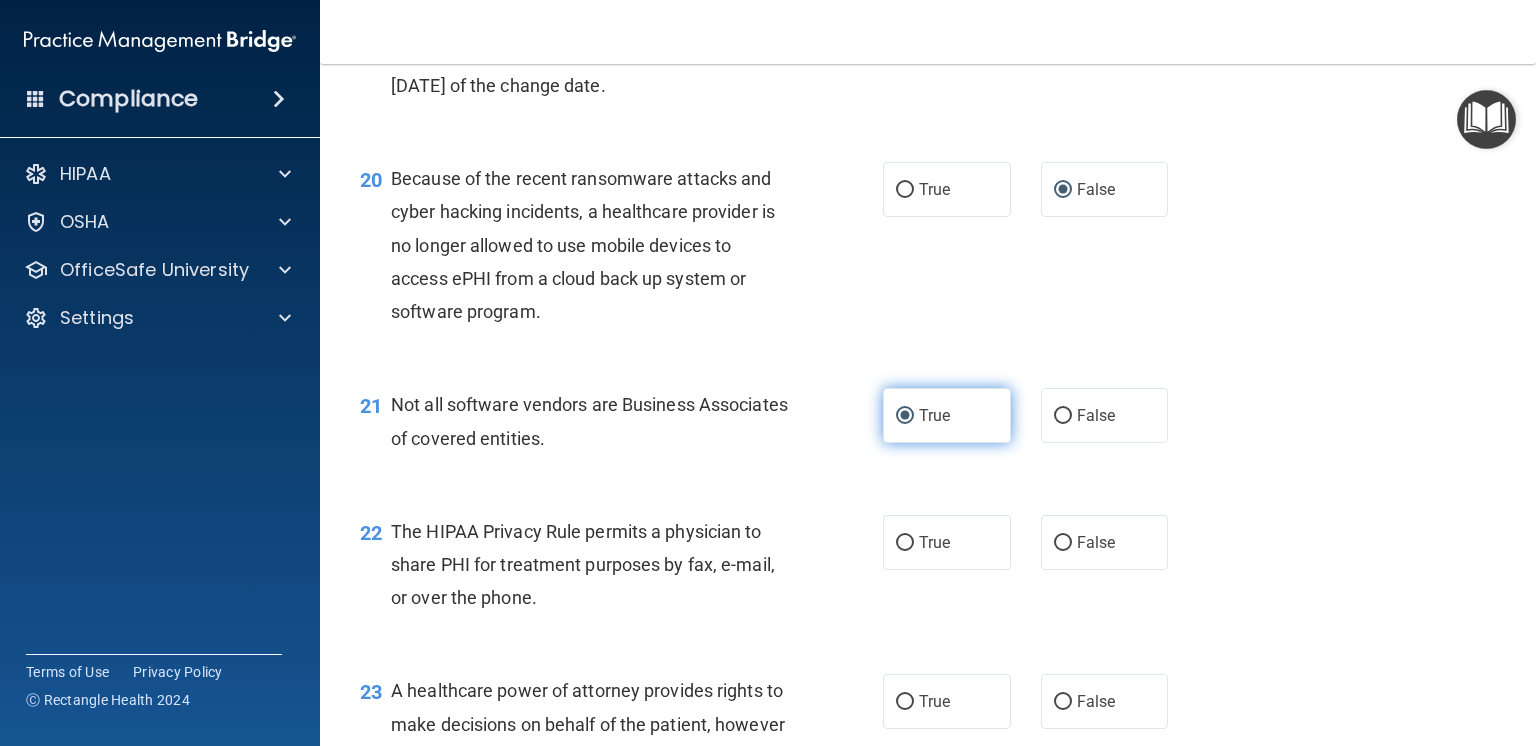 scroll, scrollTop: 3400, scrollLeft: 0, axis: vertical 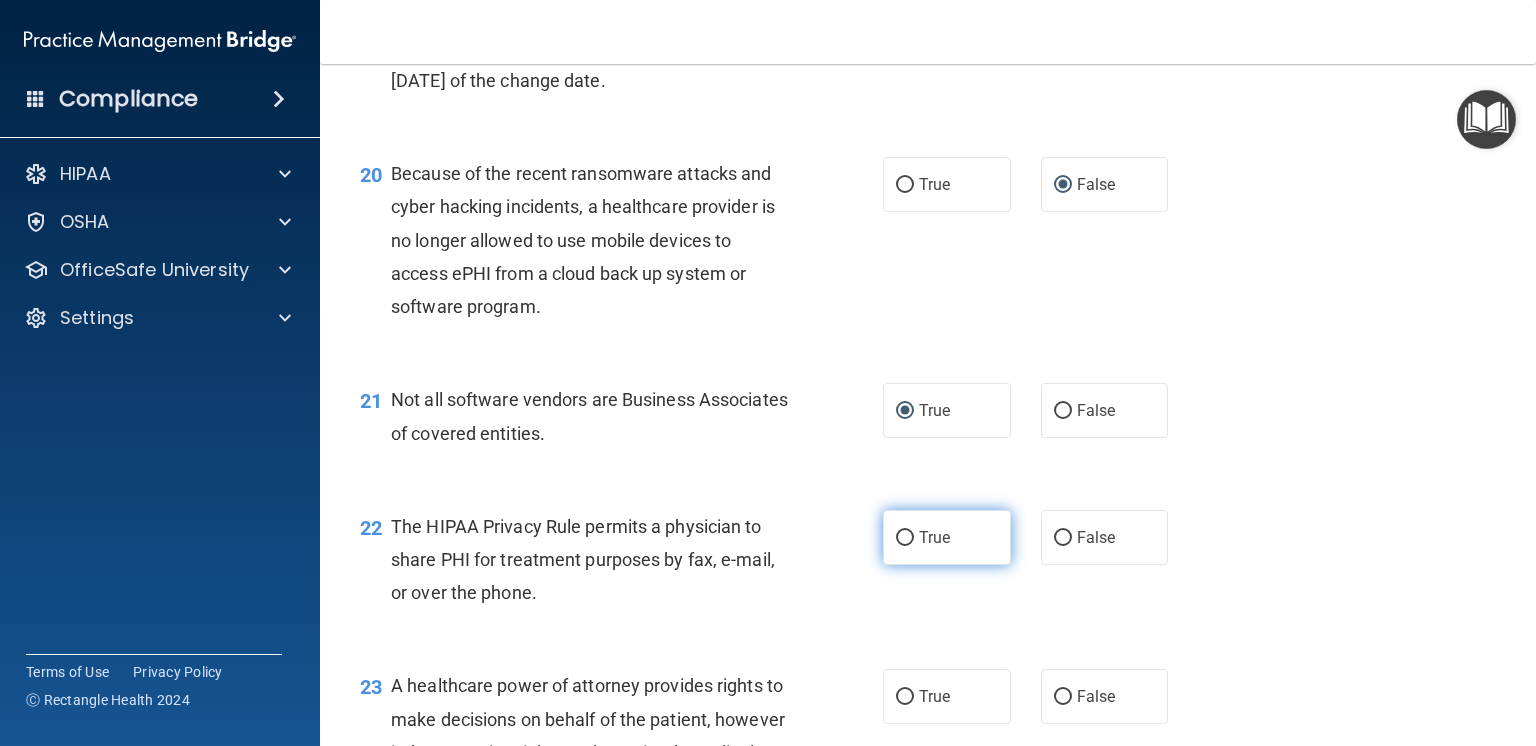 click on "True" at bounding box center [905, 538] 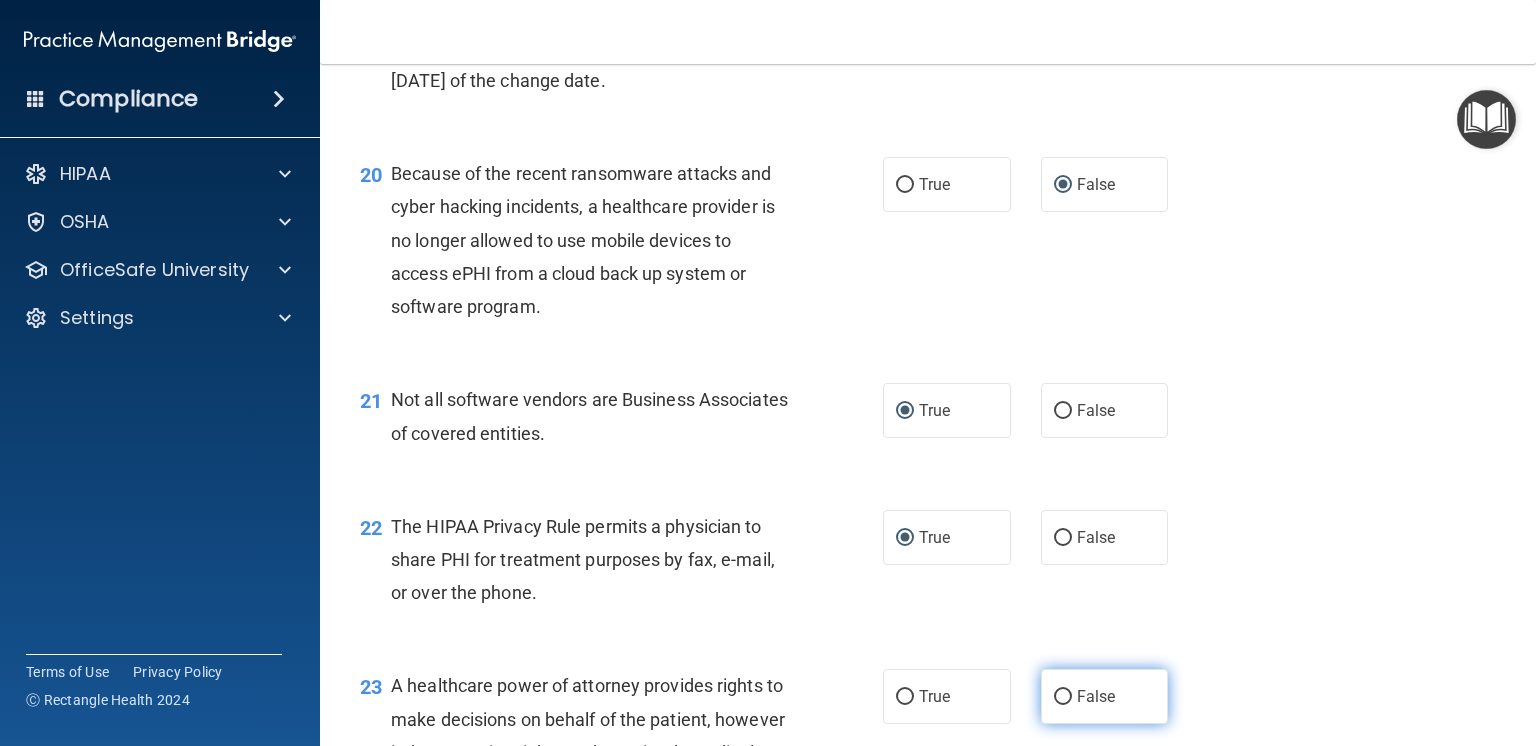 click on "False" at bounding box center [1063, 697] 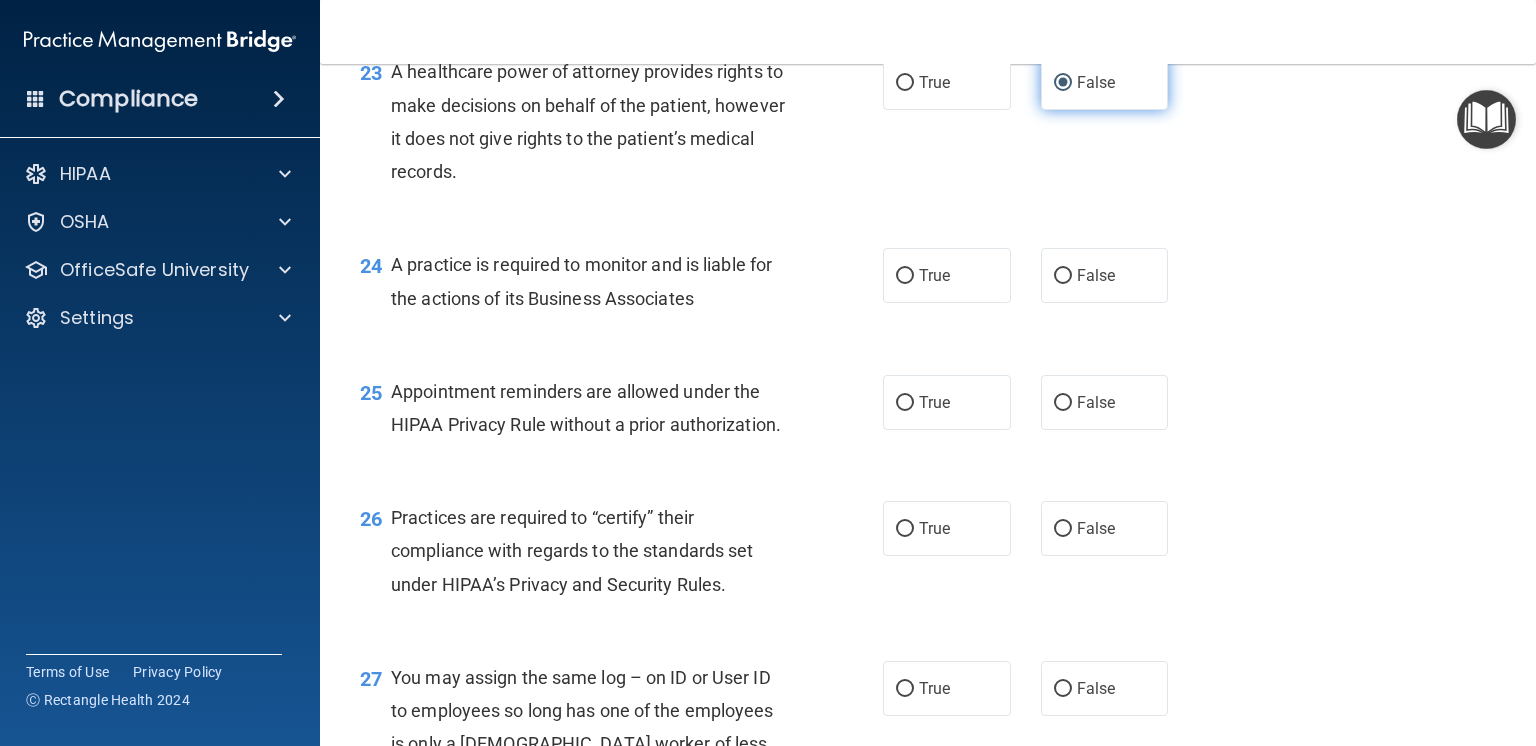 scroll, scrollTop: 4040, scrollLeft: 0, axis: vertical 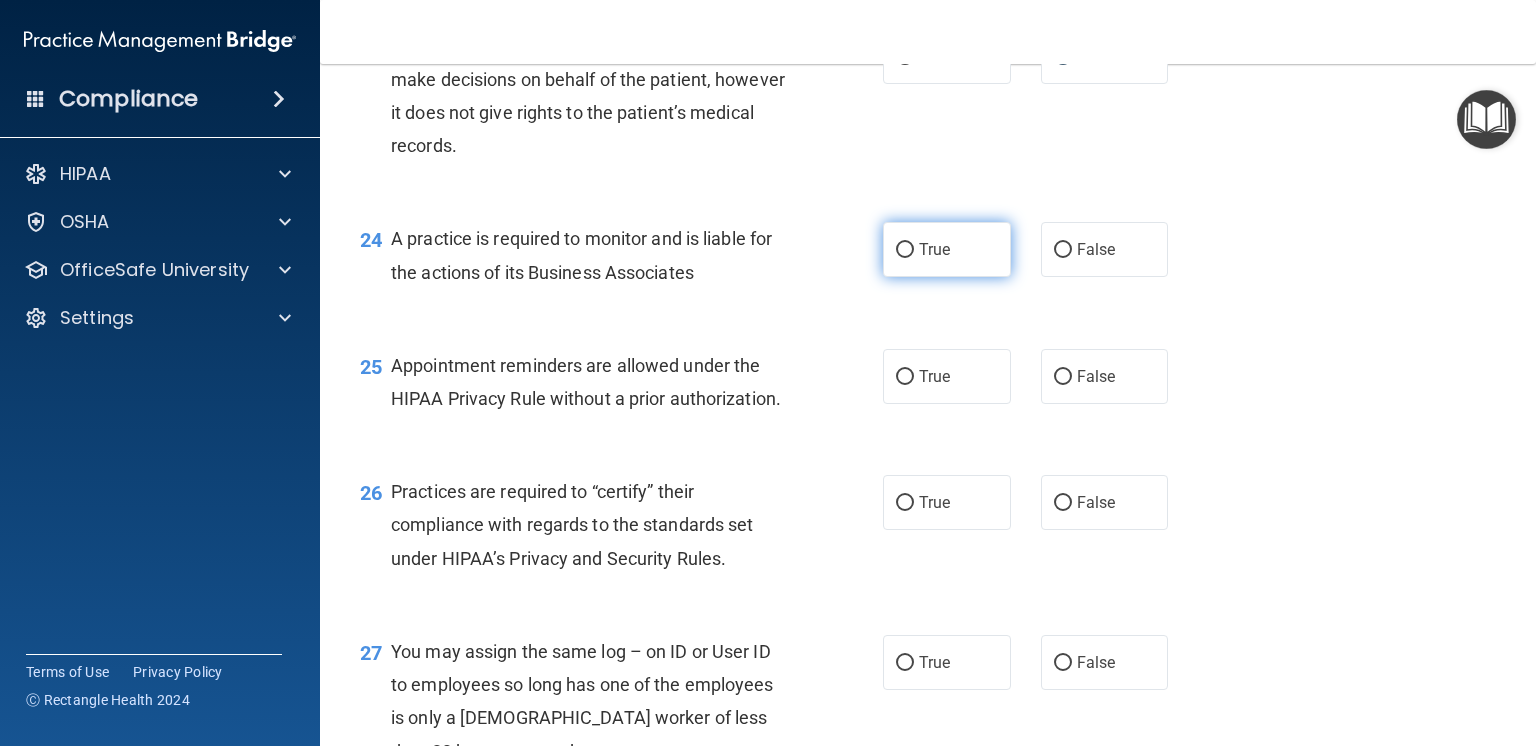 click on "True" at bounding box center (905, 250) 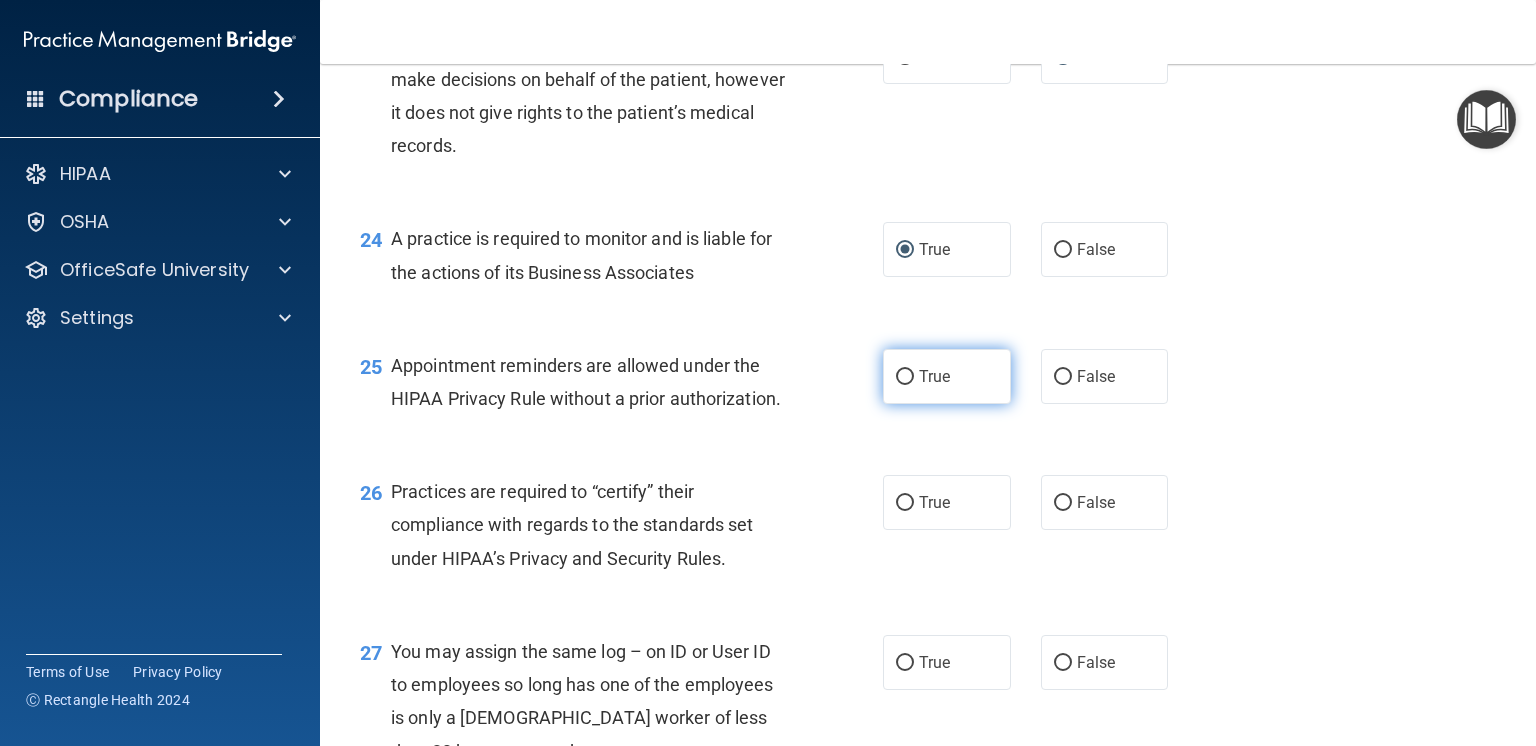 click on "True" at bounding box center (905, 377) 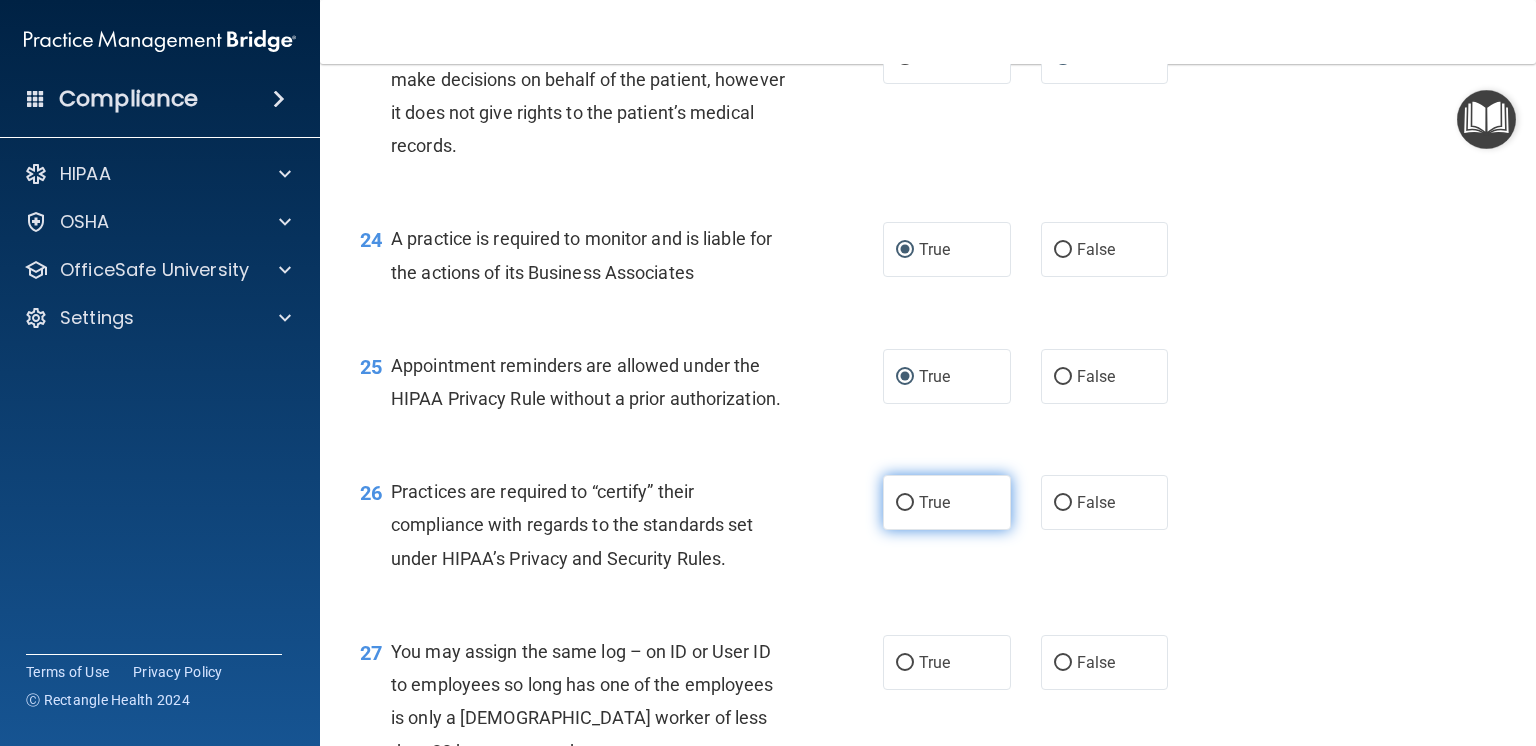 click on "True" at bounding box center [905, 503] 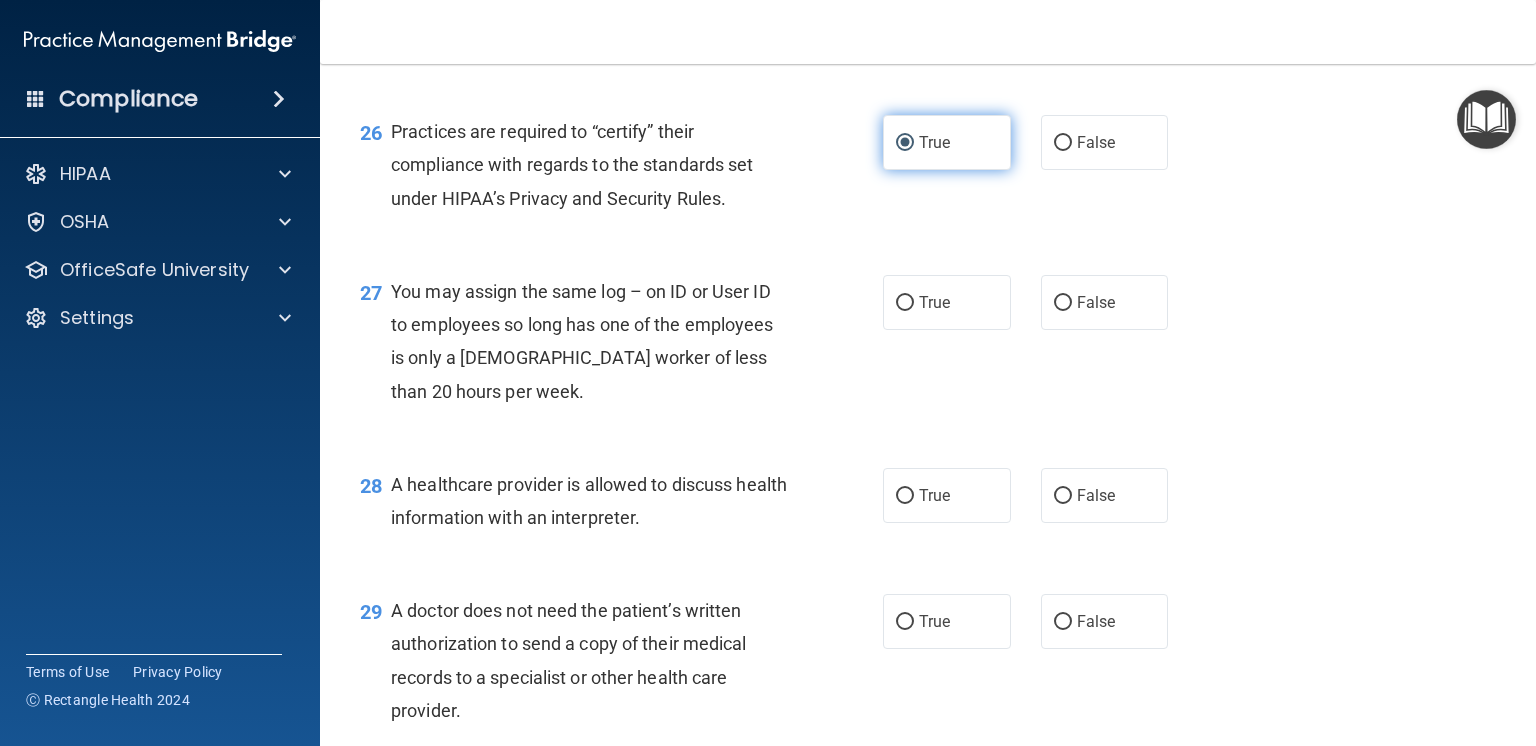 scroll, scrollTop: 4440, scrollLeft: 0, axis: vertical 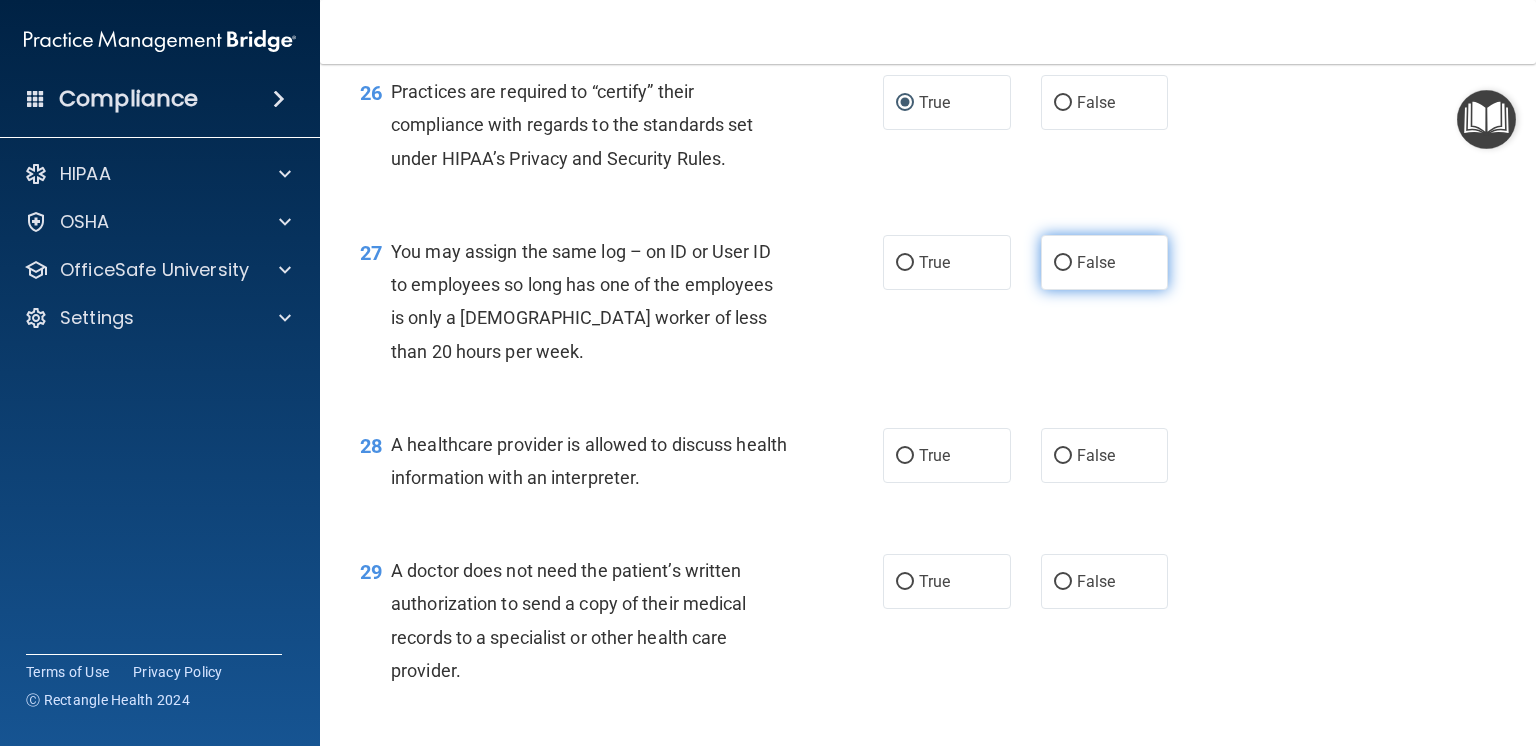 click on "False" at bounding box center [1063, 263] 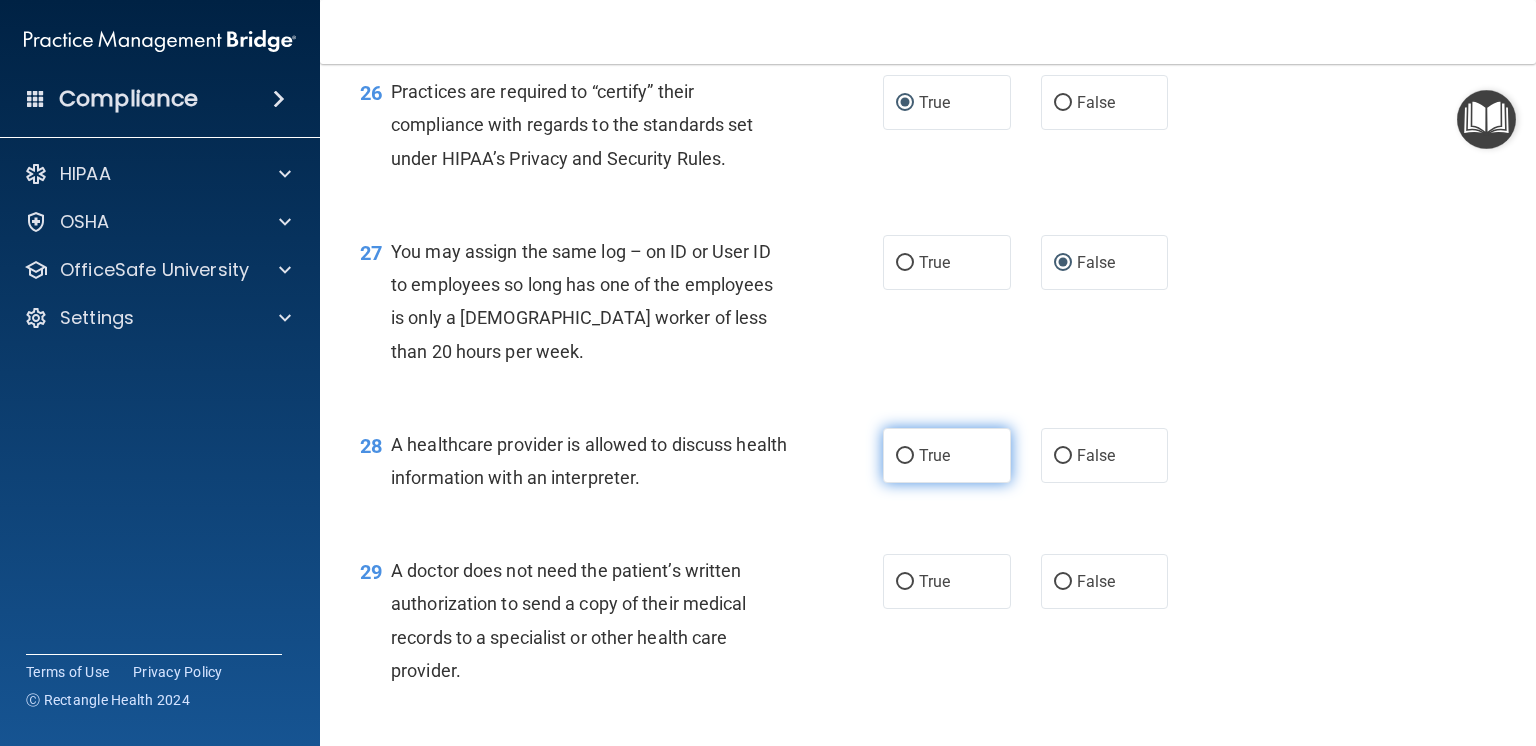 click on "True" at bounding box center [905, 456] 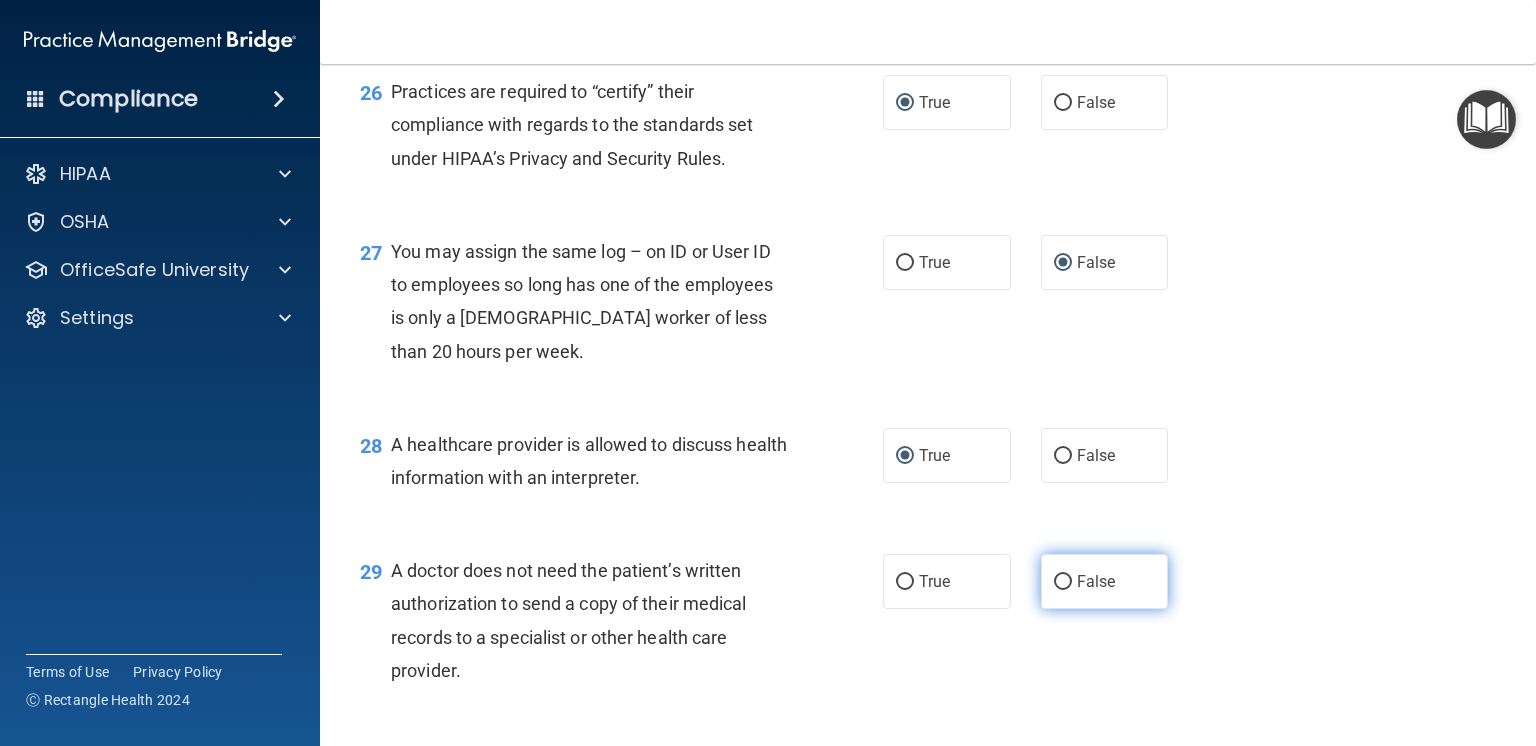 click on "False" at bounding box center [1063, 582] 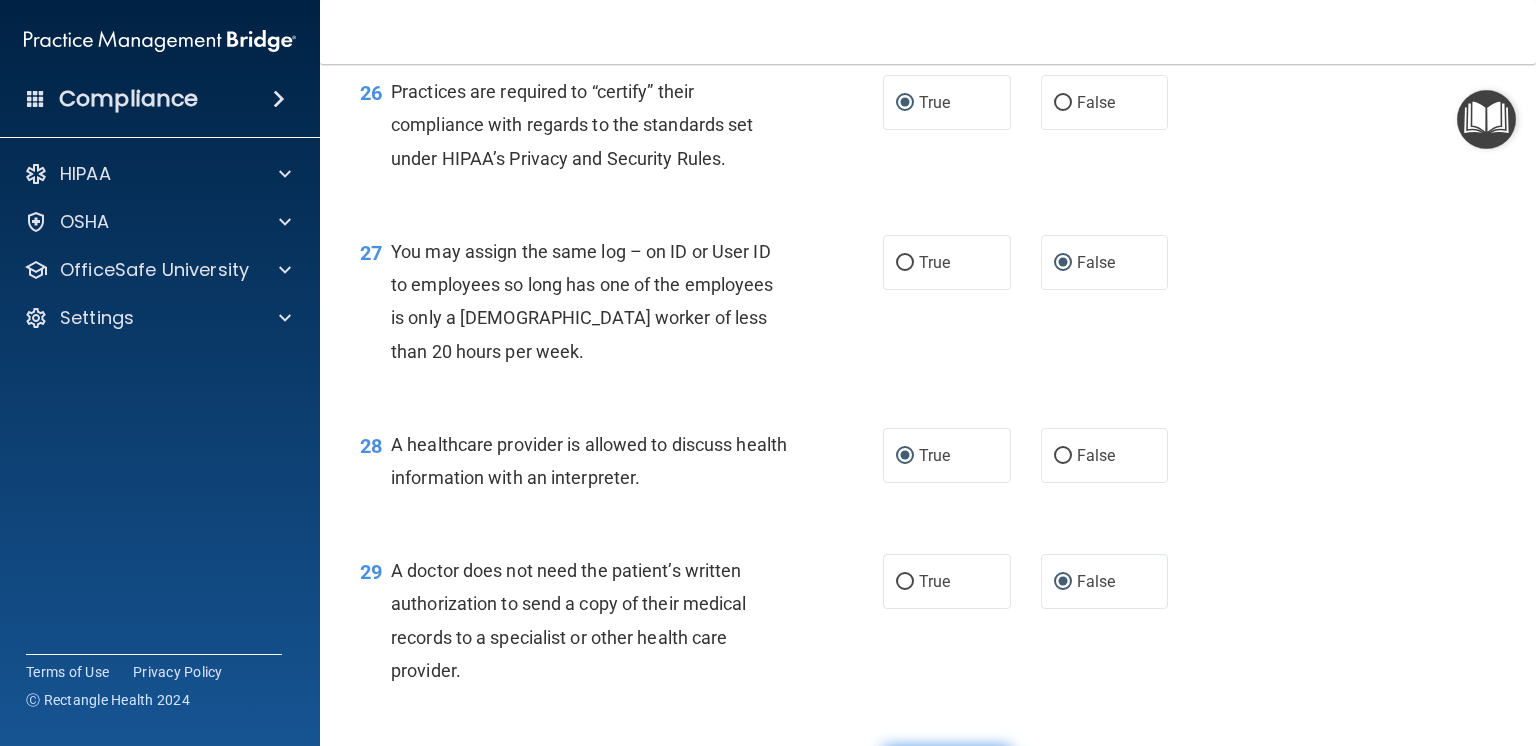 click on "True" at bounding box center [905, 775] 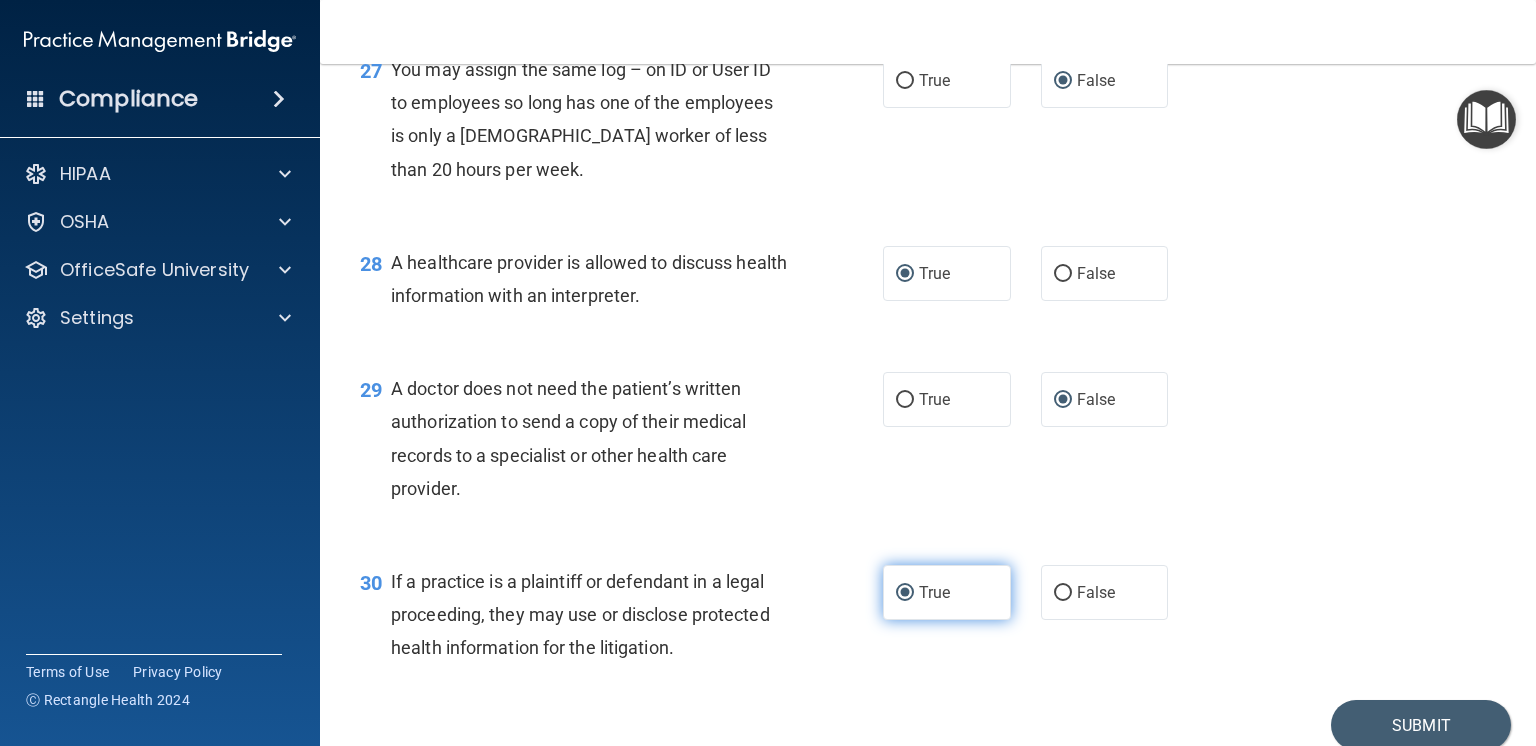 scroll, scrollTop: 4583, scrollLeft: 0, axis: vertical 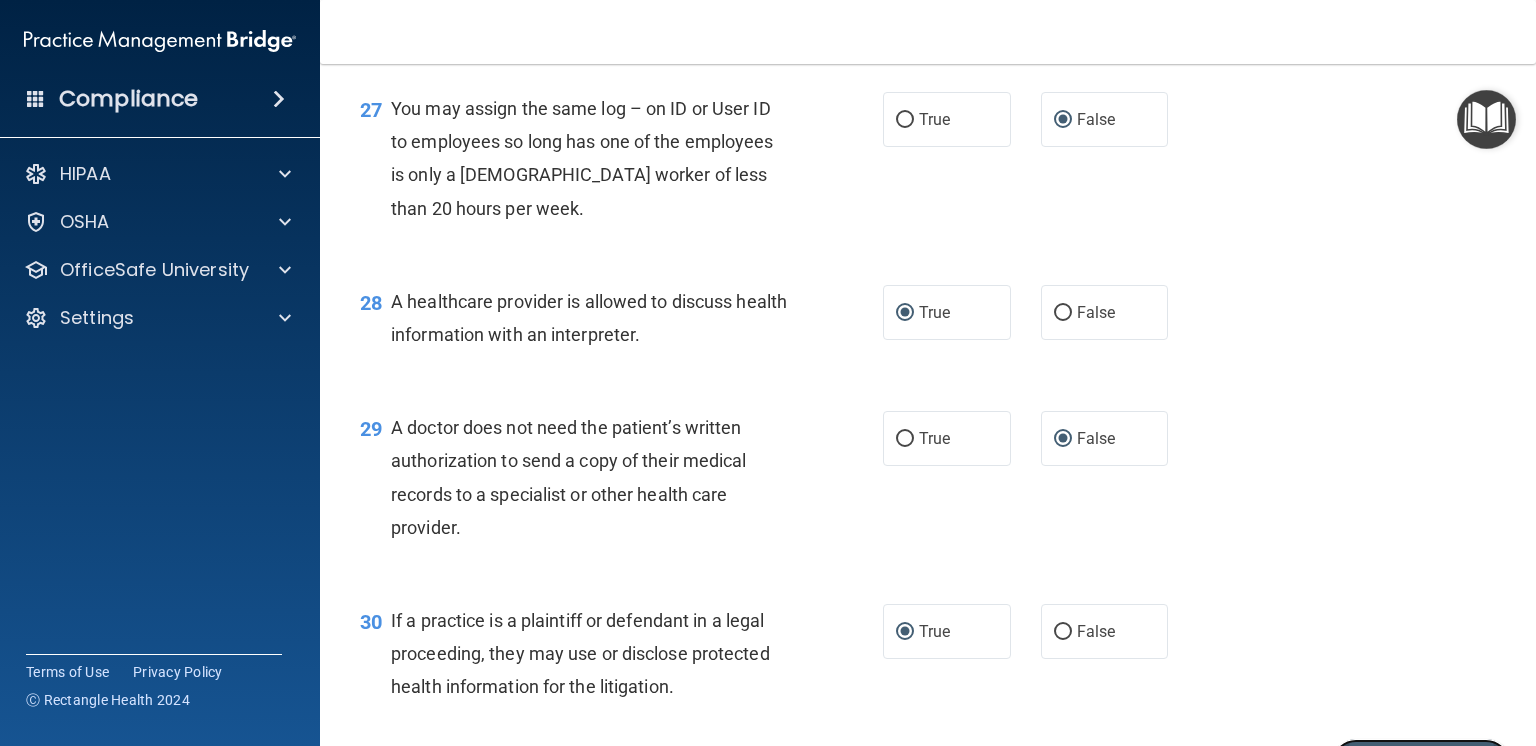 click on "Submit" at bounding box center (1421, 764) 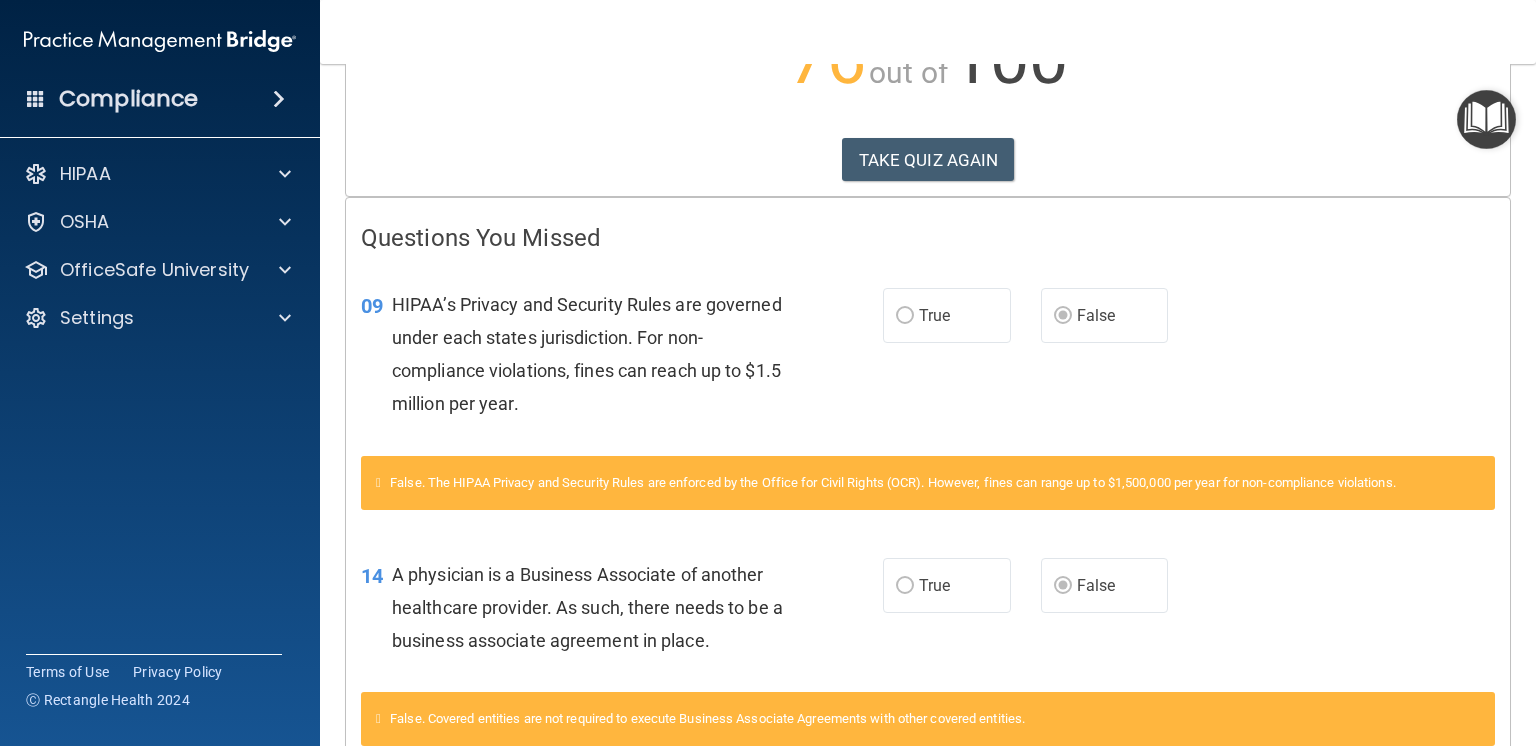 scroll, scrollTop: 0, scrollLeft: 0, axis: both 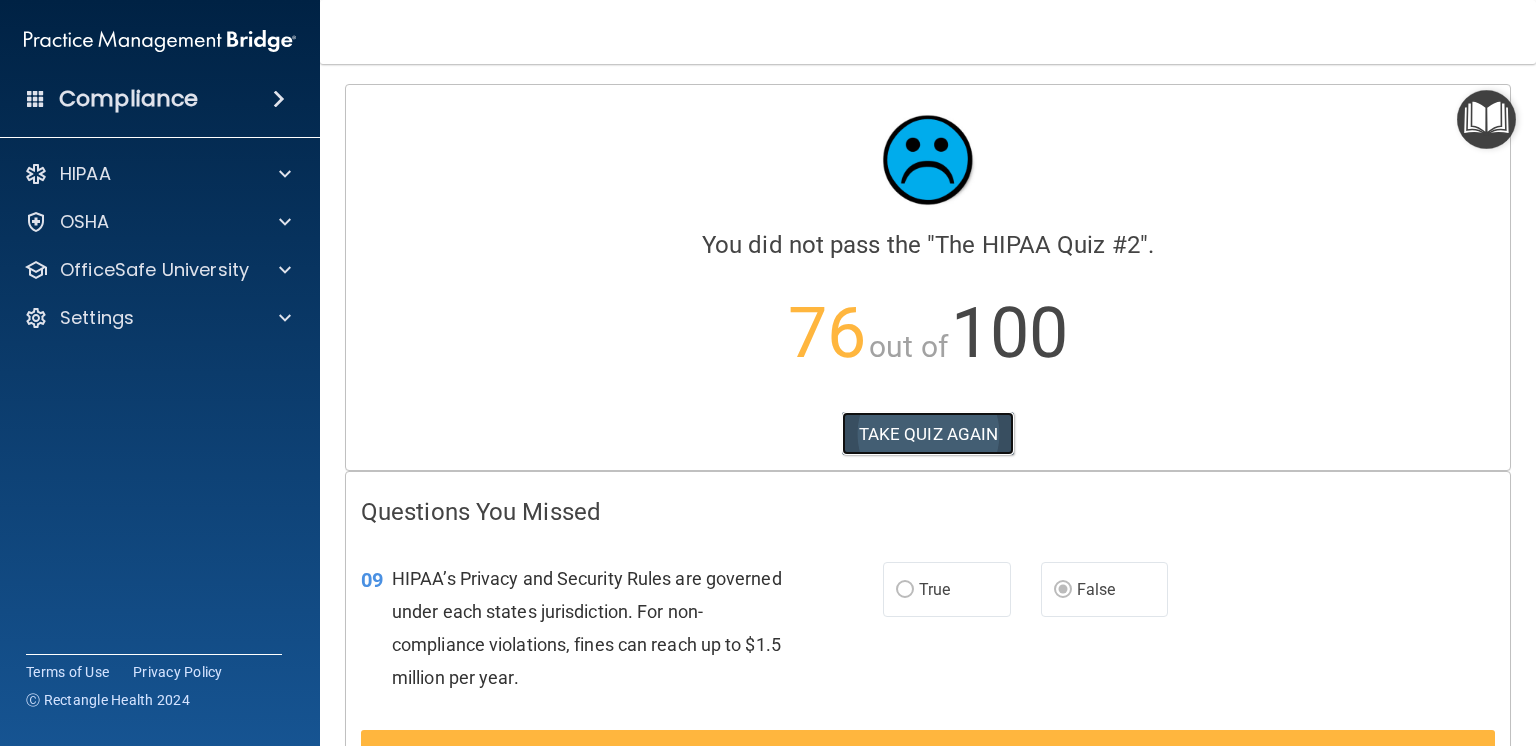 click on "TAKE QUIZ AGAIN" at bounding box center (928, 434) 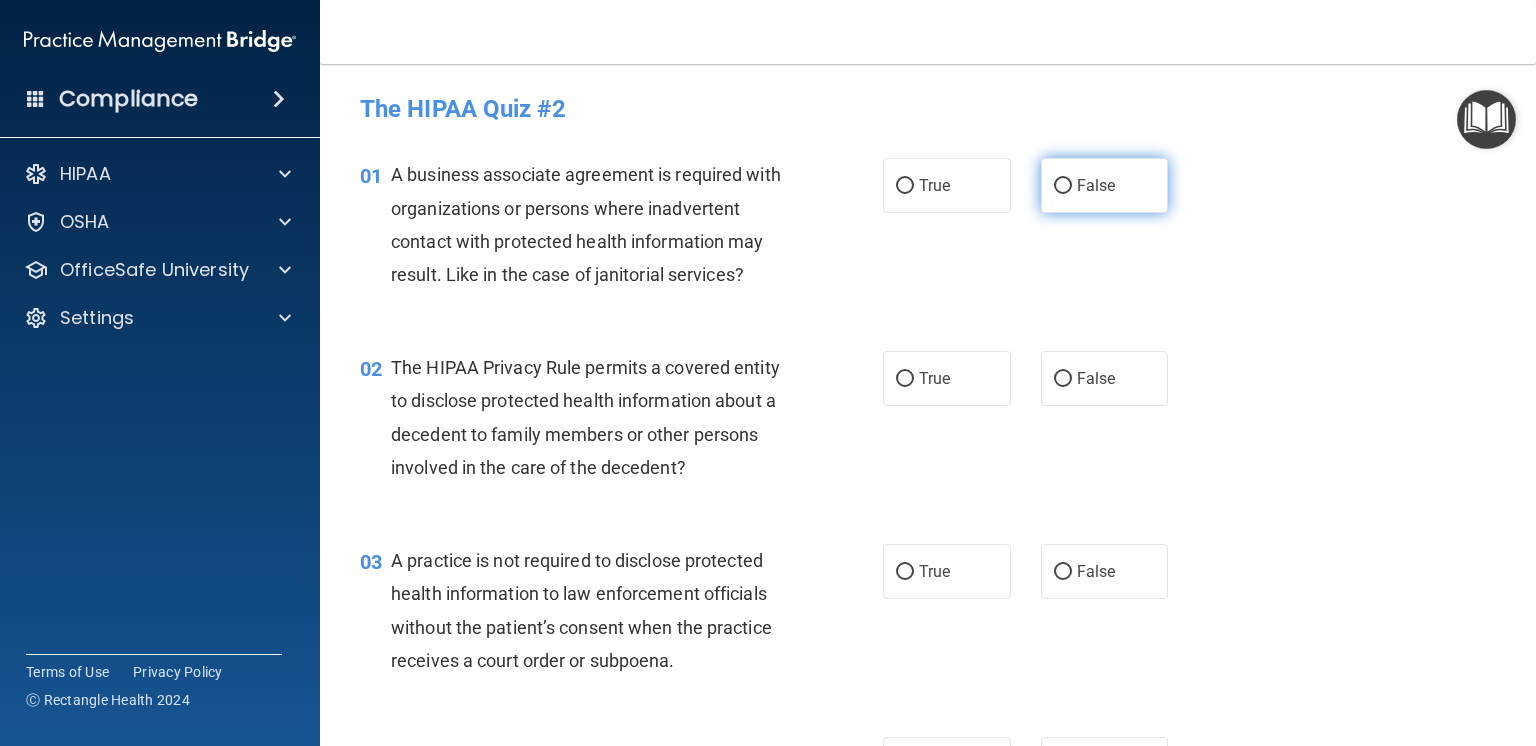 click on "False" at bounding box center [1063, 186] 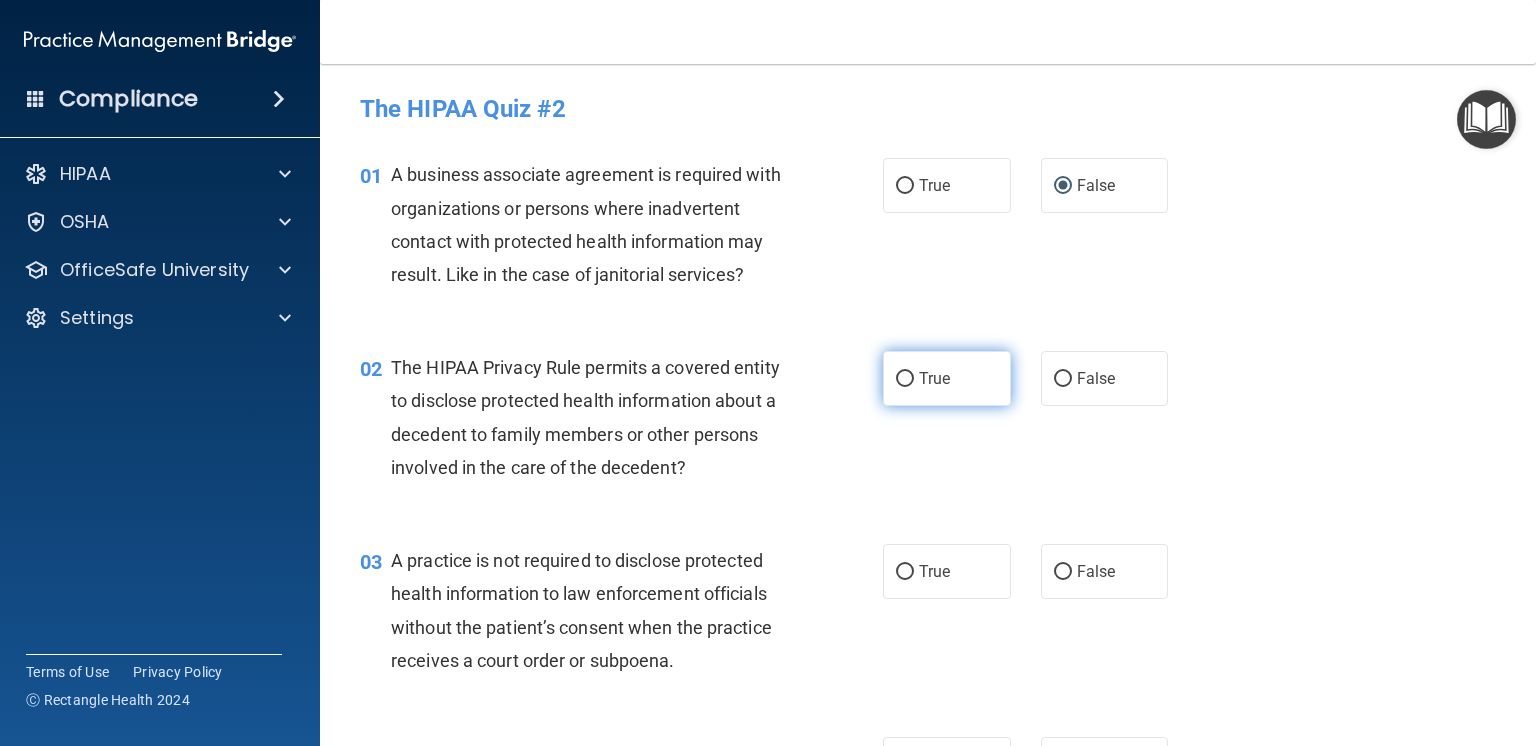click on "True" at bounding box center (905, 379) 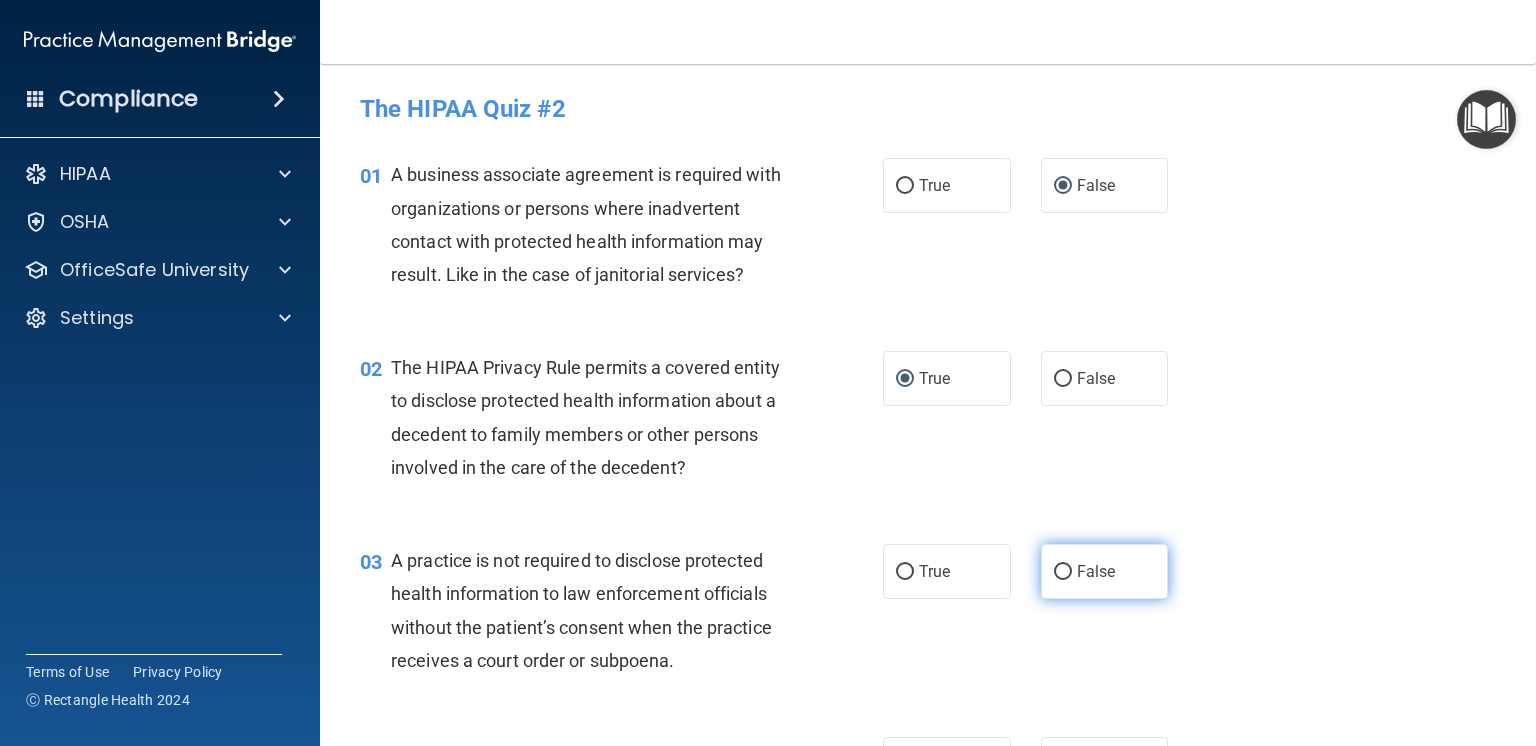 click on "False" at bounding box center (1063, 572) 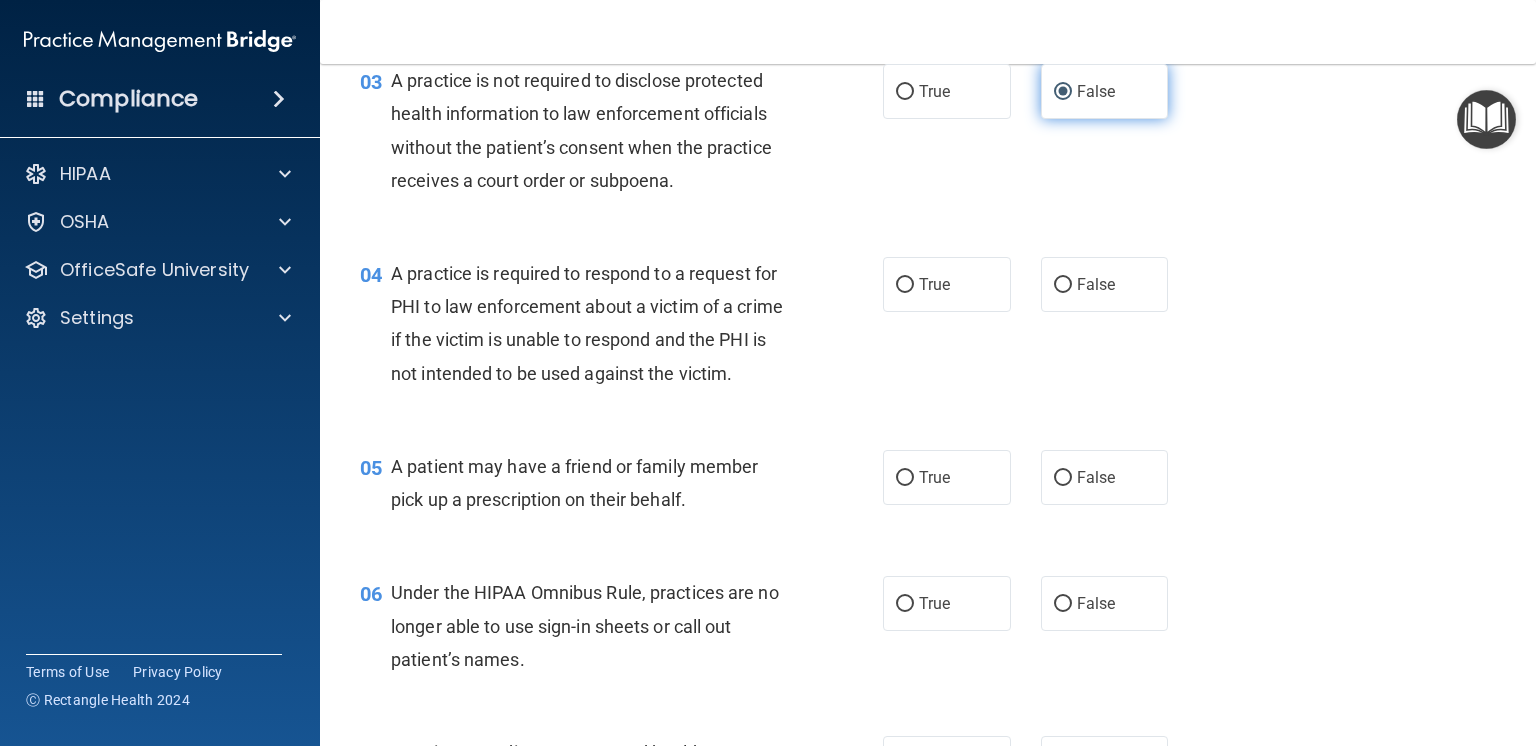 scroll, scrollTop: 520, scrollLeft: 0, axis: vertical 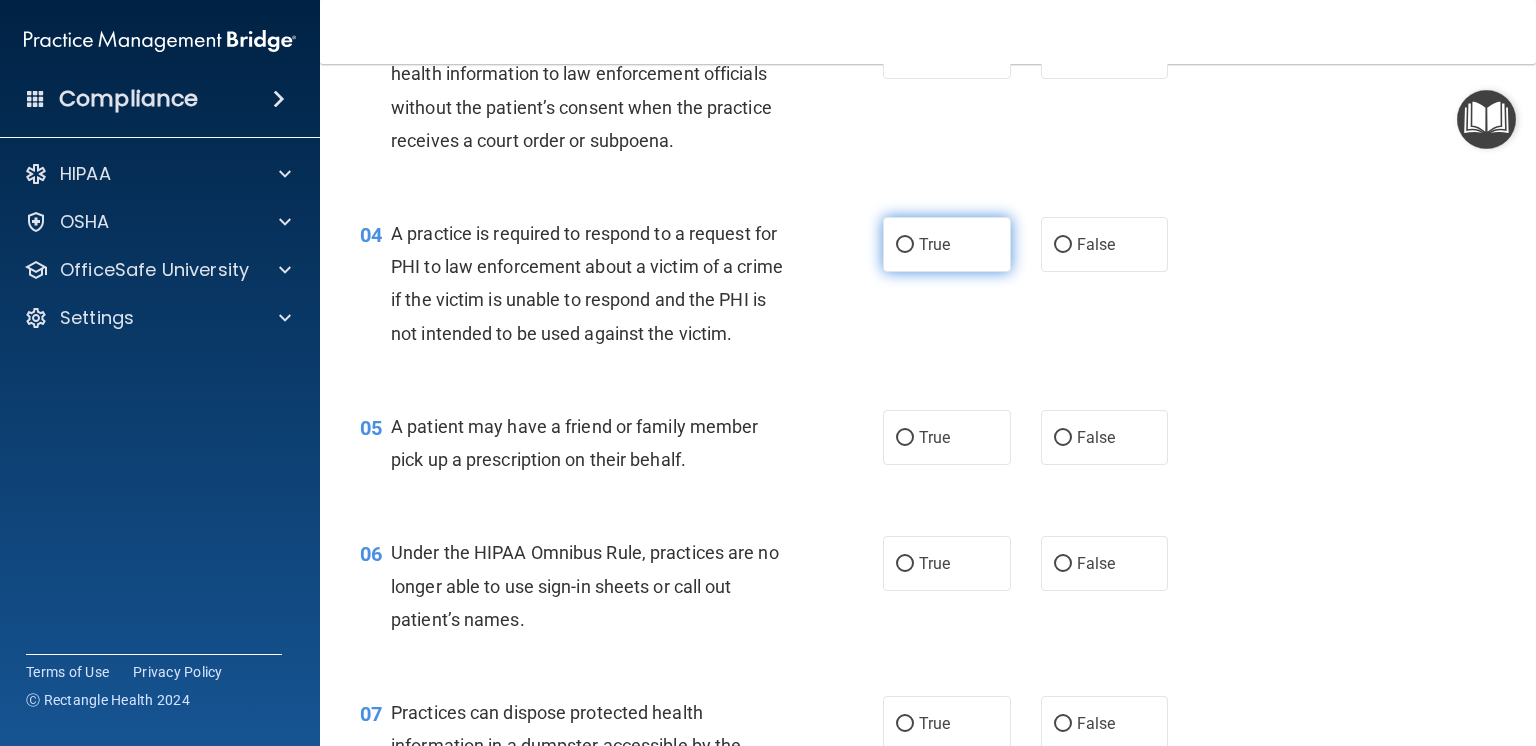 click on "True" at bounding box center (905, 245) 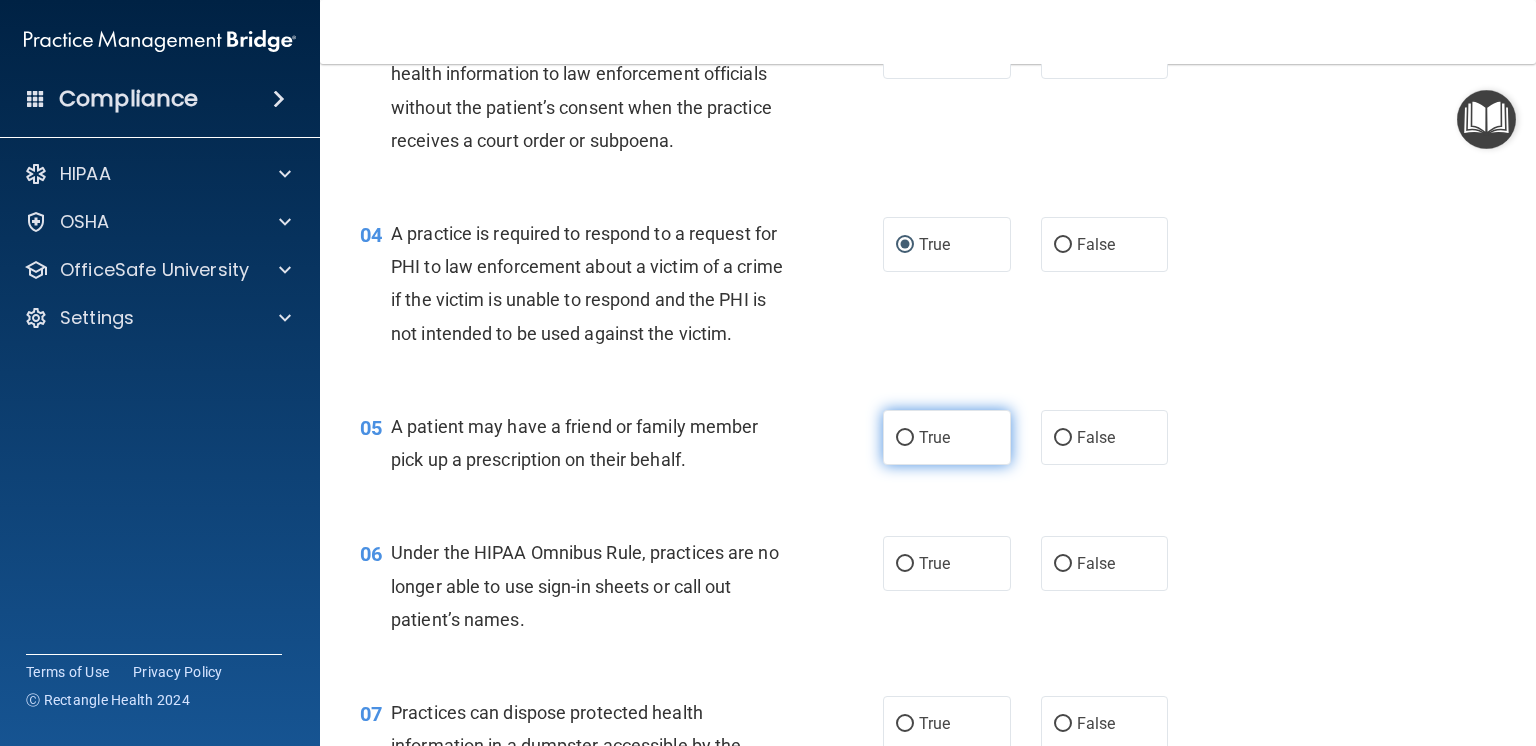 click on "True" at bounding box center [905, 438] 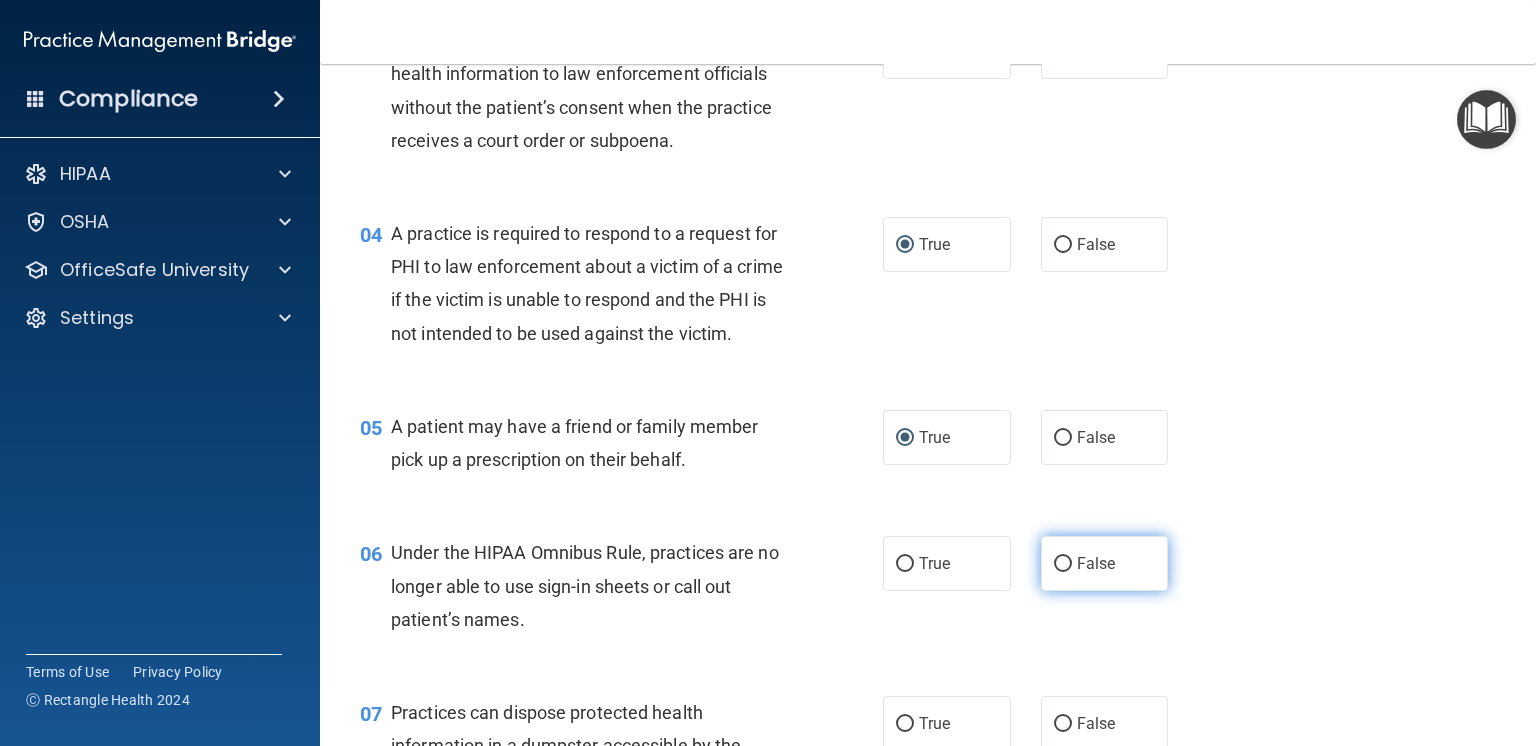 click on "False" at bounding box center [1063, 564] 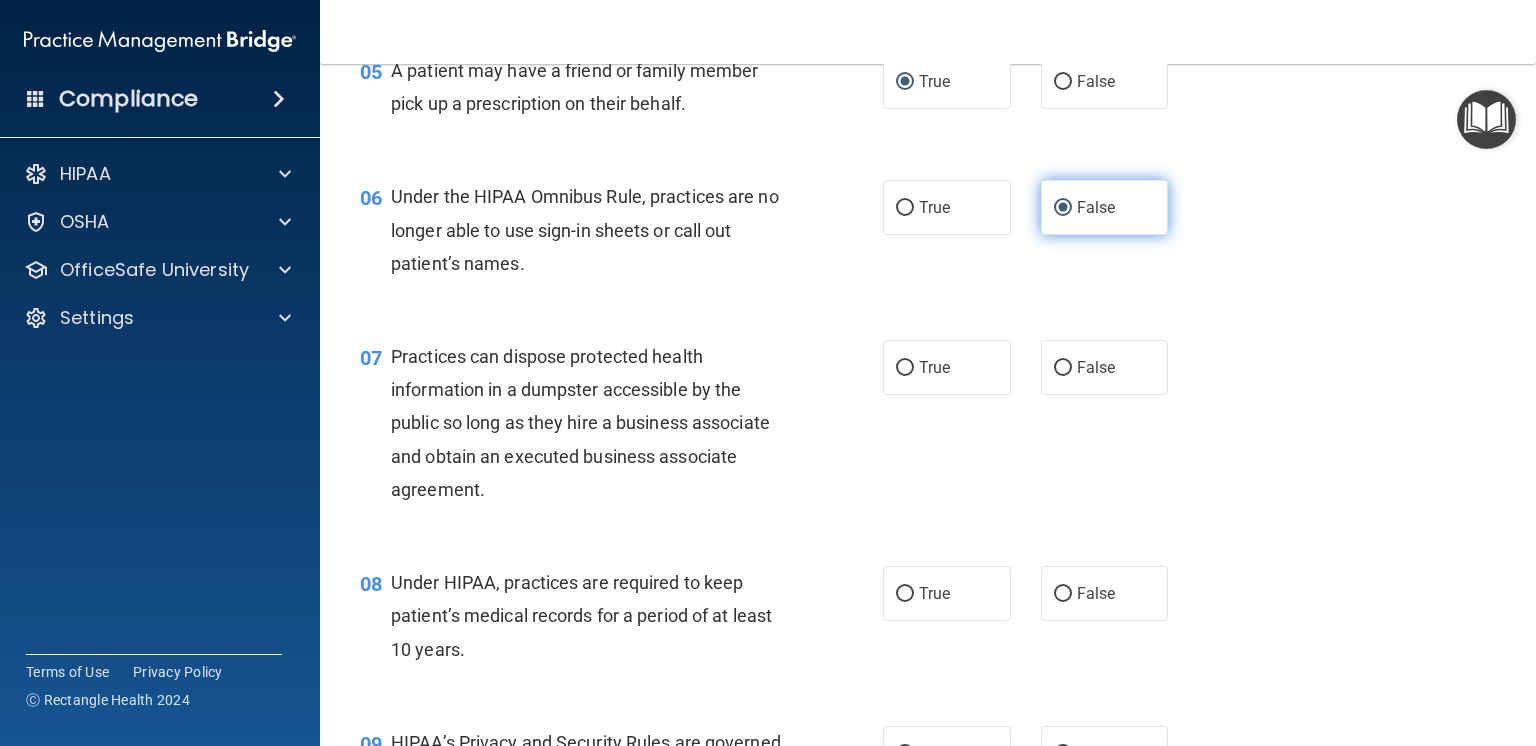 scroll, scrollTop: 880, scrollLeft: 0, axis: vertical 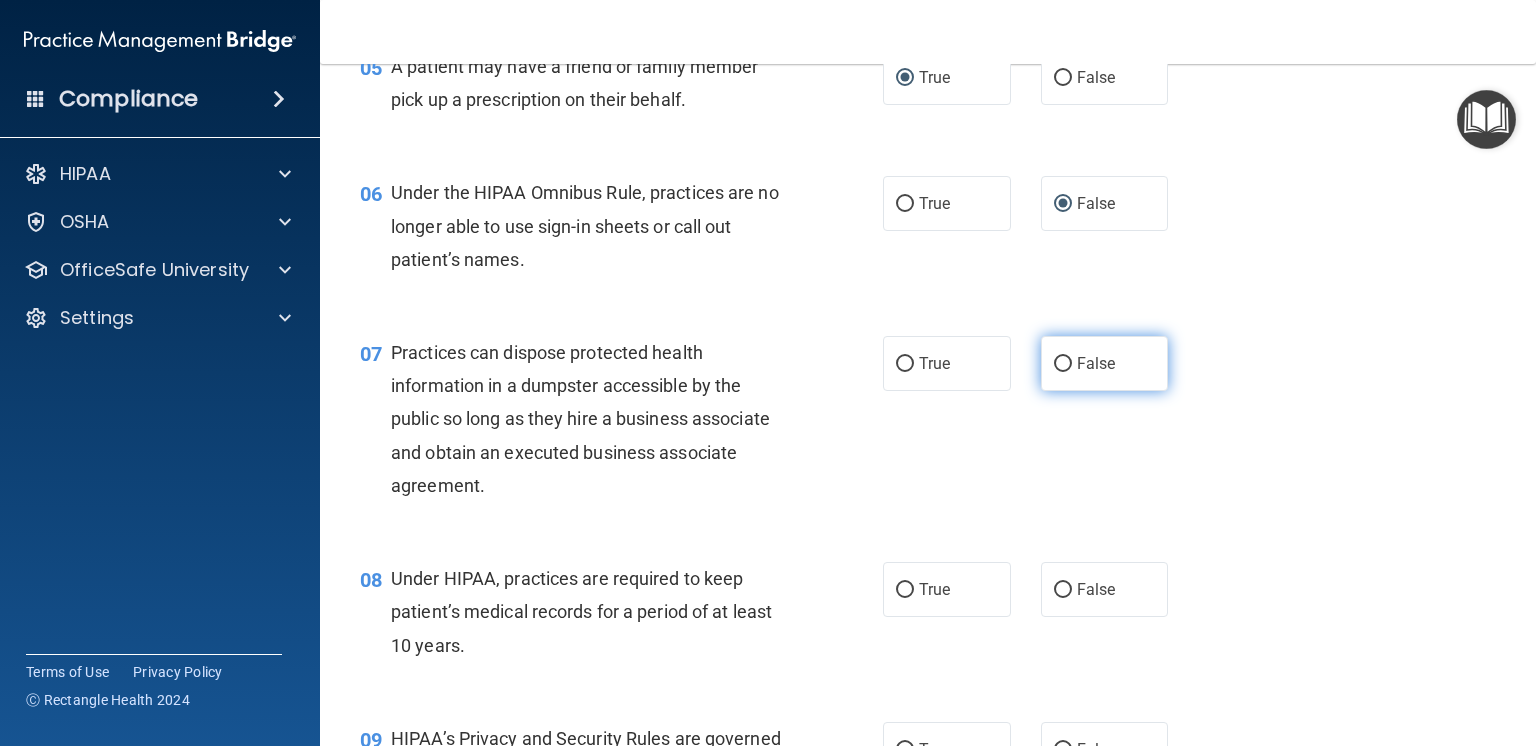 click on "False" at bounding box center [1063, 364] 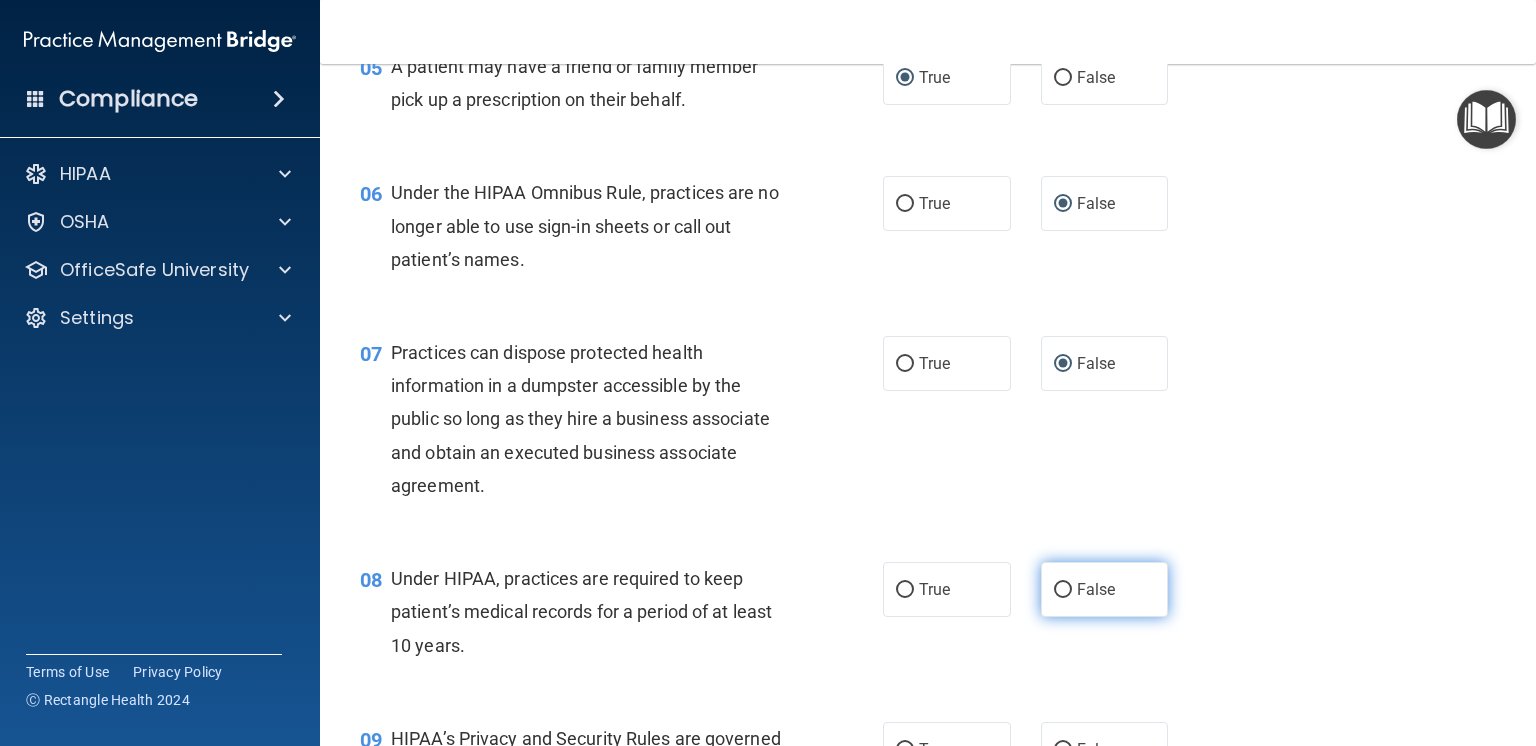 click on "False" at bounding box center [1063, 590] 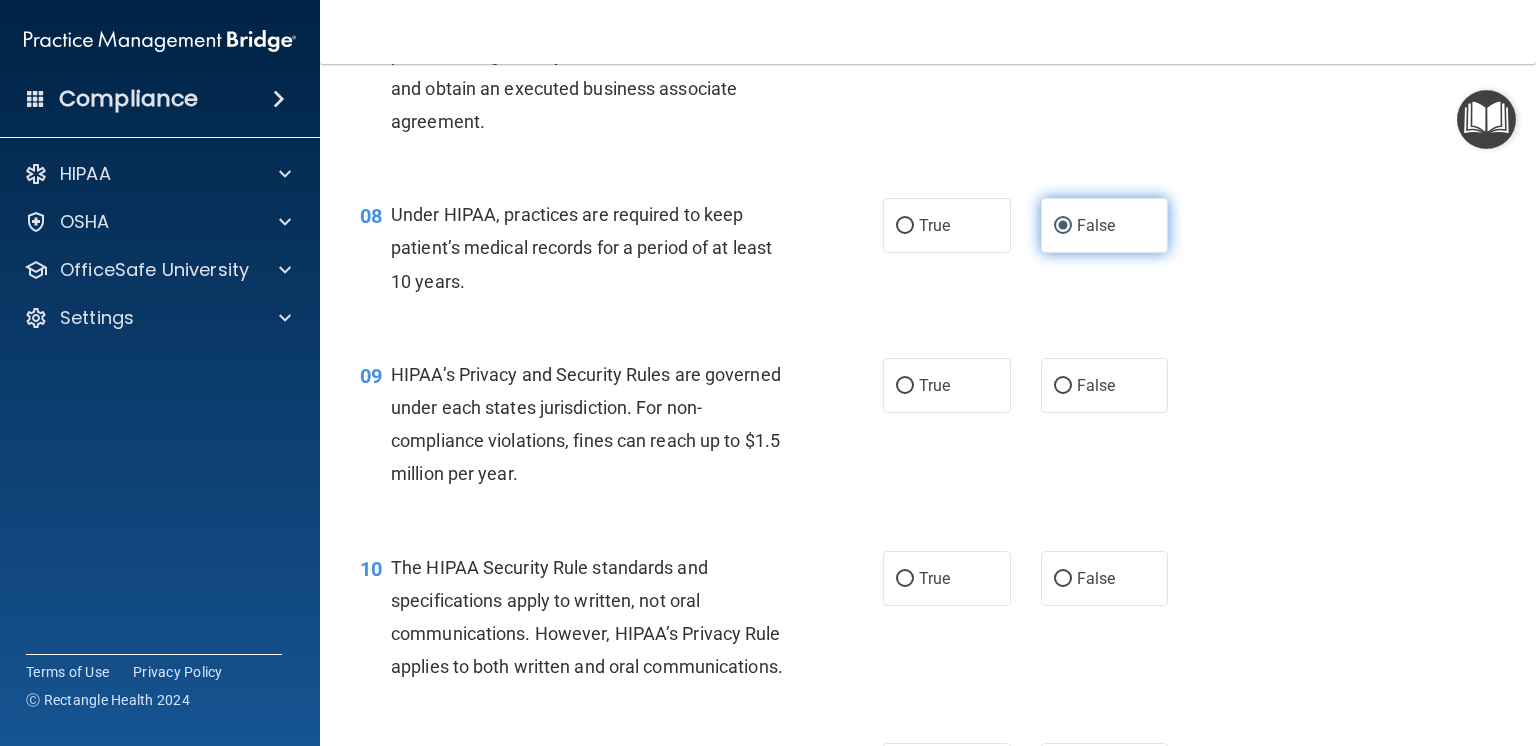 scroll, scrollTop: 1280, scrollLeft: 0, axis: vertical 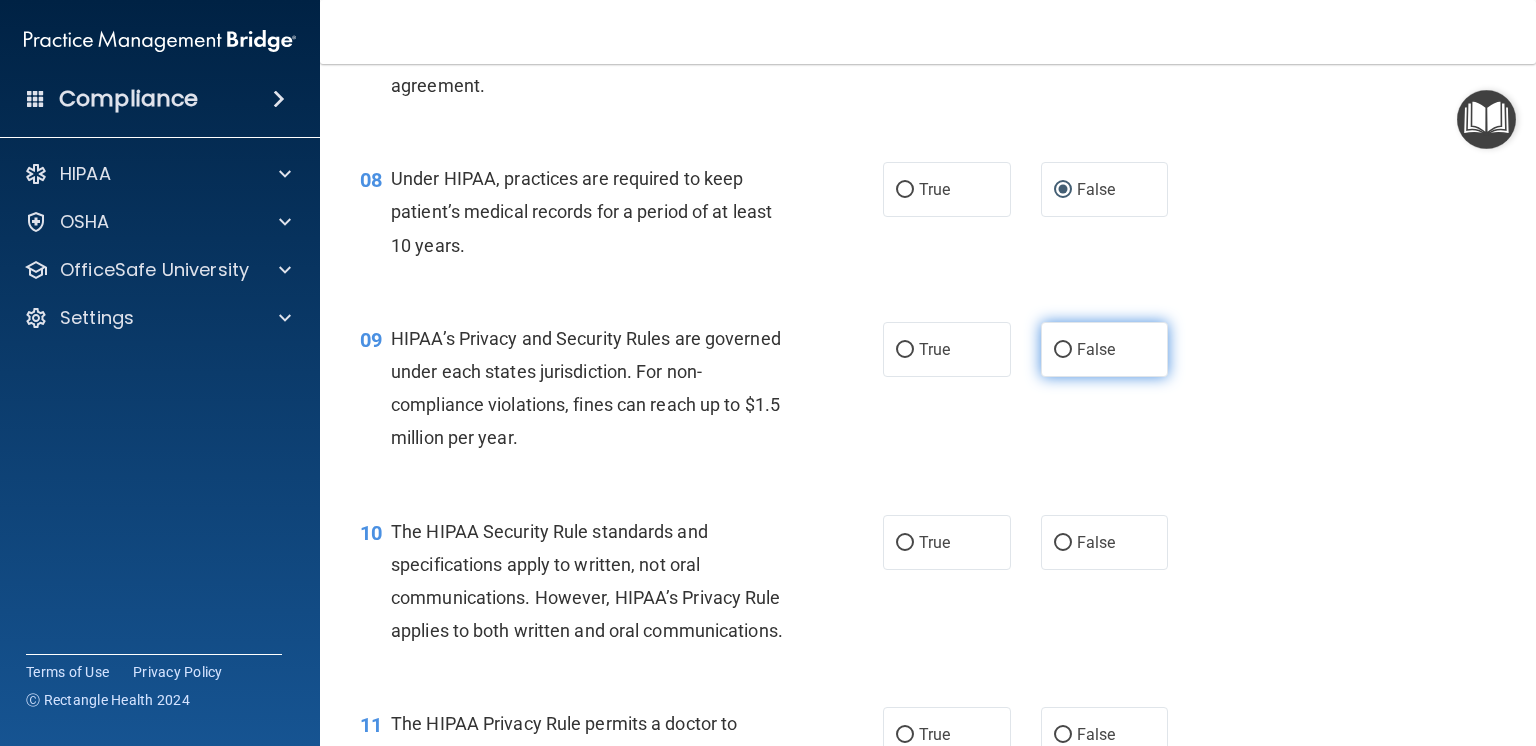 click on "False" at bounding box center (1063, 350) 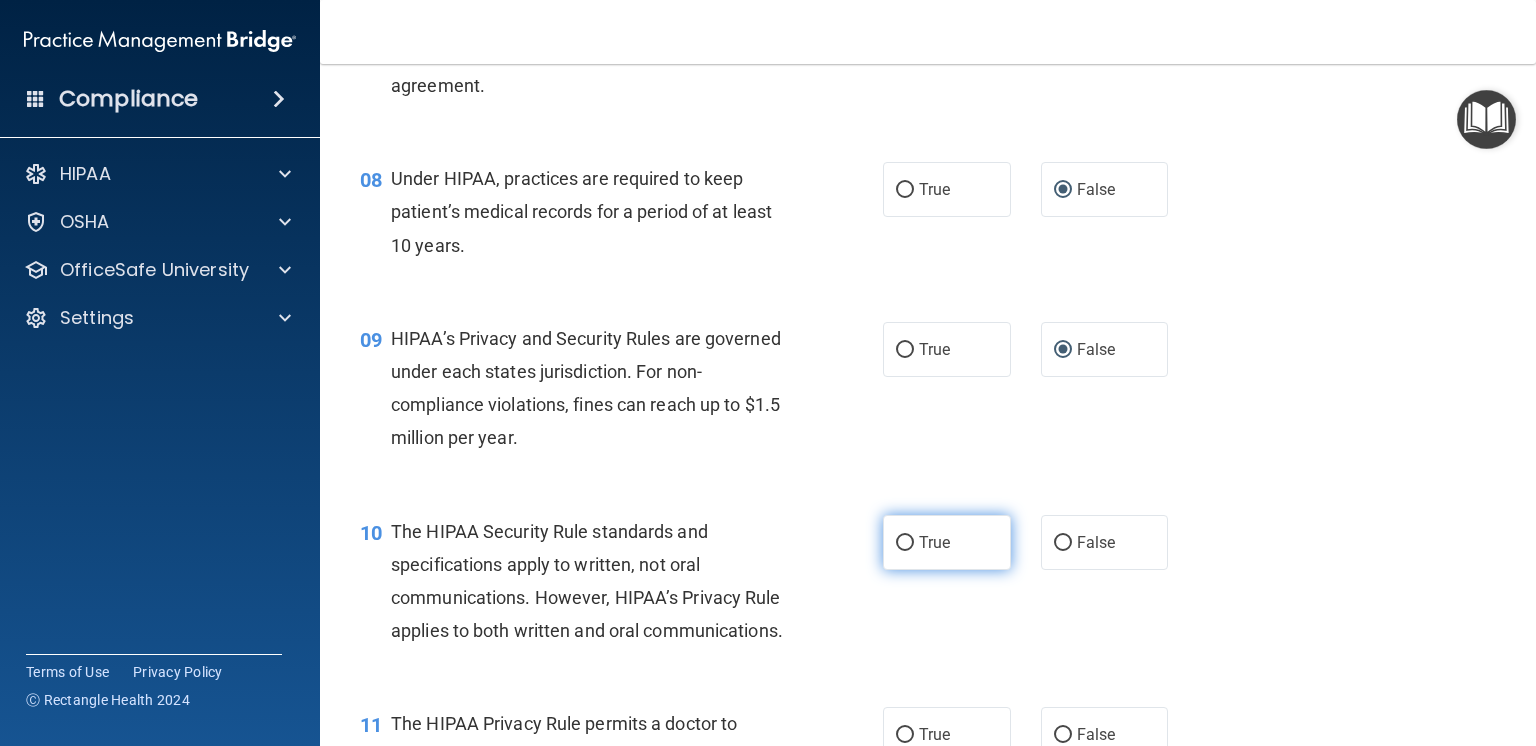 click on "True" at bounding box center [905, 543] 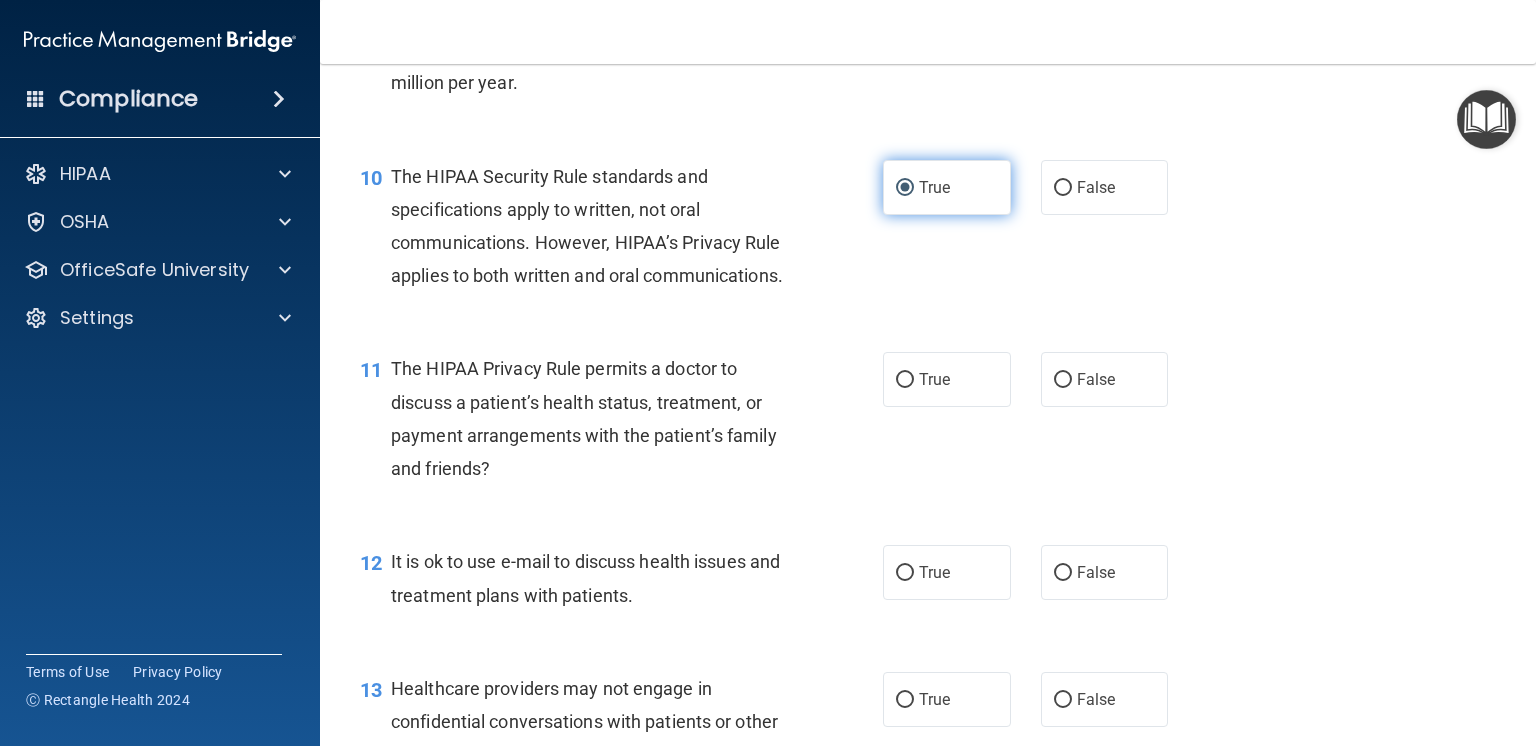 scroll, scrollTop: 1640, scrollLeft: 0, axis: vertical 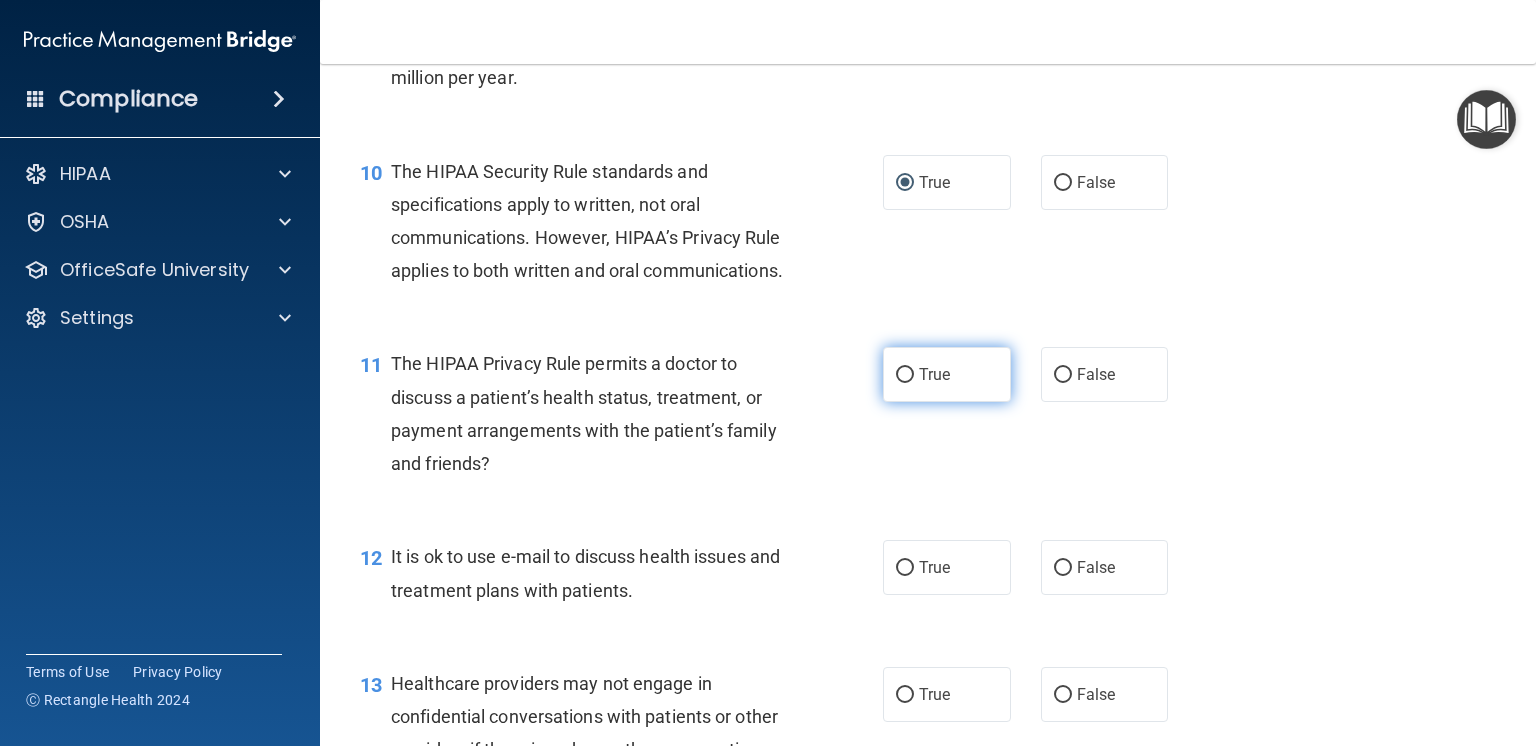 click on "True" at bounding box center (905, 375) 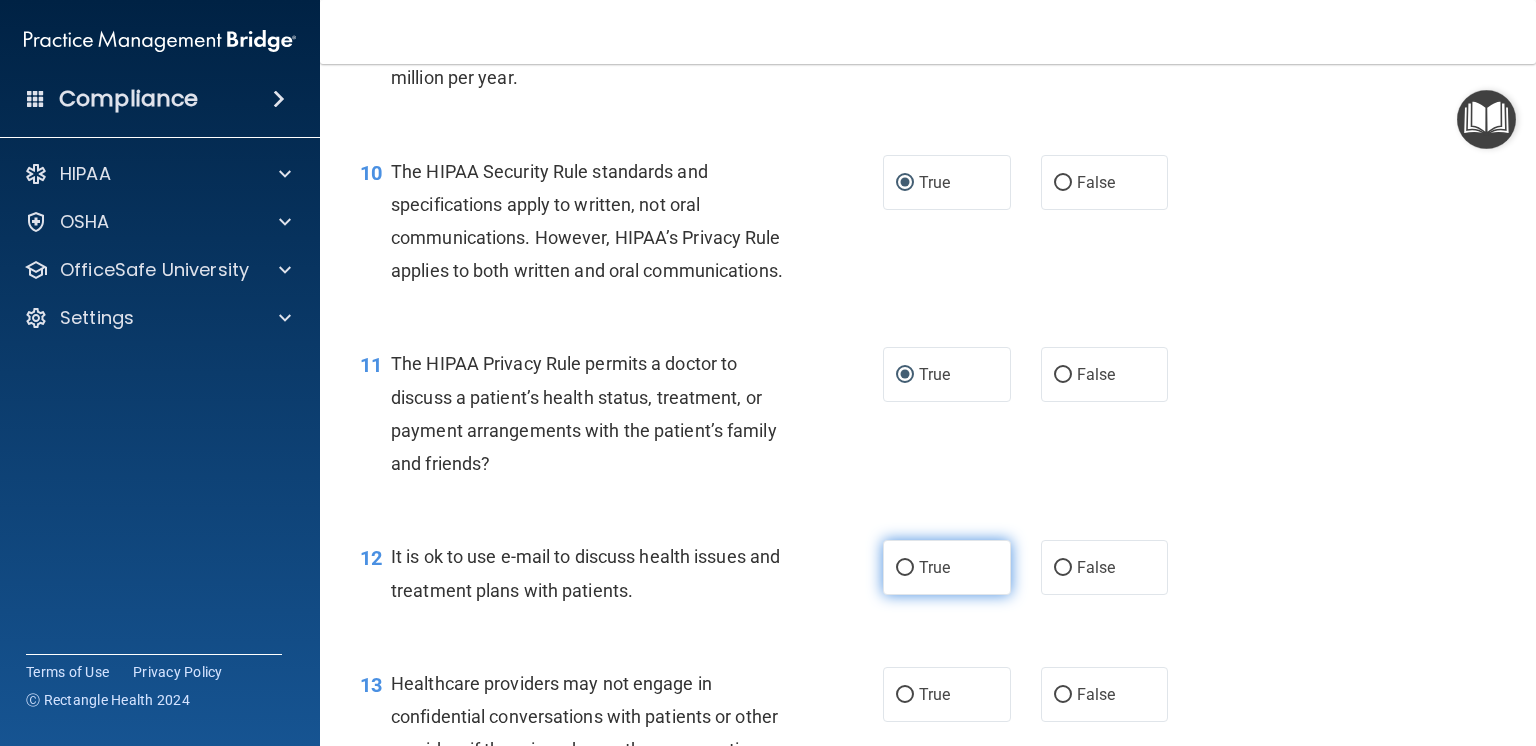 click on "True" at bounding box center (905, 568) 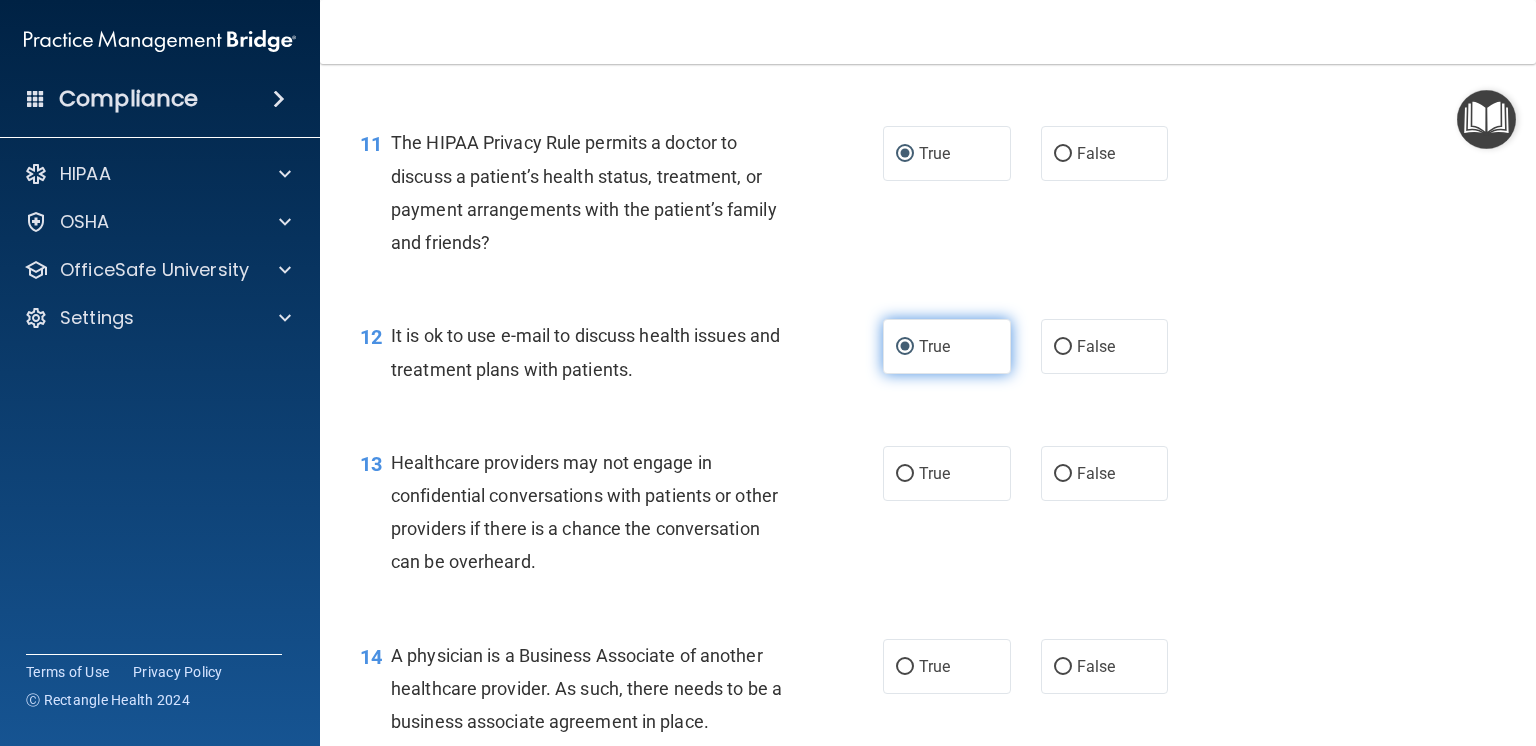 scroll, scrollTop: 1880, scrollLeft: 0, axis: vertical 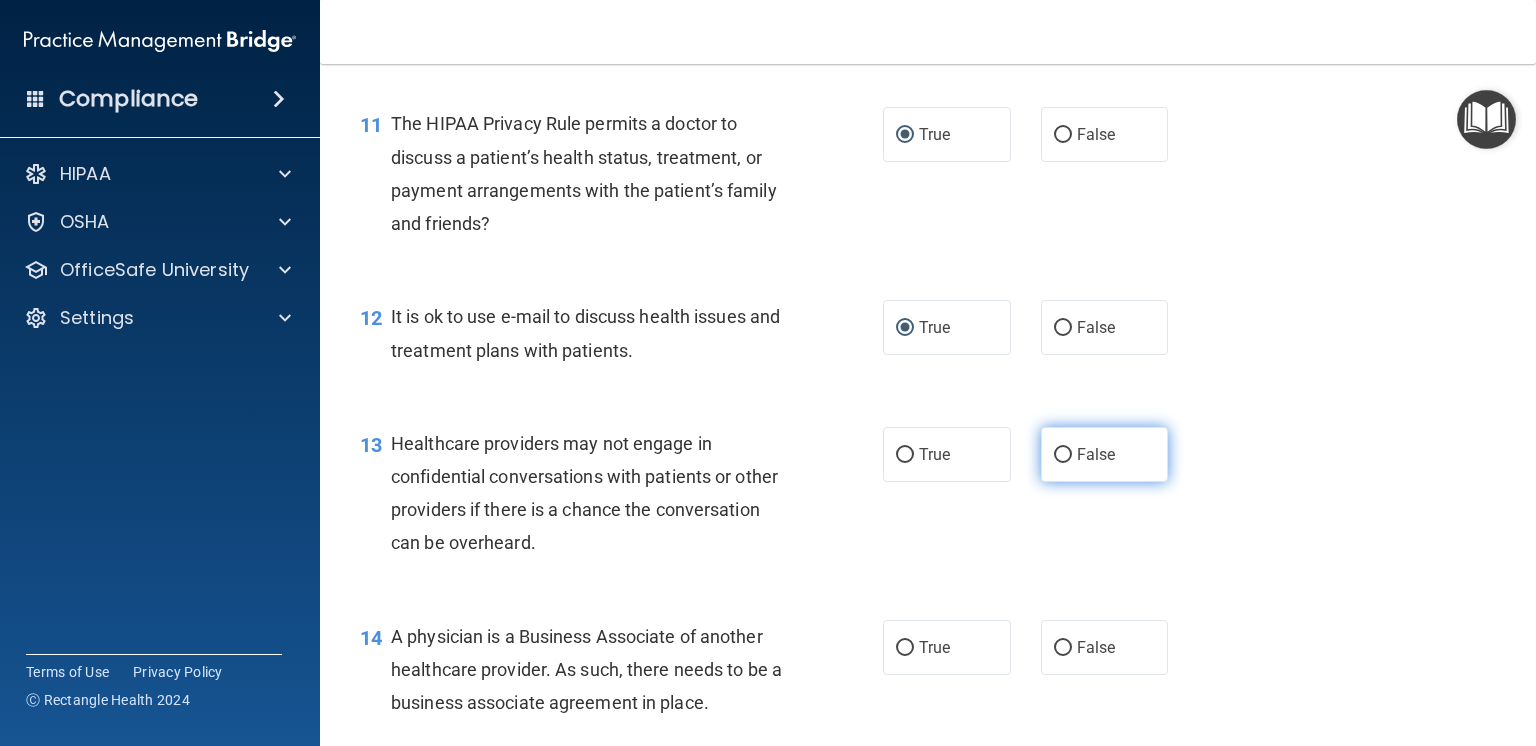 click on "False" at bounding box center (1105, 454) 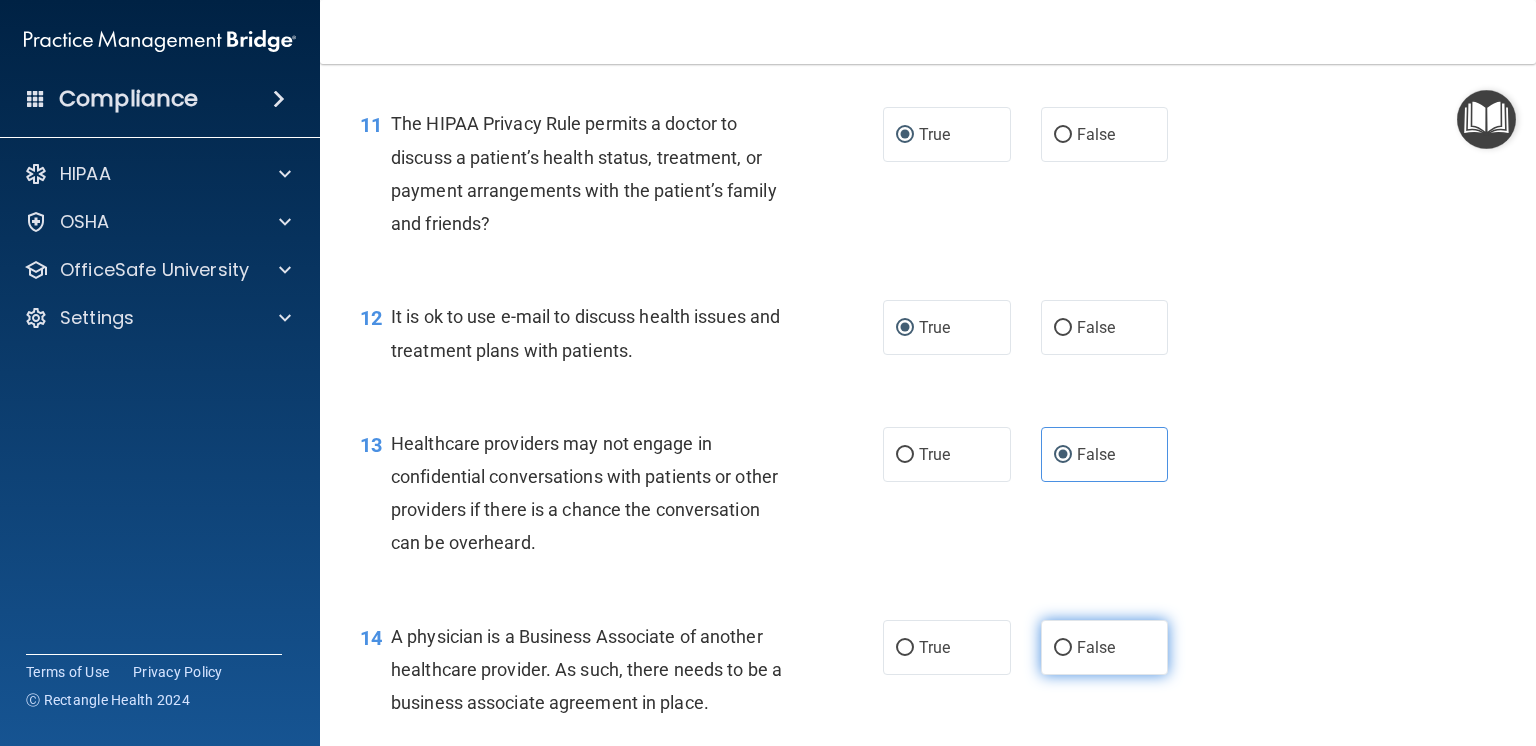 click on "False" at bounding box center [1063, 648] 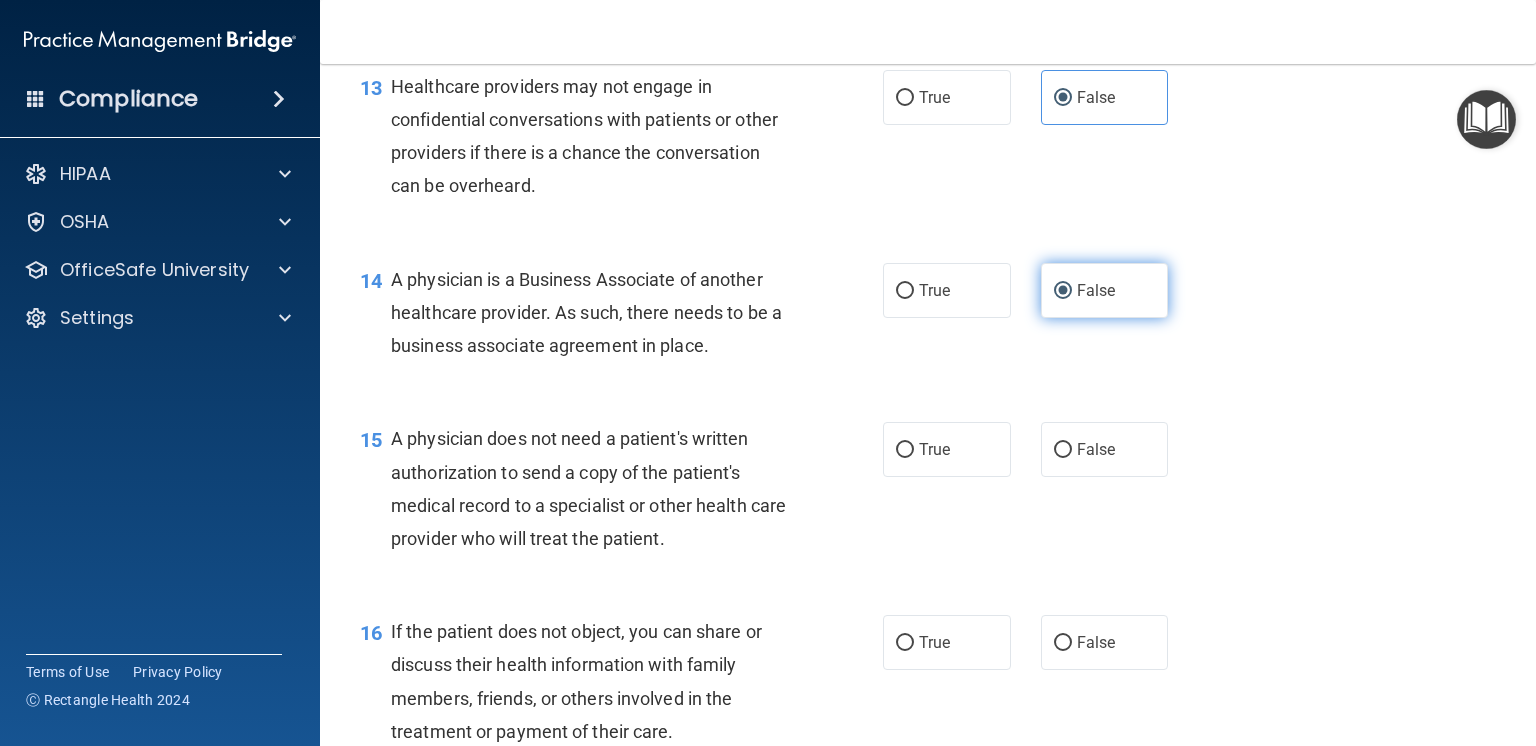 scroll, scrollTop: 2240, scrollLeft: 0, axis: vertical 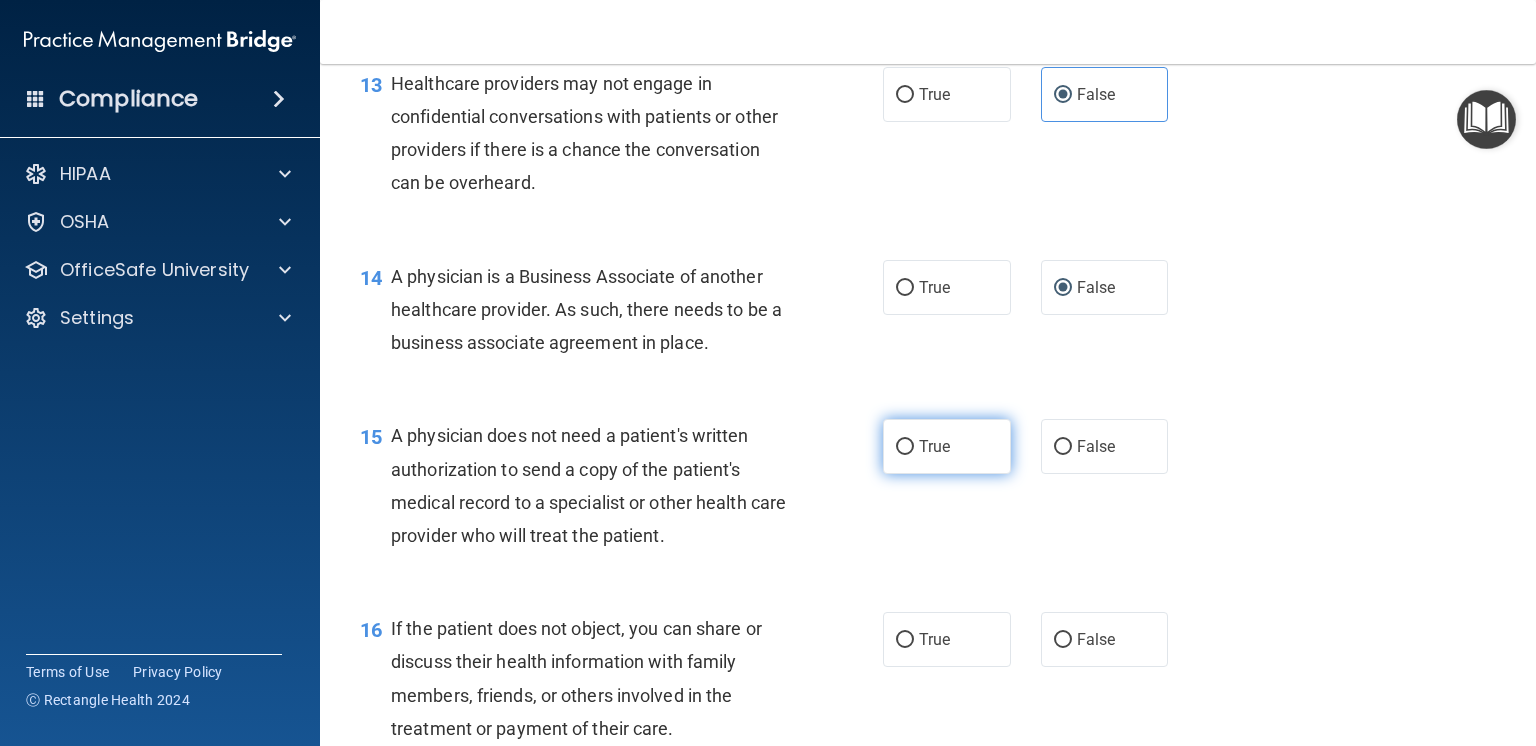 click on "True" at bounding box center [905, 447] 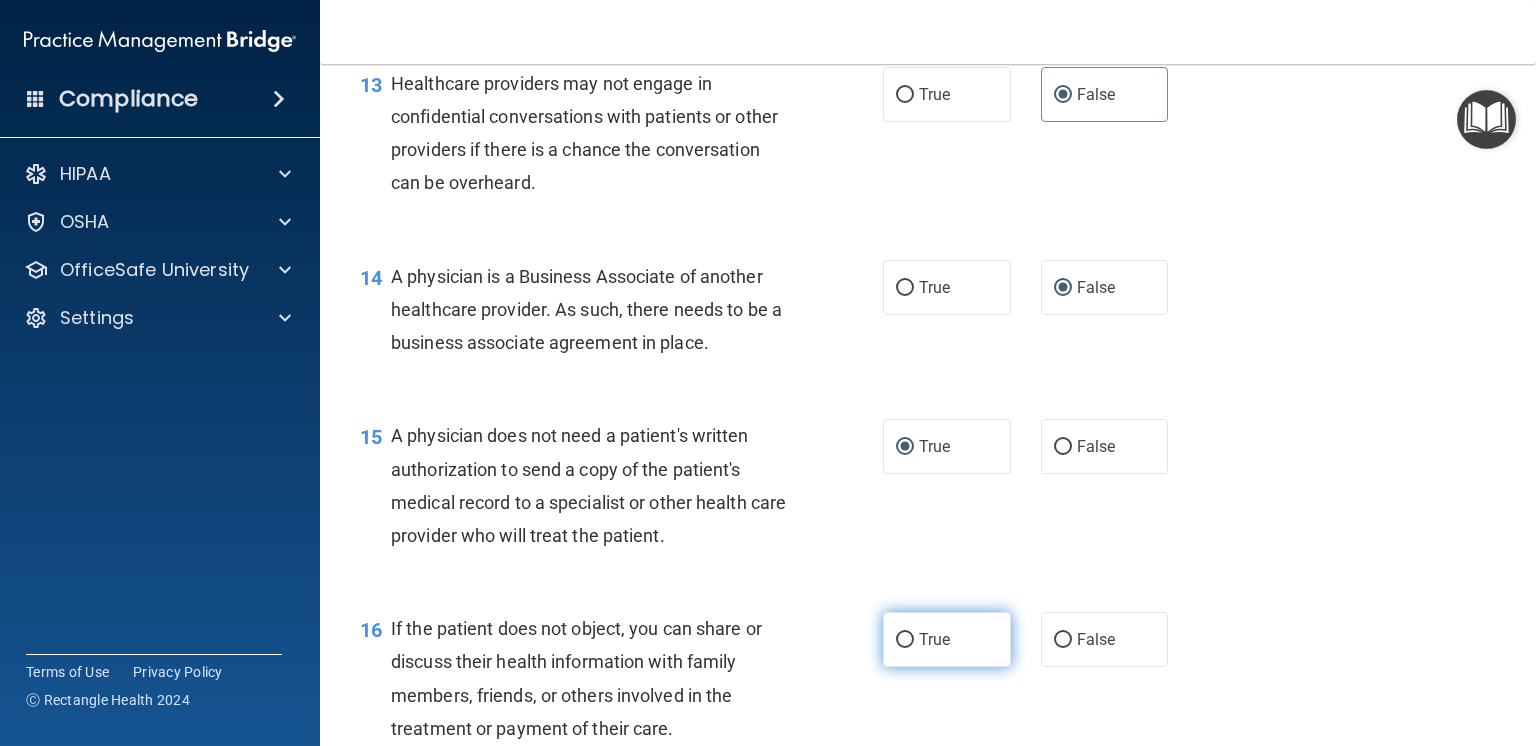 click on "True" at bounding box center [905, 640] 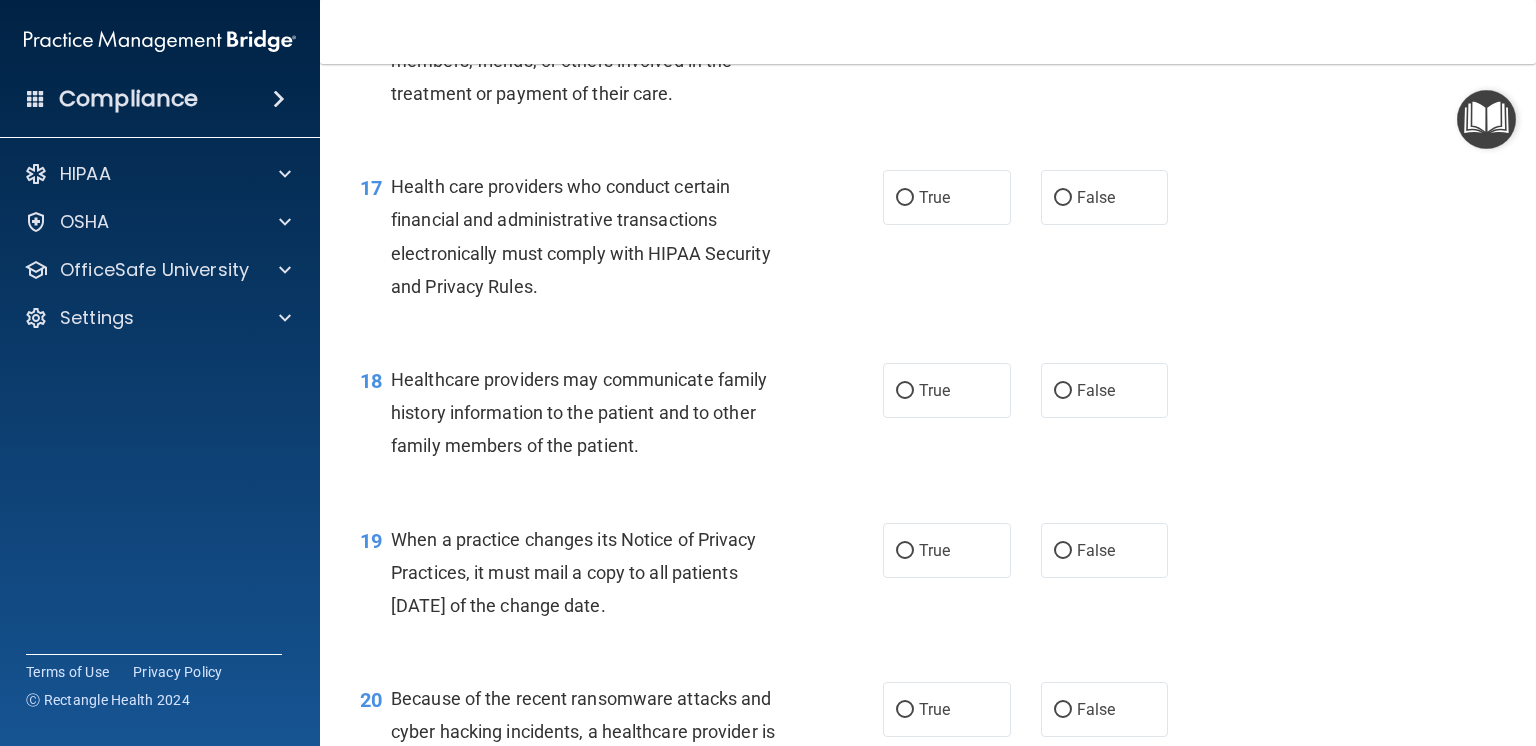 scroll, scrollTop: 2880, scrollLeft: 0, axis: vertical 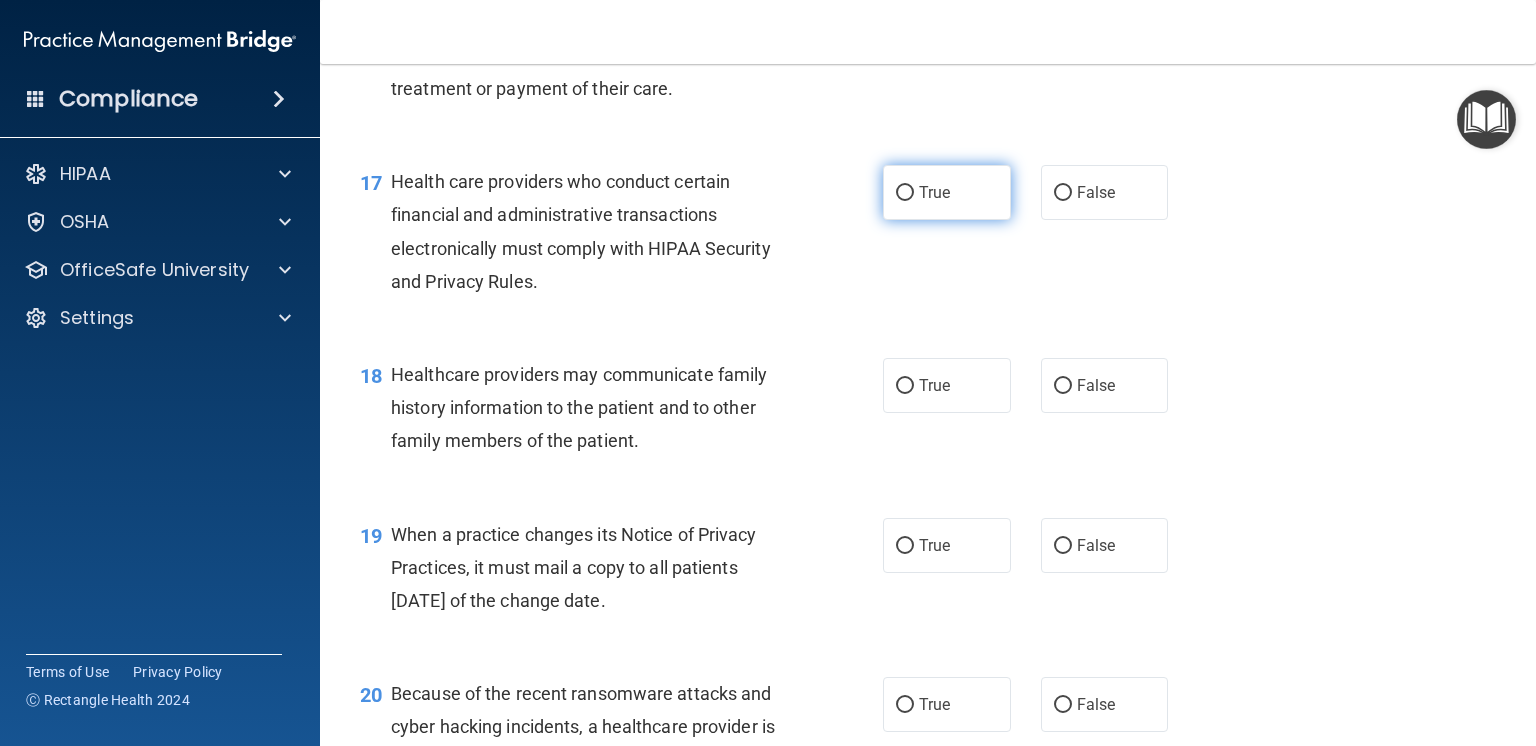 click on "True" at bounding box center (905, 193) 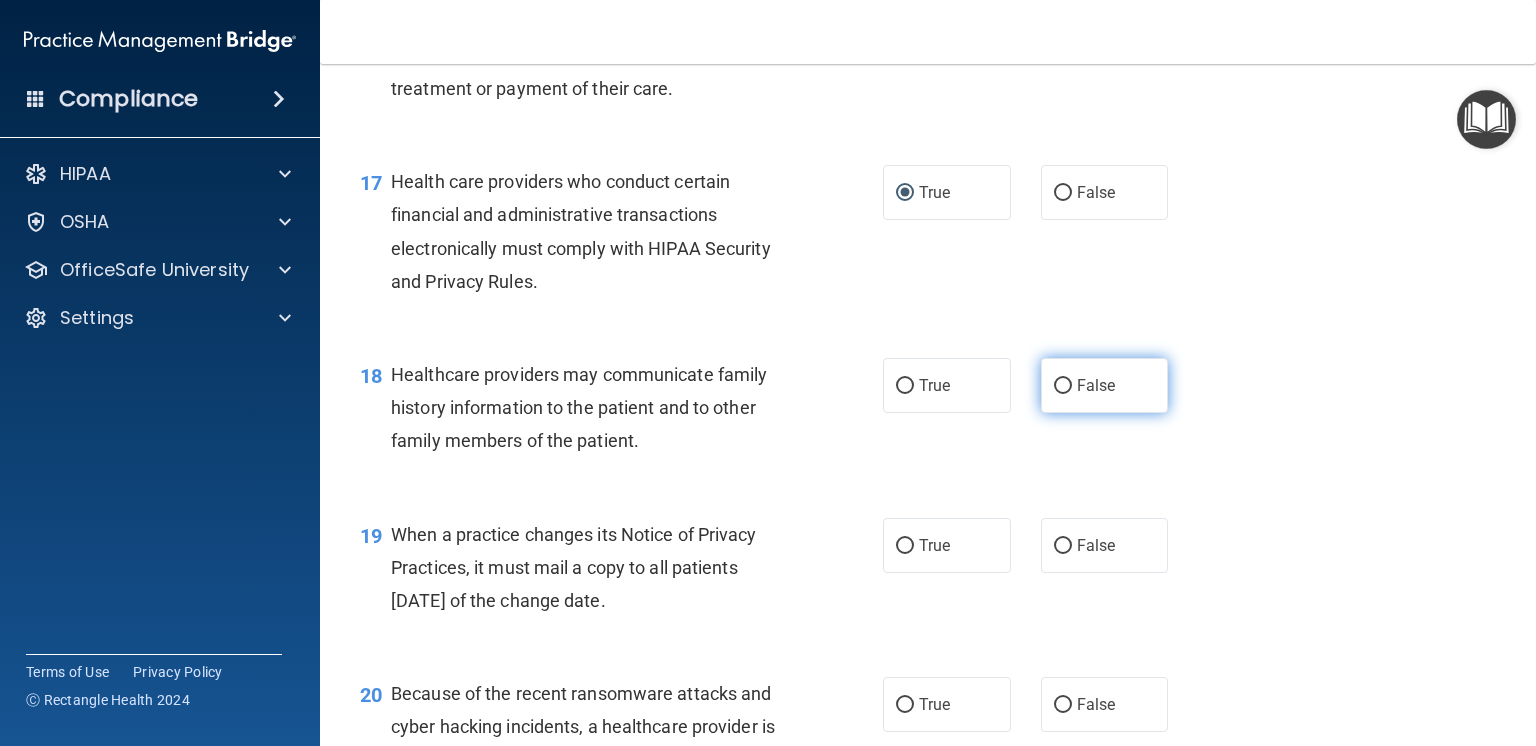 click on "False" at bounding box center [1063, 386] 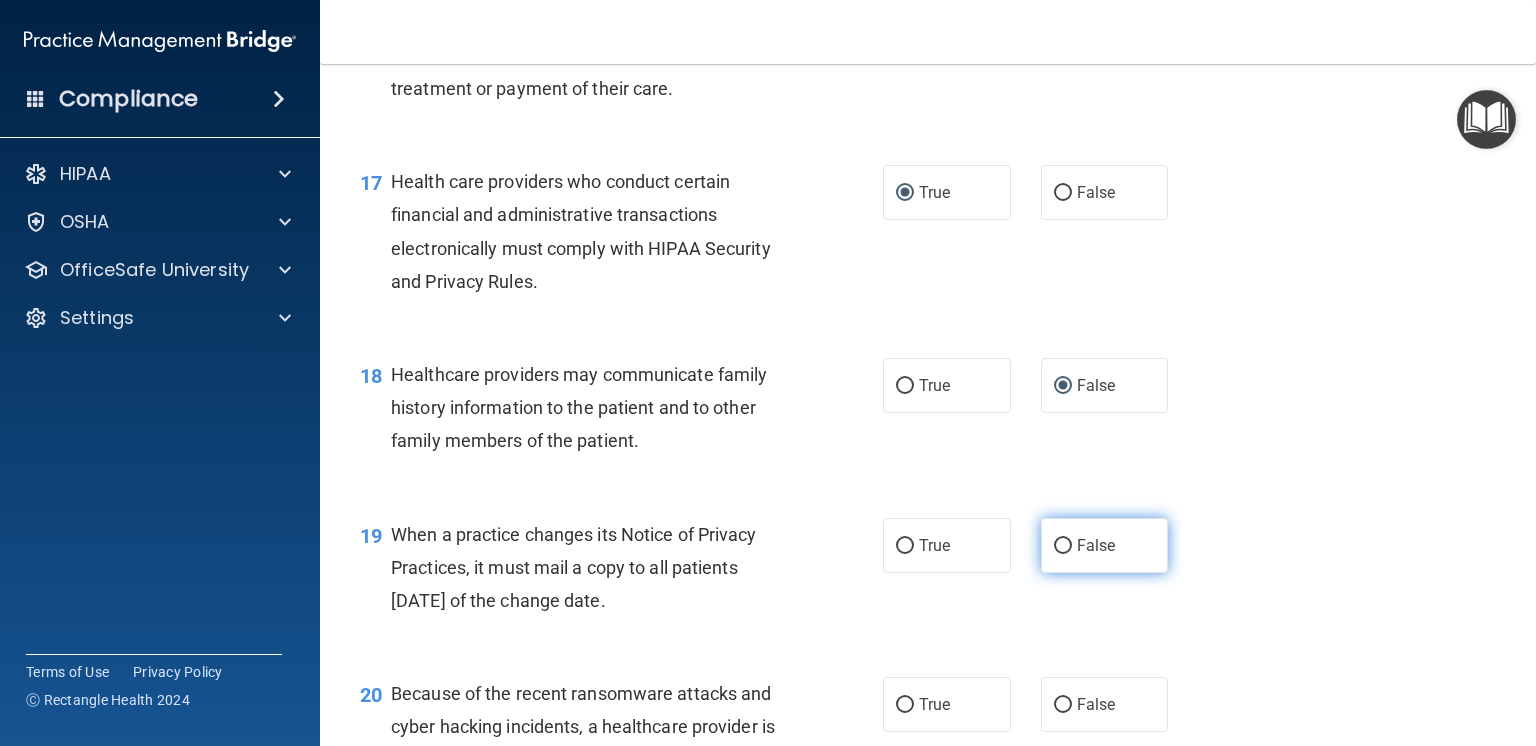 click on "False" at bounding box center (1063, 546) 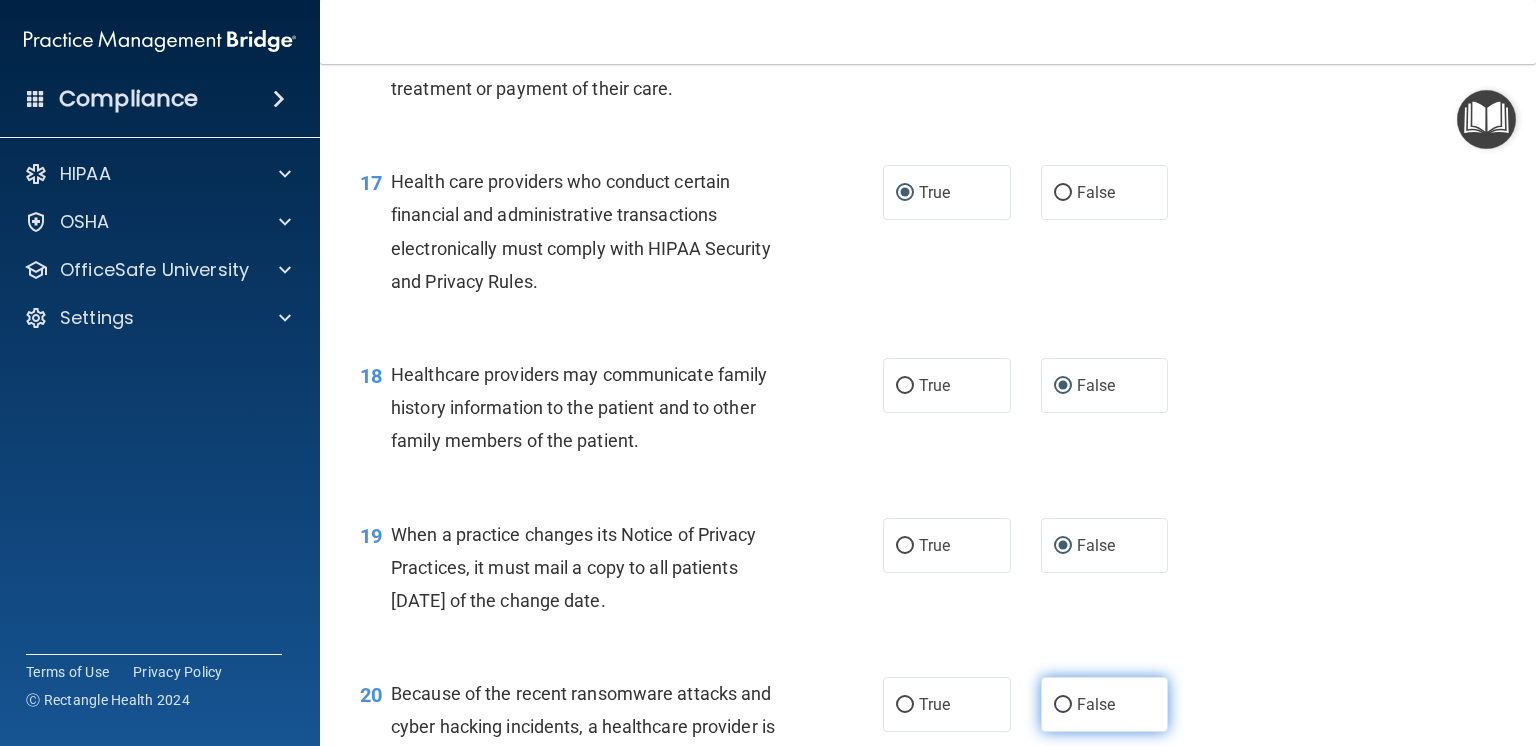 click on "False" at bounding box center (1063, 705) 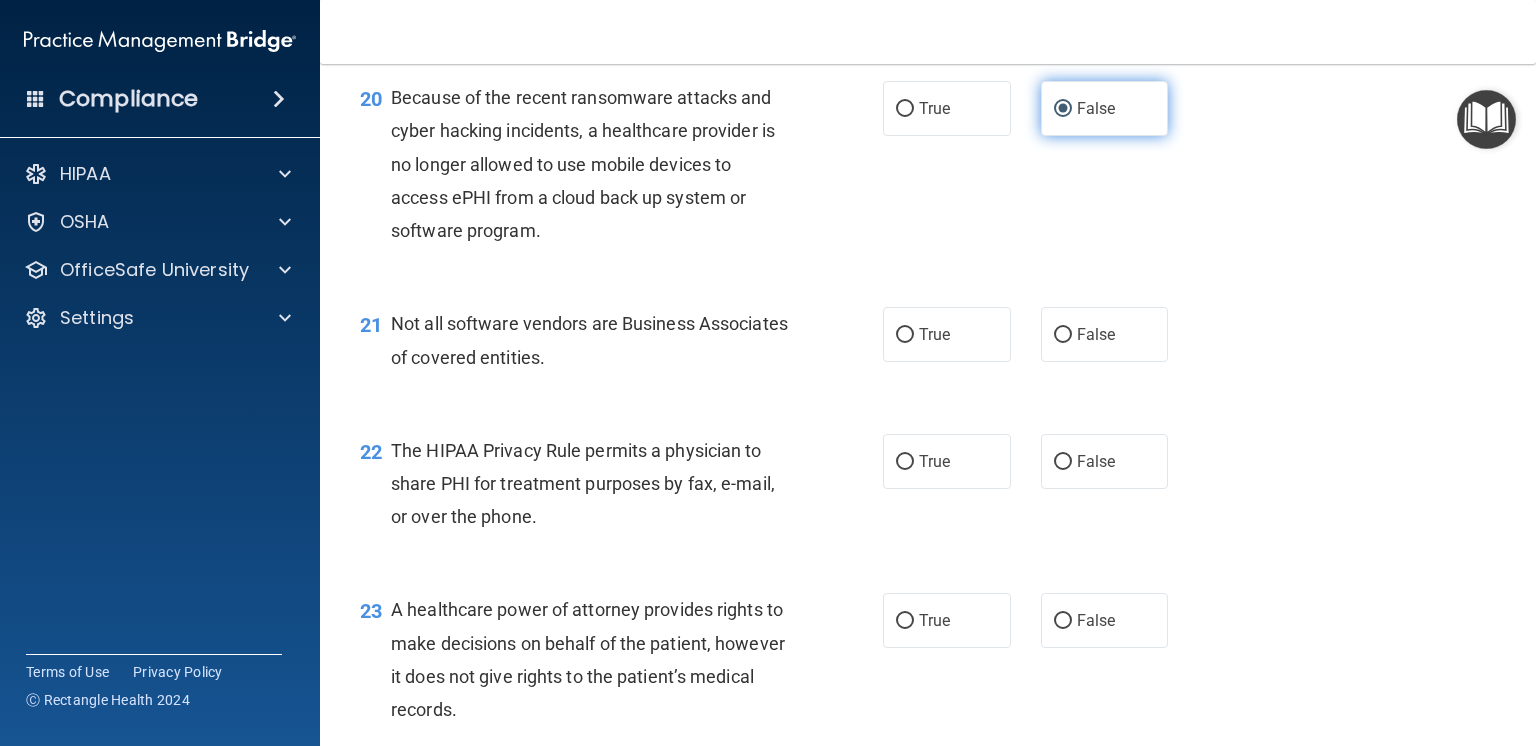scroll, scrollTop: 3480, scrollLeft: 0, axis: vertical 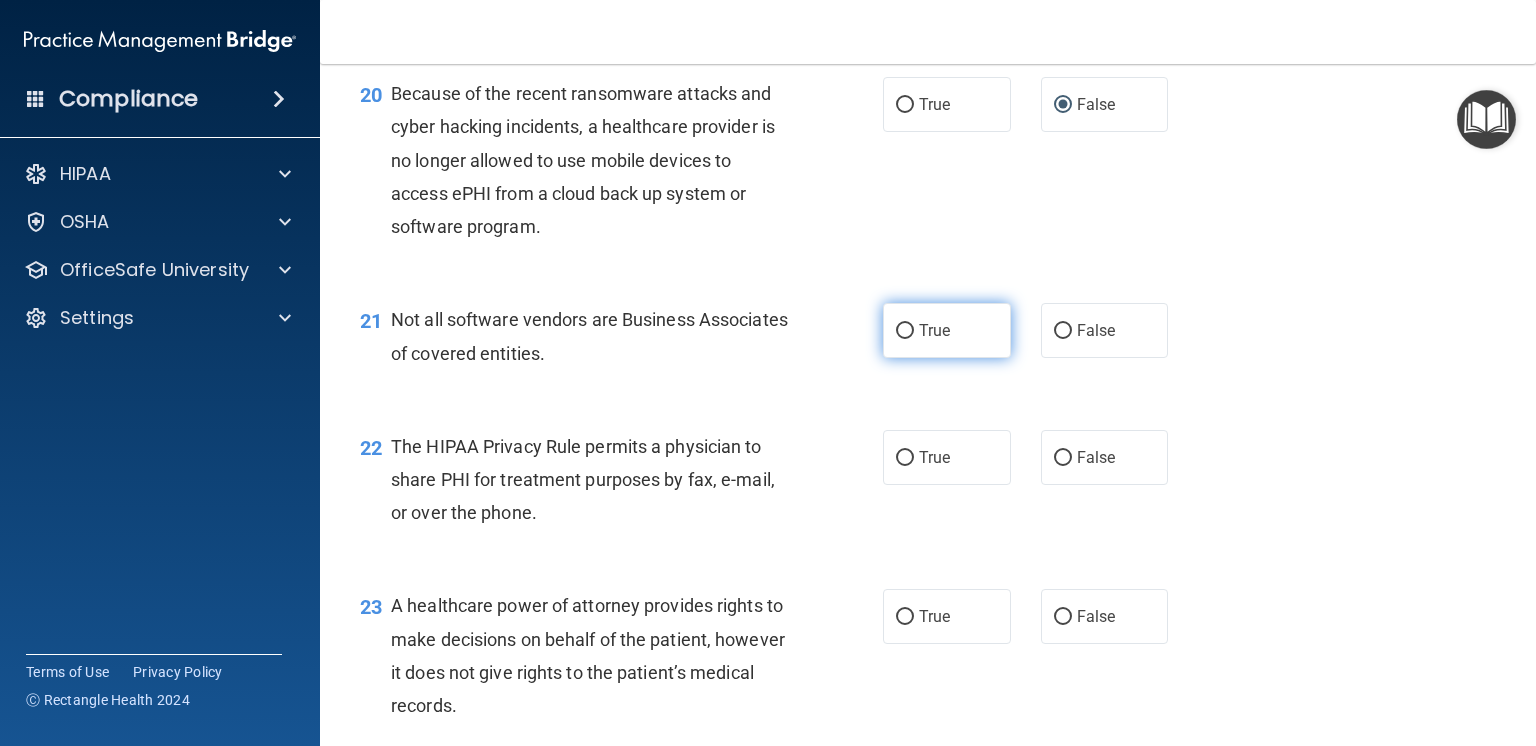click on "True" at bounding box center [905, 331] 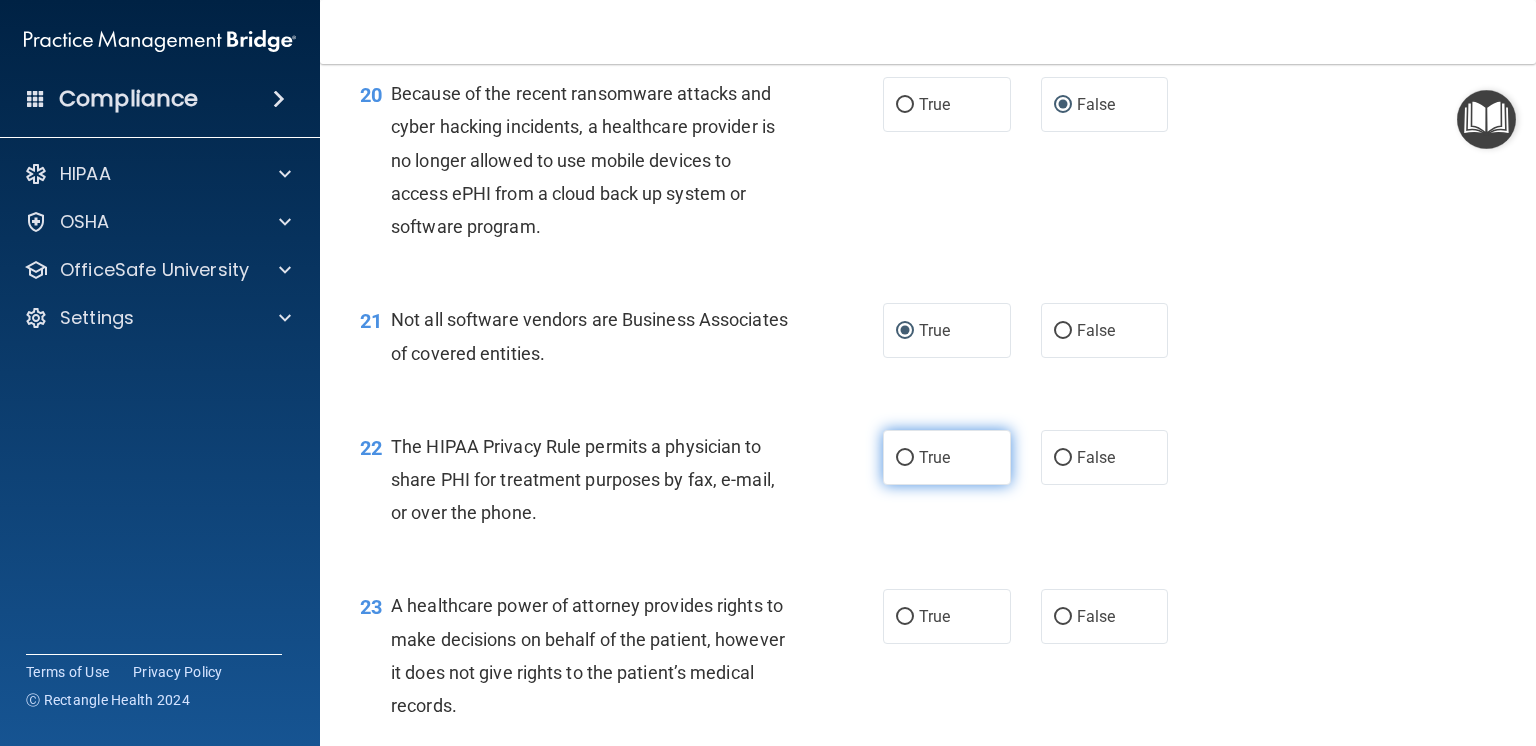 click on "True" at bounding box center [905, 458] 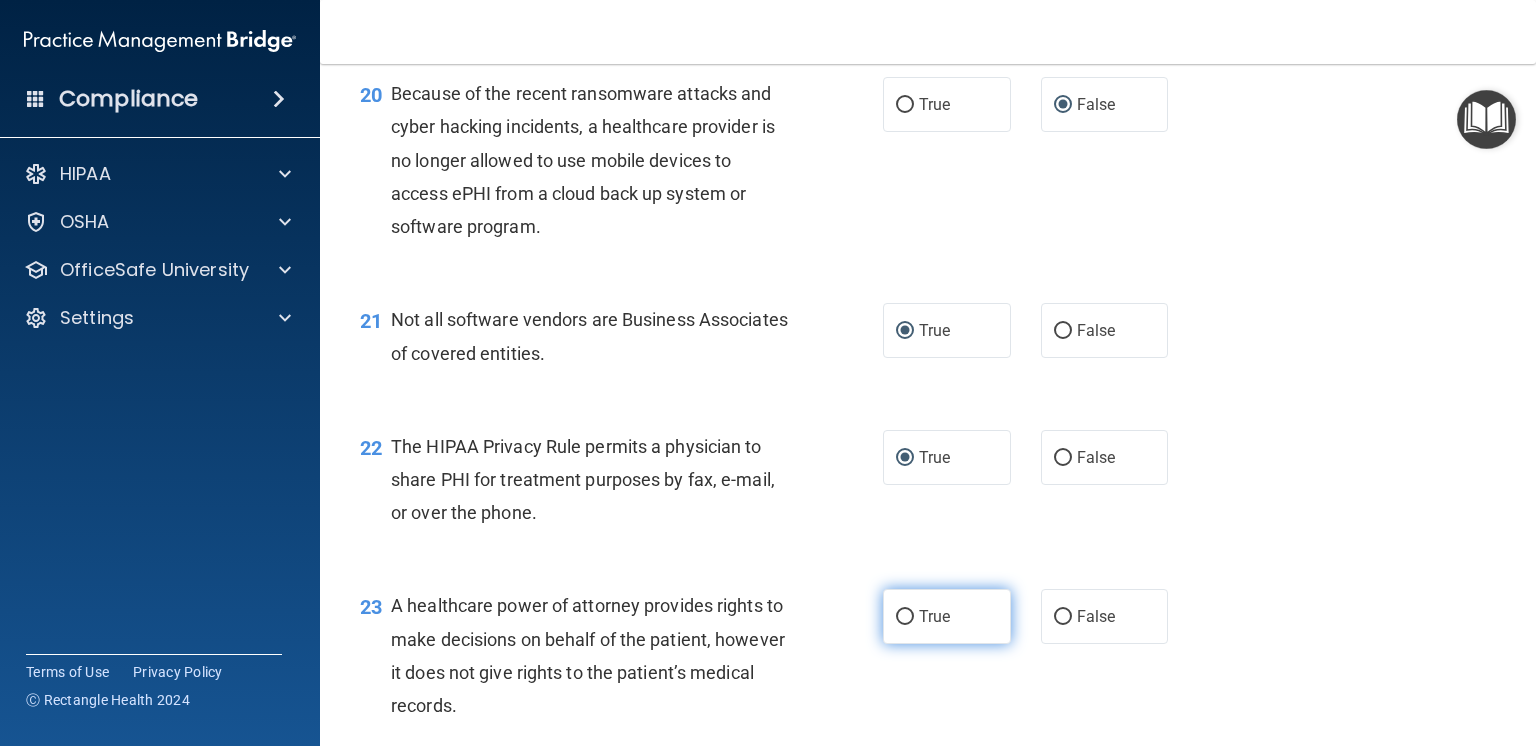 click on "True" at bounding box center (905, 617) 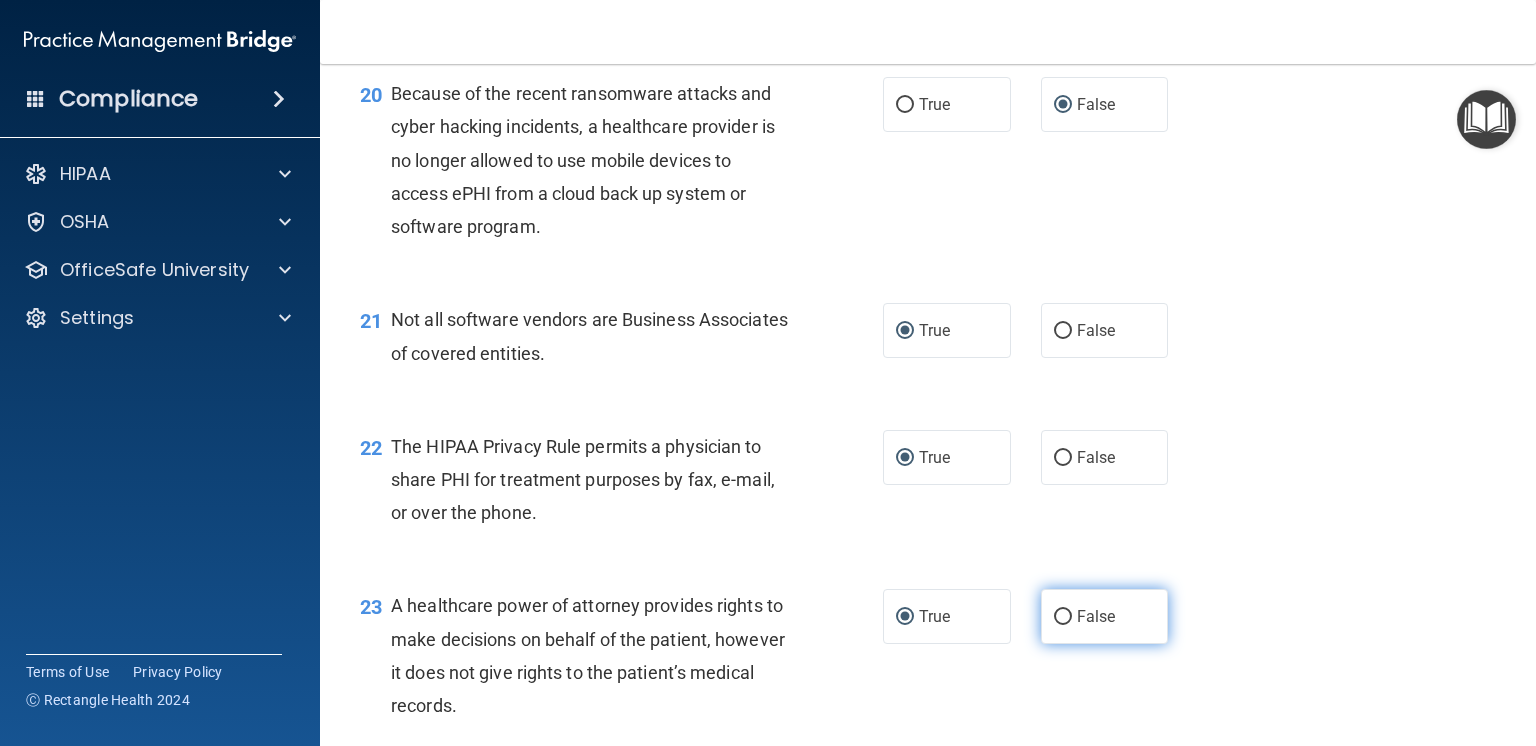 click on "False" at bounding box center (1063, 617) 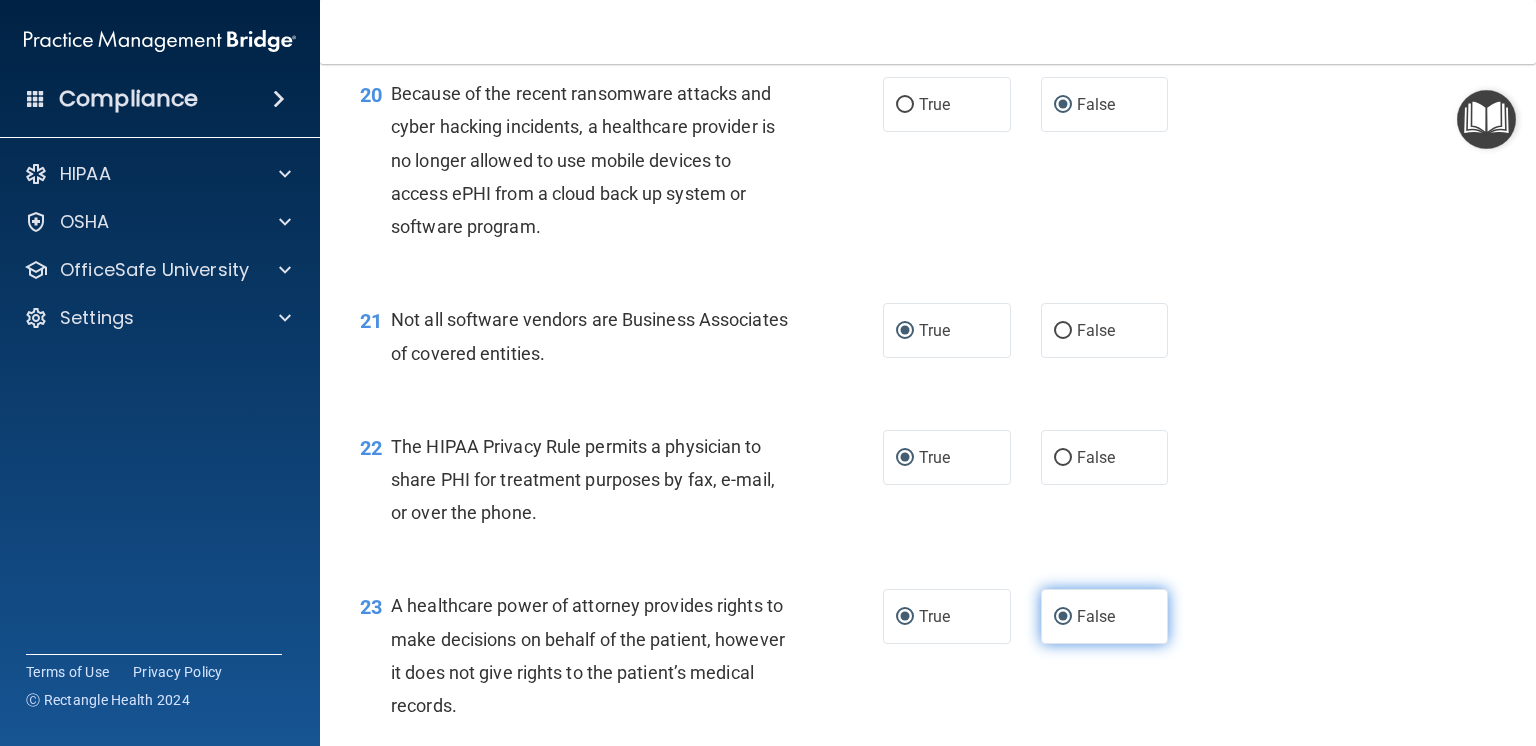 radio on "false" 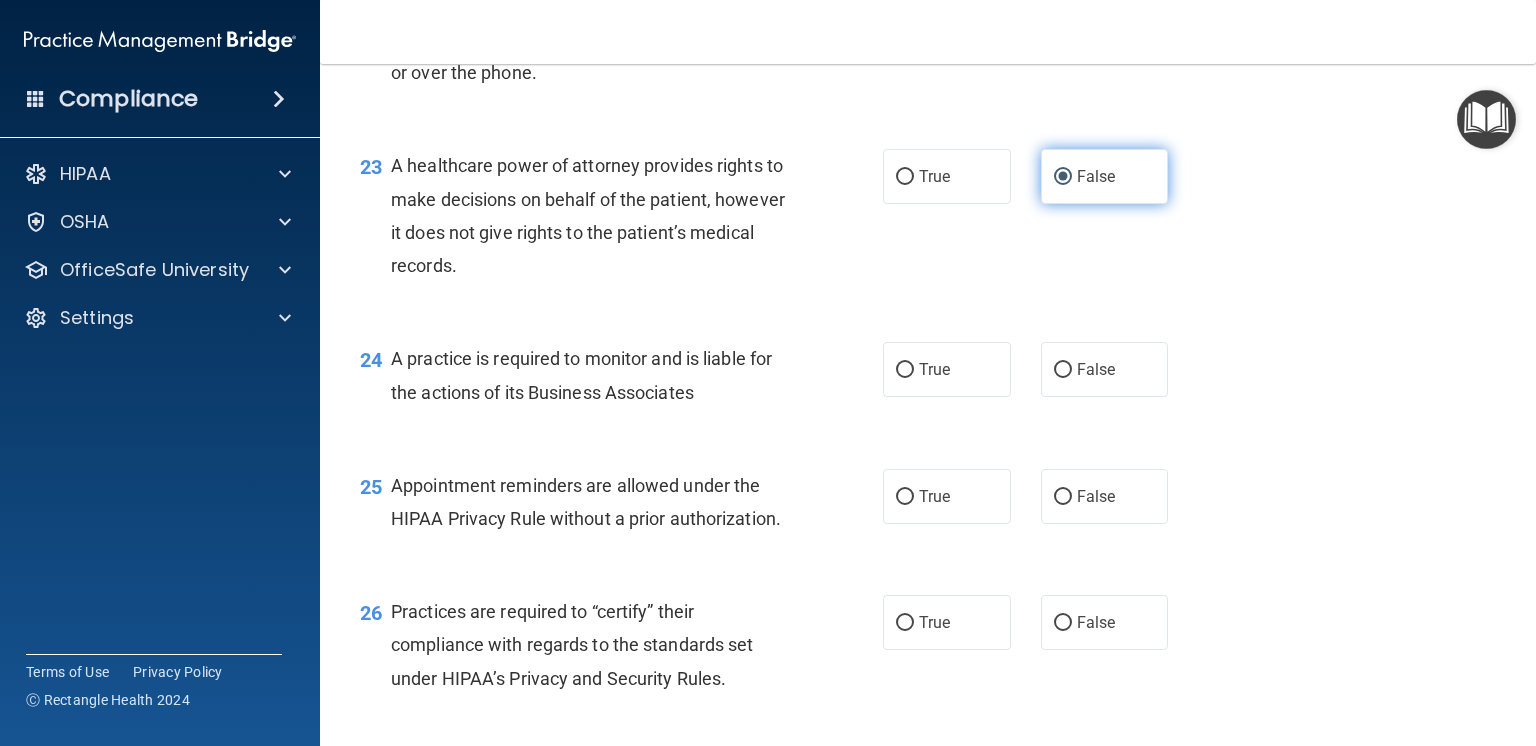 scroll, scrollTop: 3960, scrollLeft: 0, axis: vertical 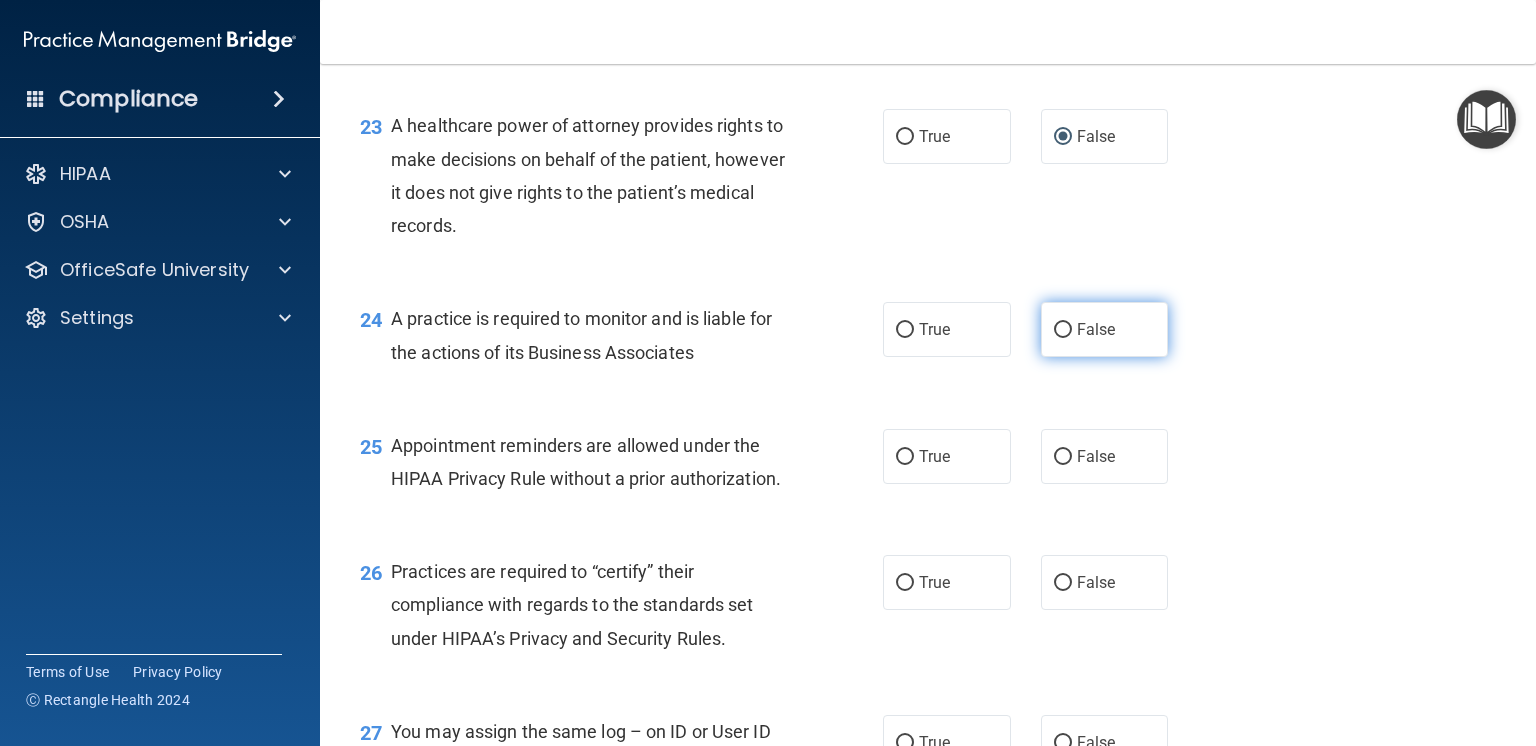 click on "False" at bounding box center (1063, 330) 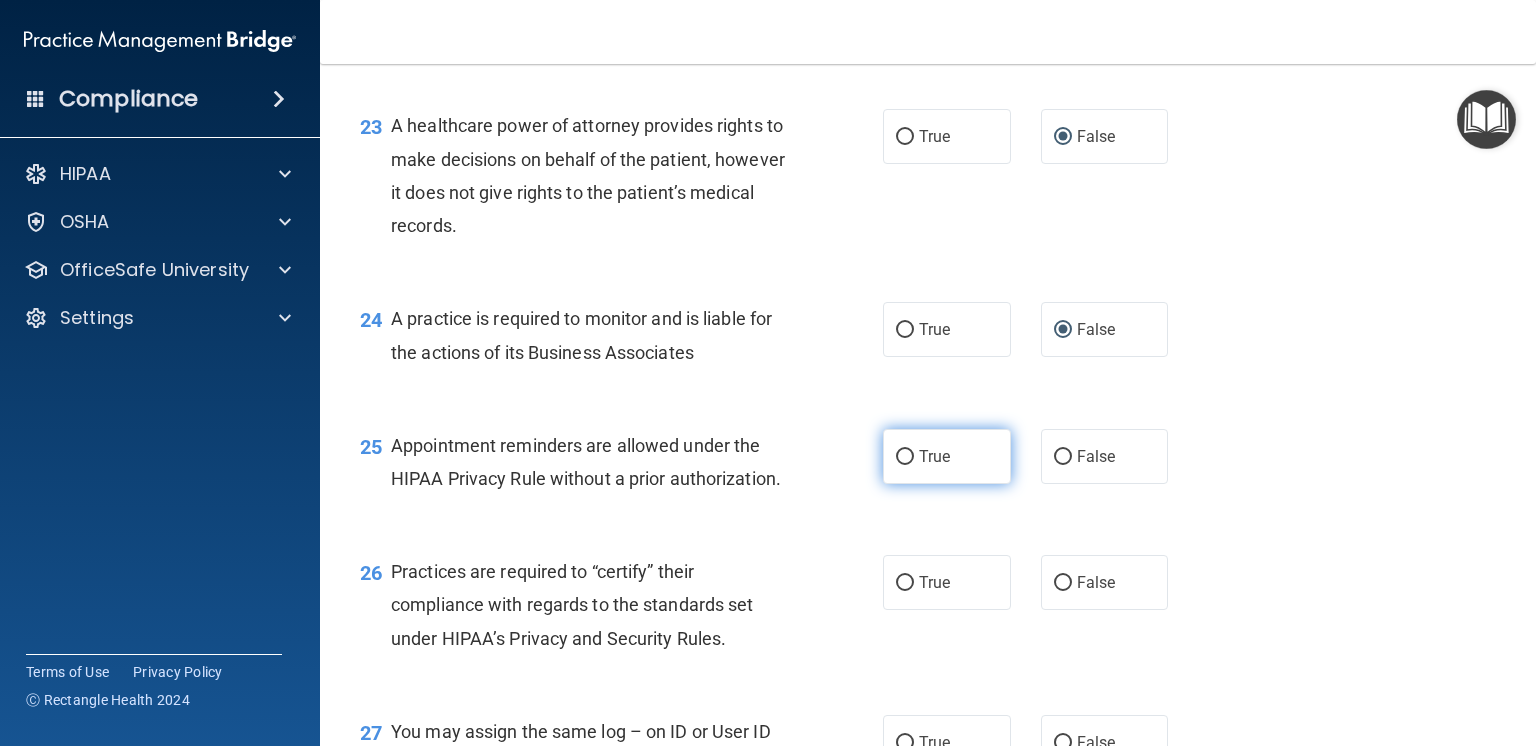 click on "True" at bounding box center [905, 457] 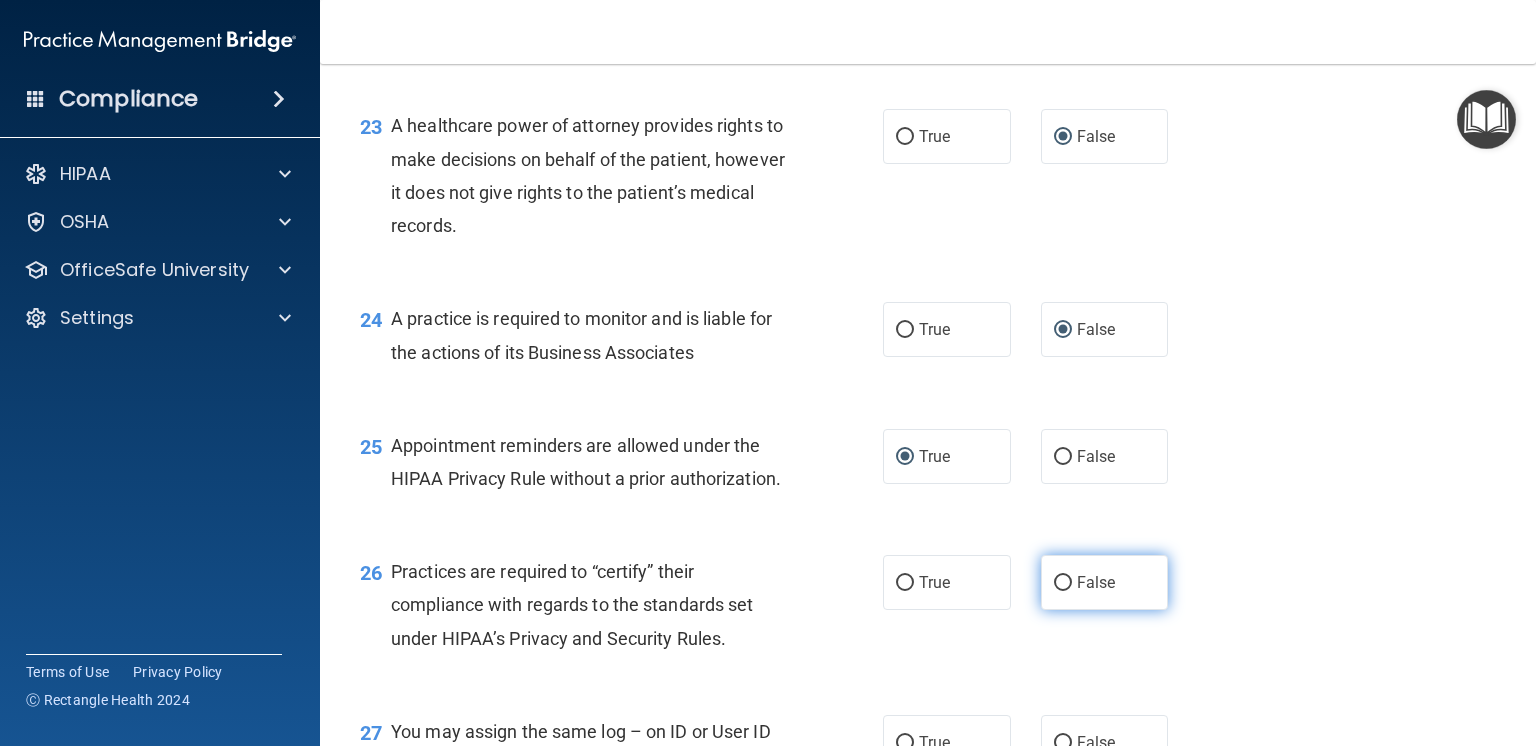 click on "False" at bounding box center [1063, 583] 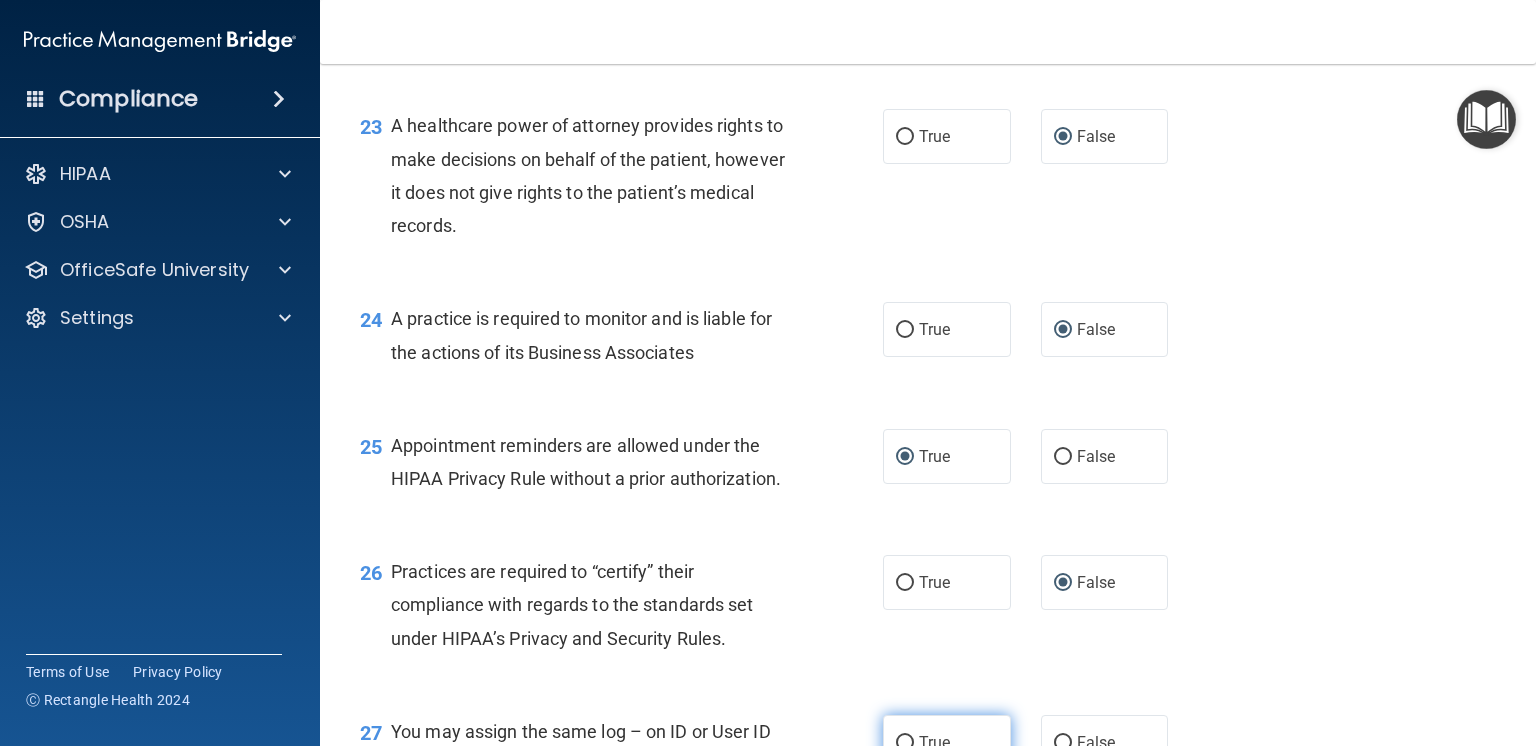 click on "True" at bounding box center (905, 743) 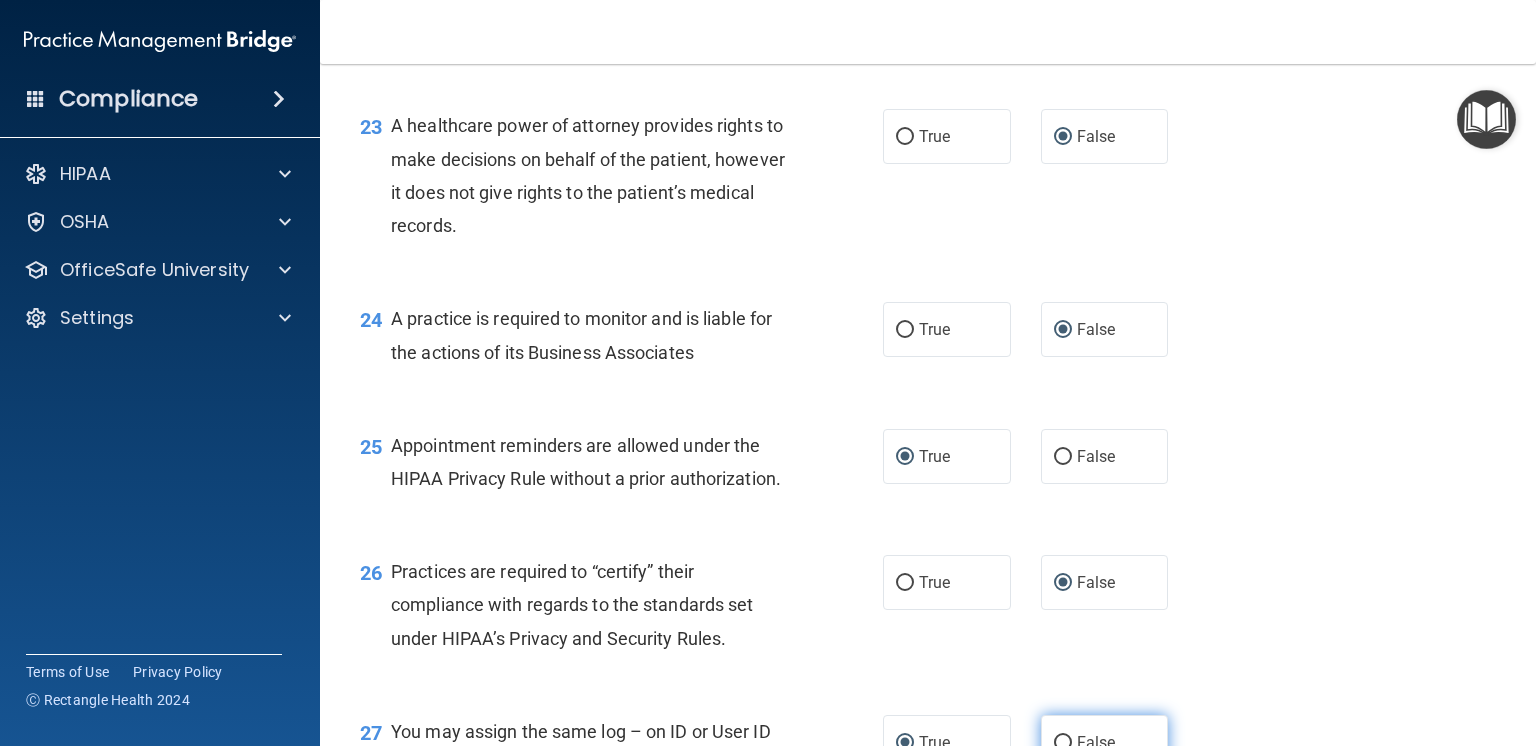 click on "False" at bounding box center (1063, 743) 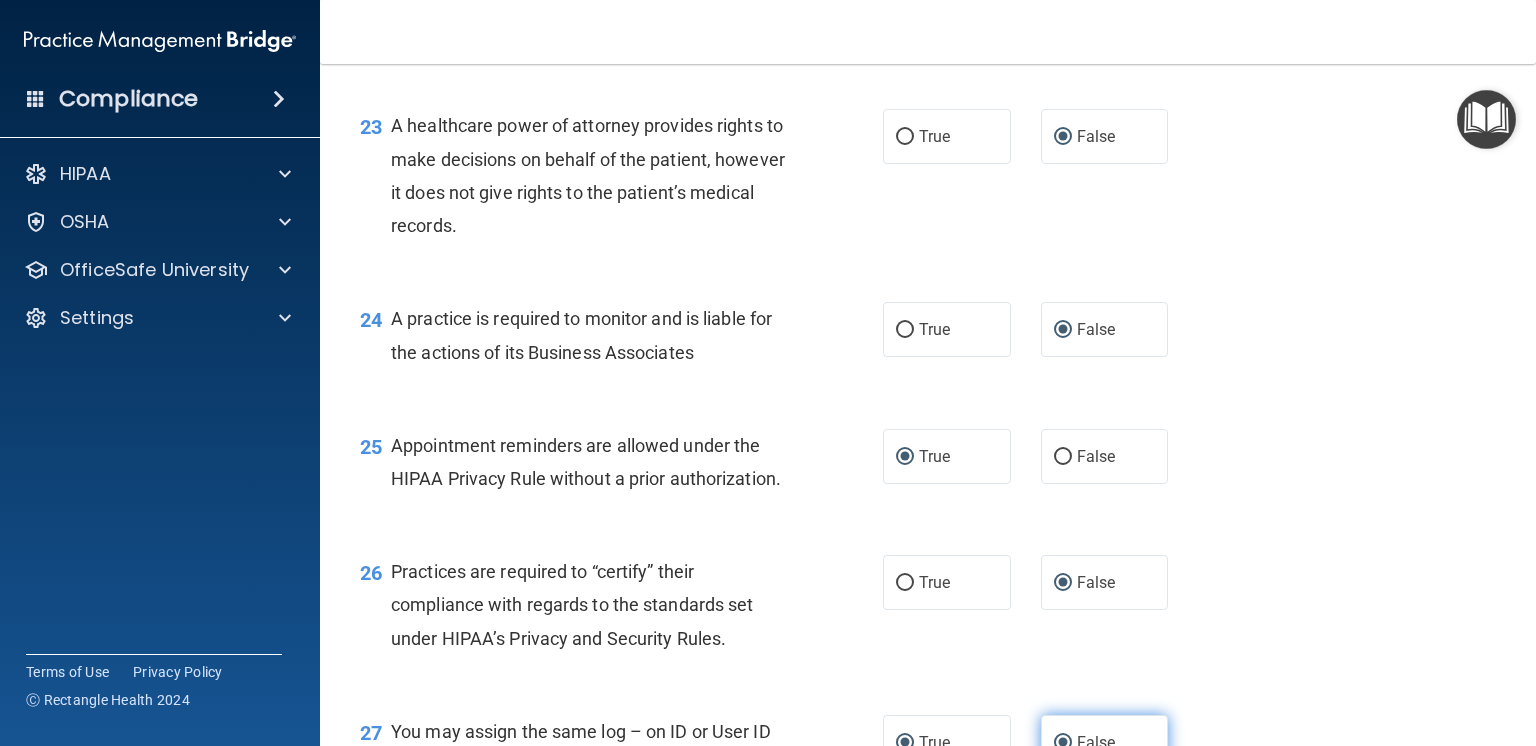radio on "false" 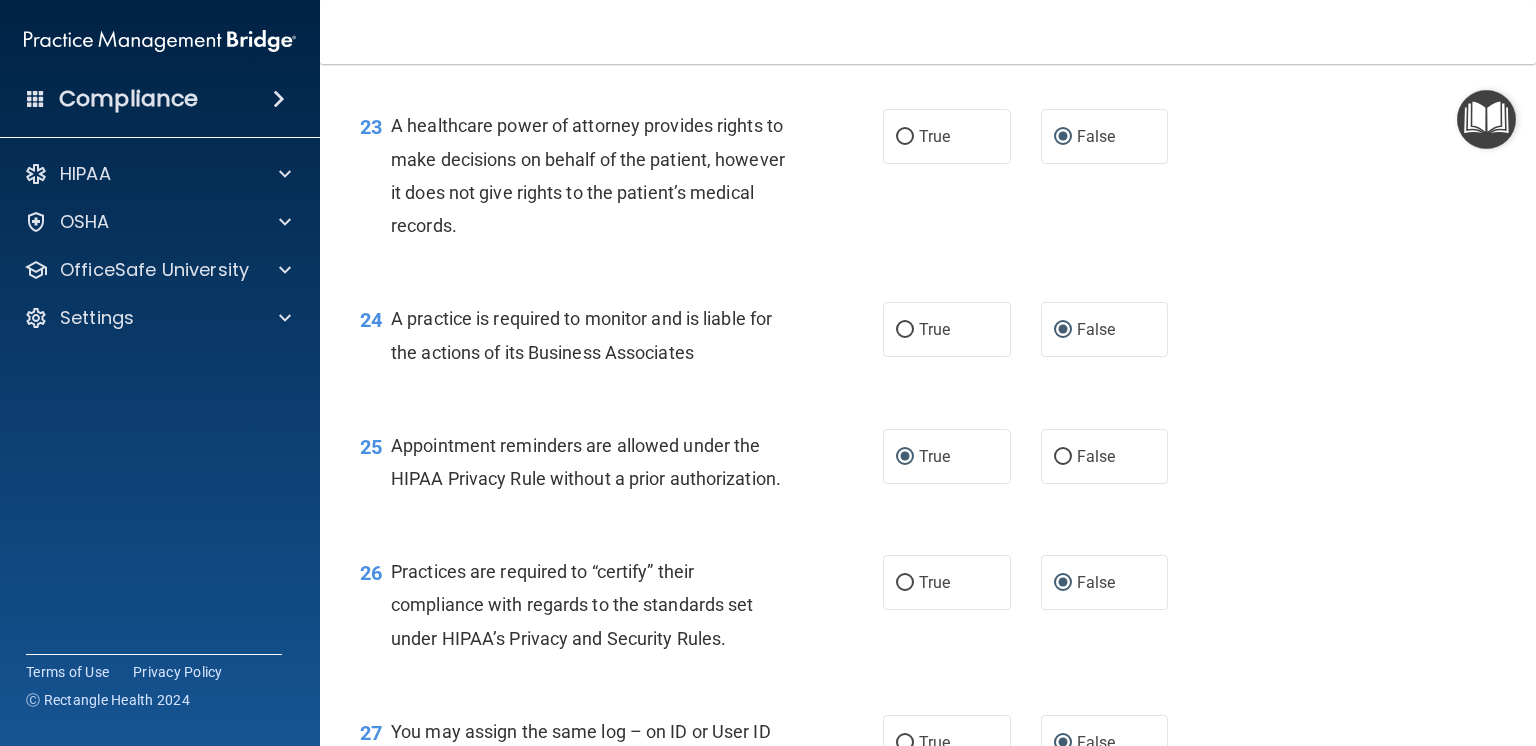 click on "25       Appointment reminders are allowed under the HIPAA Privacy Rule without a prior authorization.                 True           False" at bounding box center [928, 467] 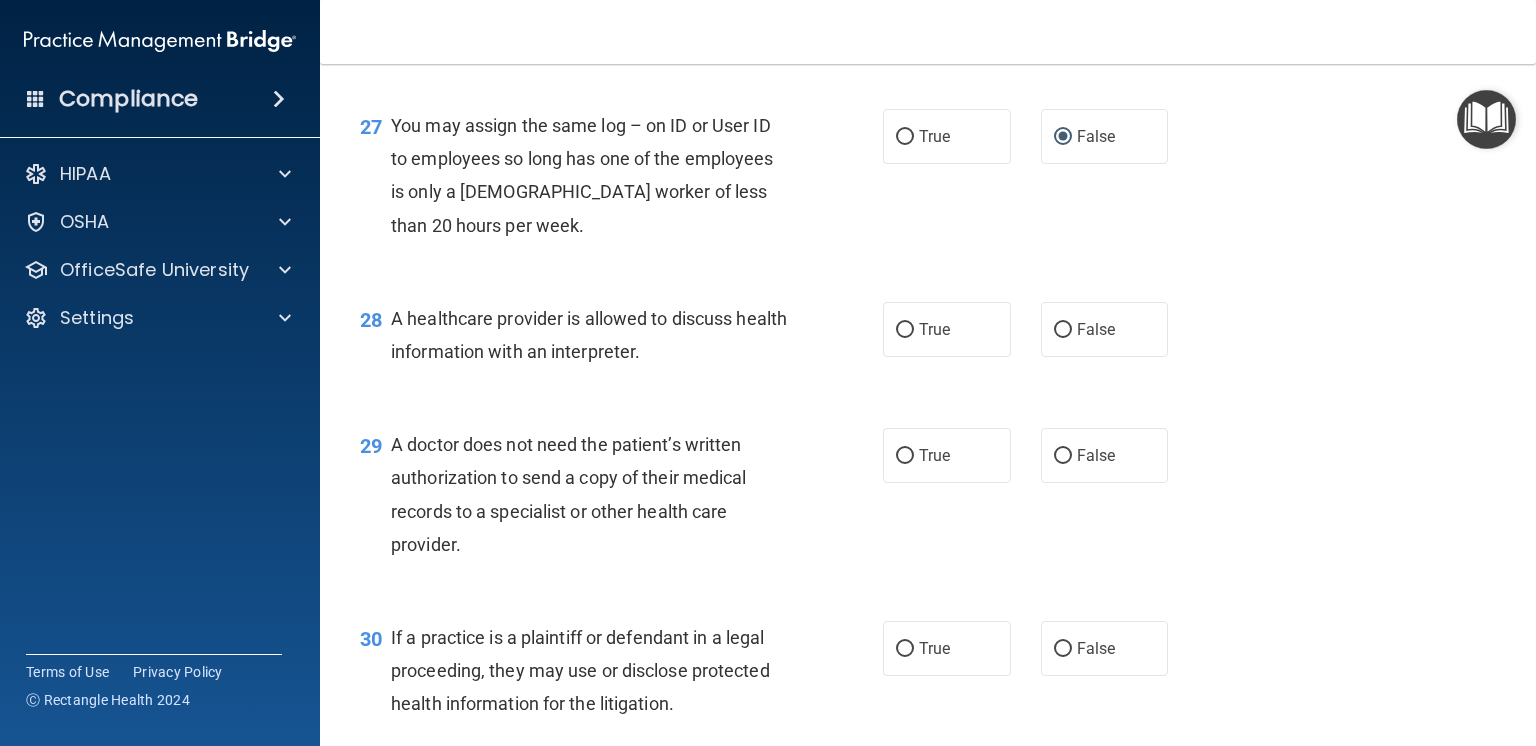 scroll, scrollTop: 4568, scrollLeft: 0, axis: vertical 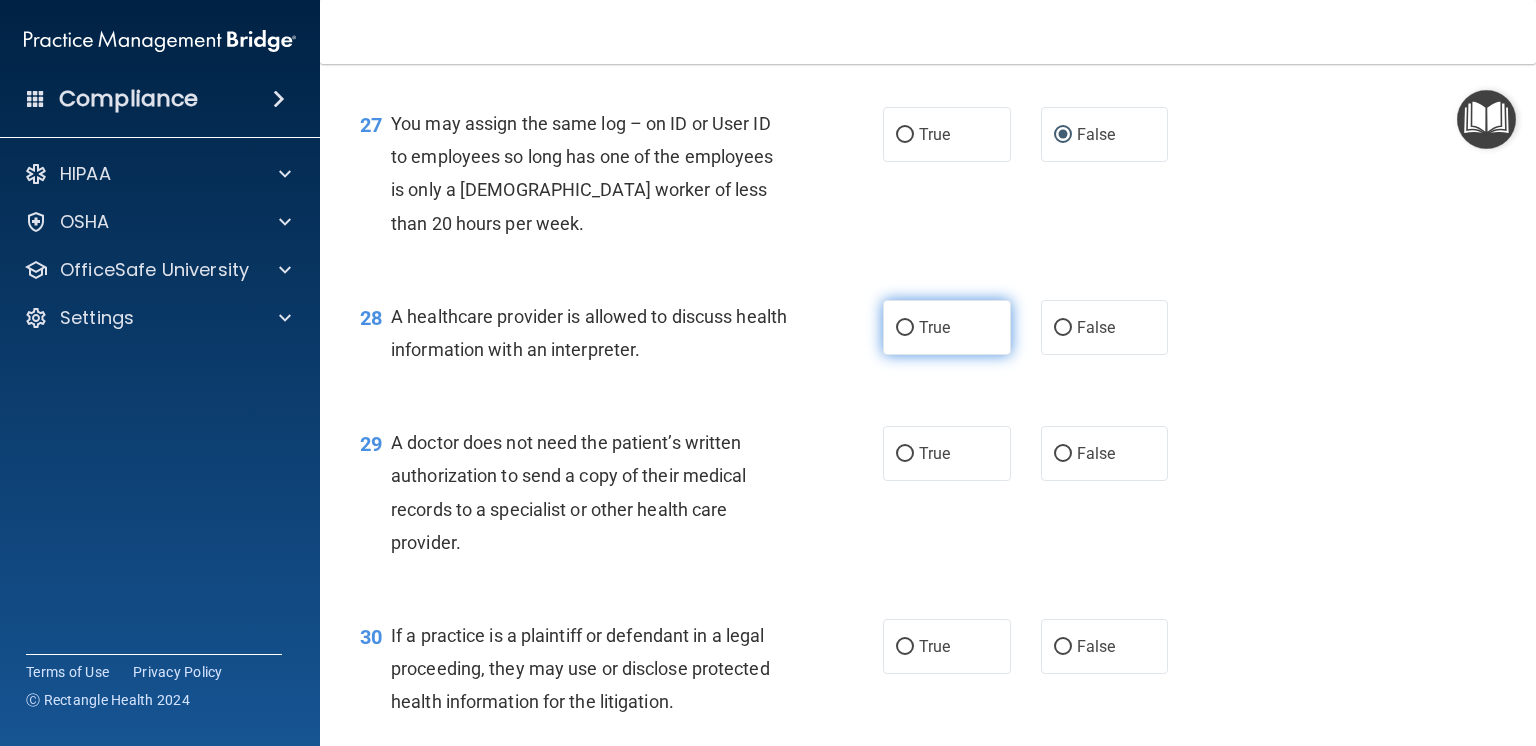 click on "True" at bounding box center [905, 328] 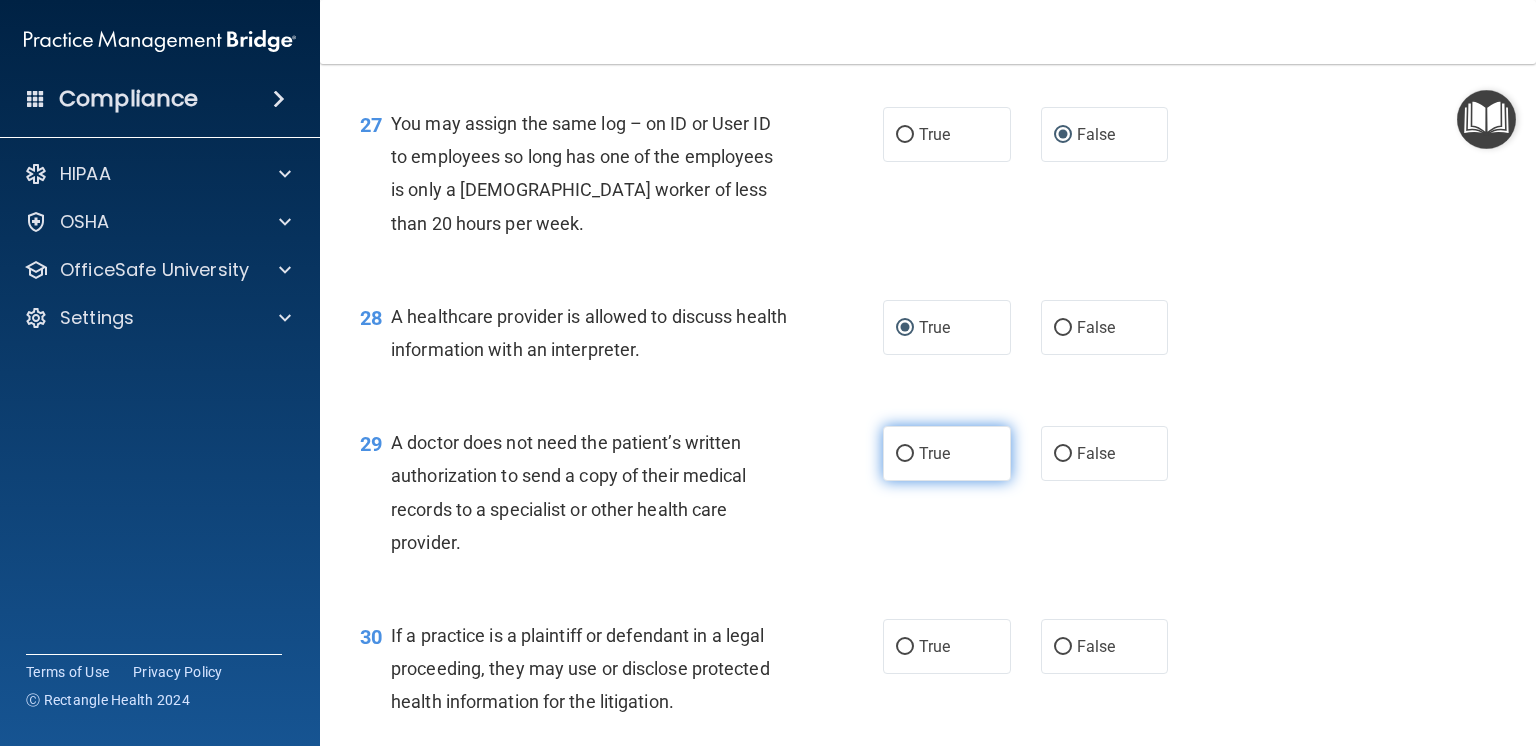 click on "True" at bounding box center (905, 454) 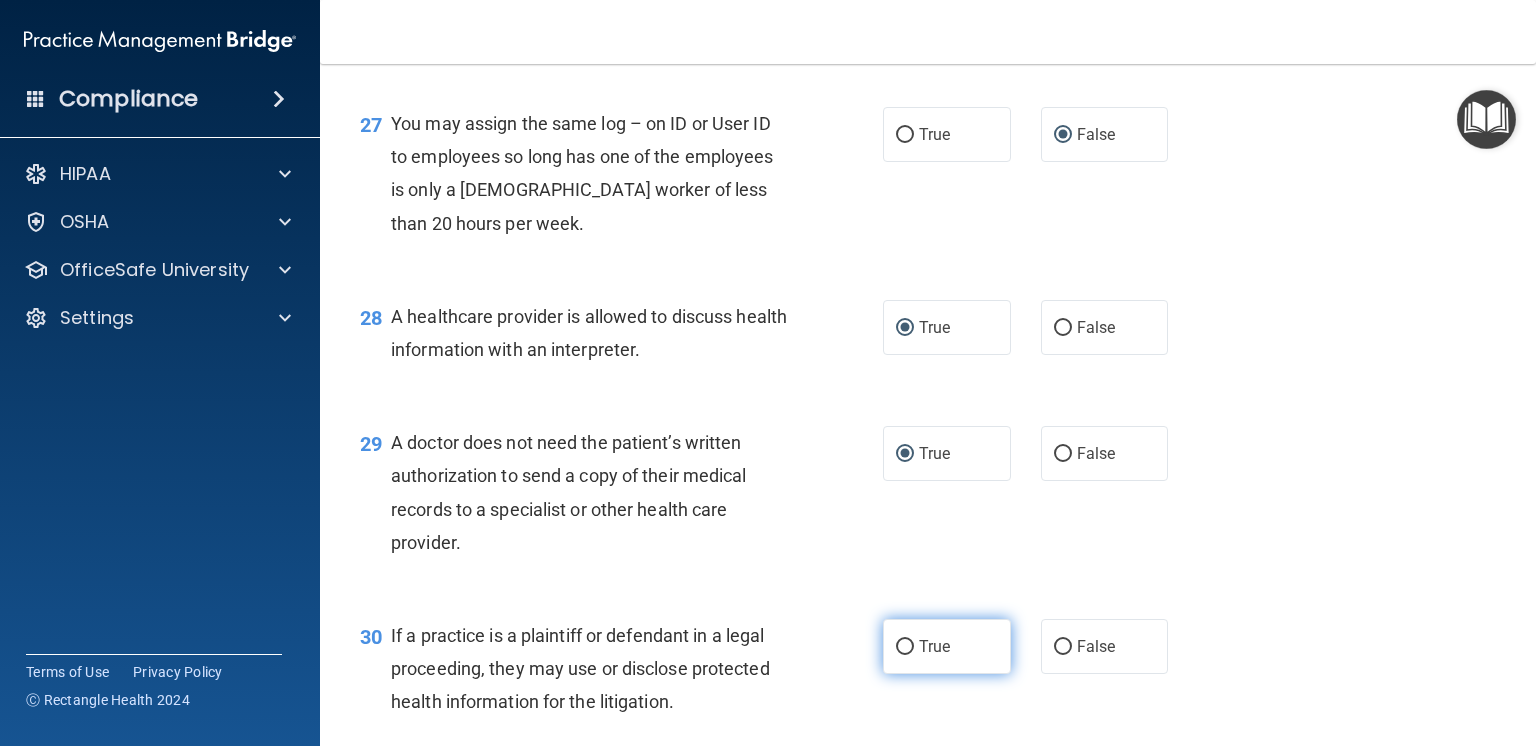 click on "True" at bounding box center [905, 647] 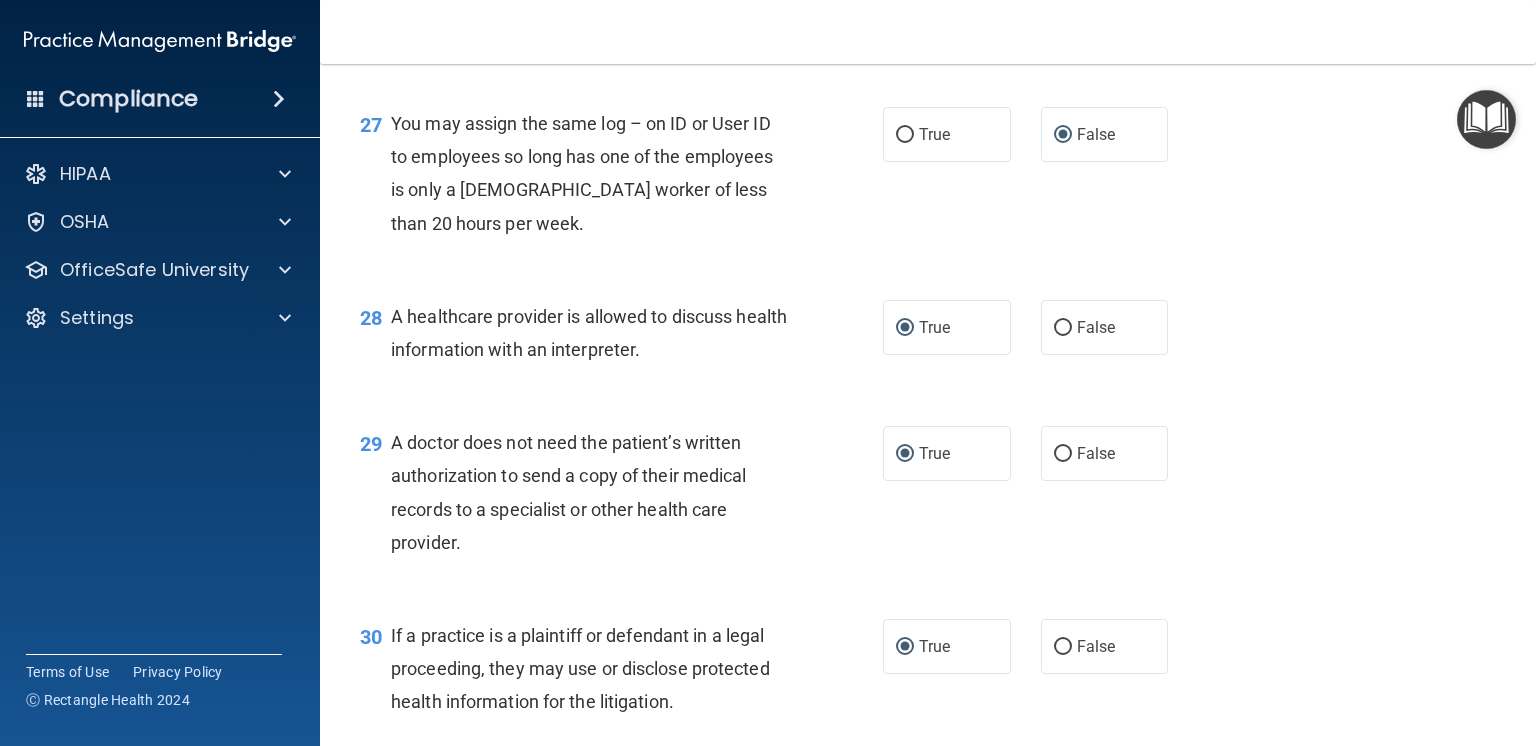 click on "Submit" at bounding box center [1421, 779] 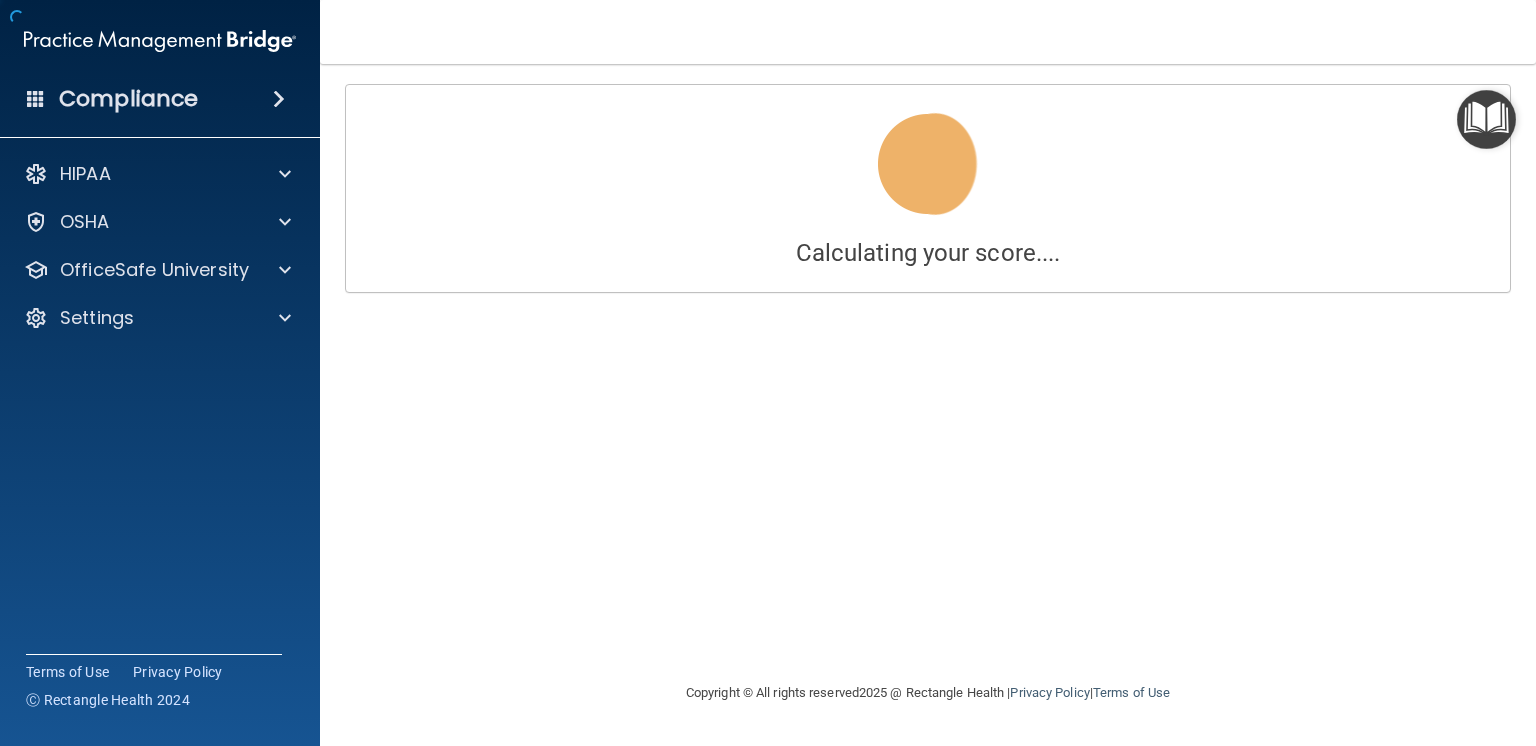 scroll, scrollTop: 0, scrollLeft: 0, axis: both 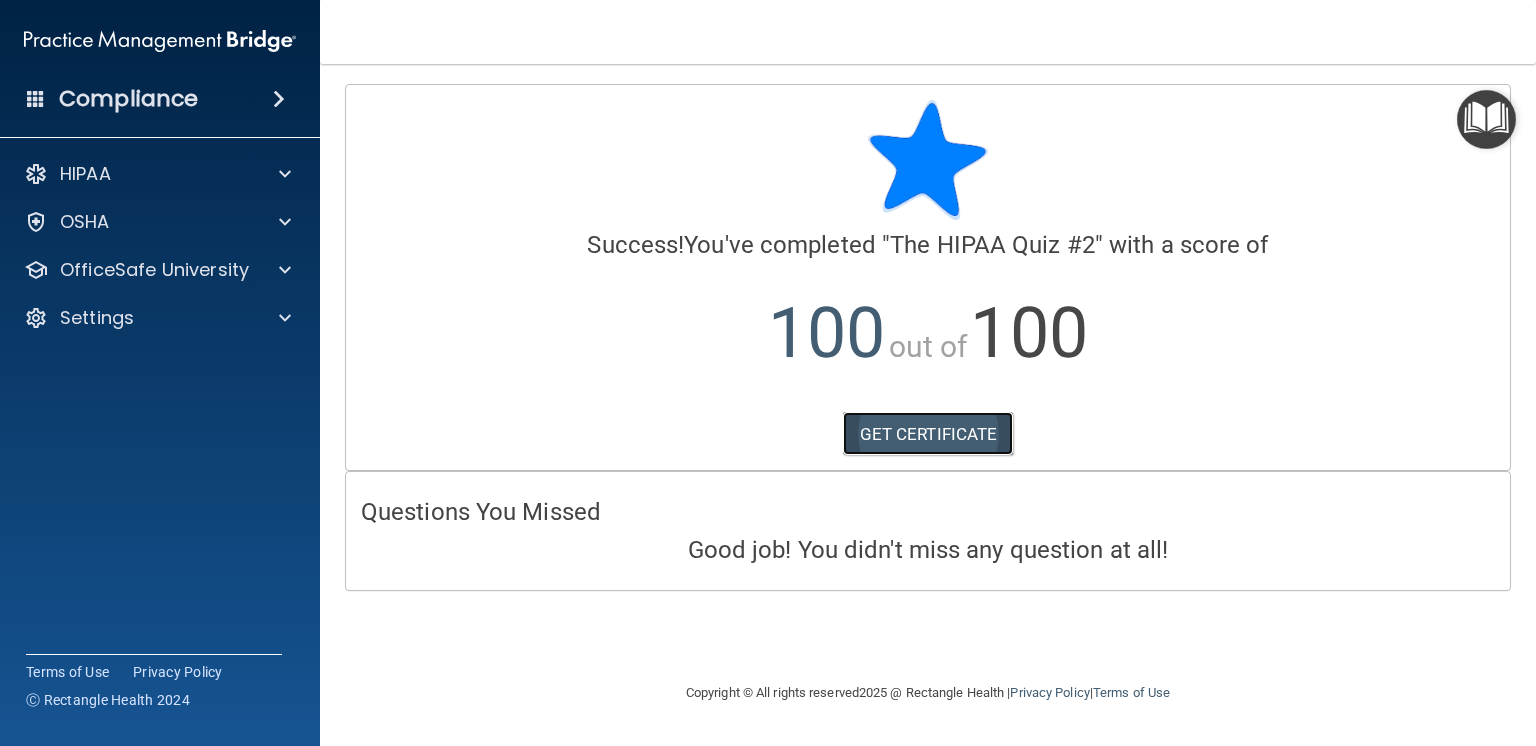 click on "GET CERTIFICATE" at bounding box center (928, 434) 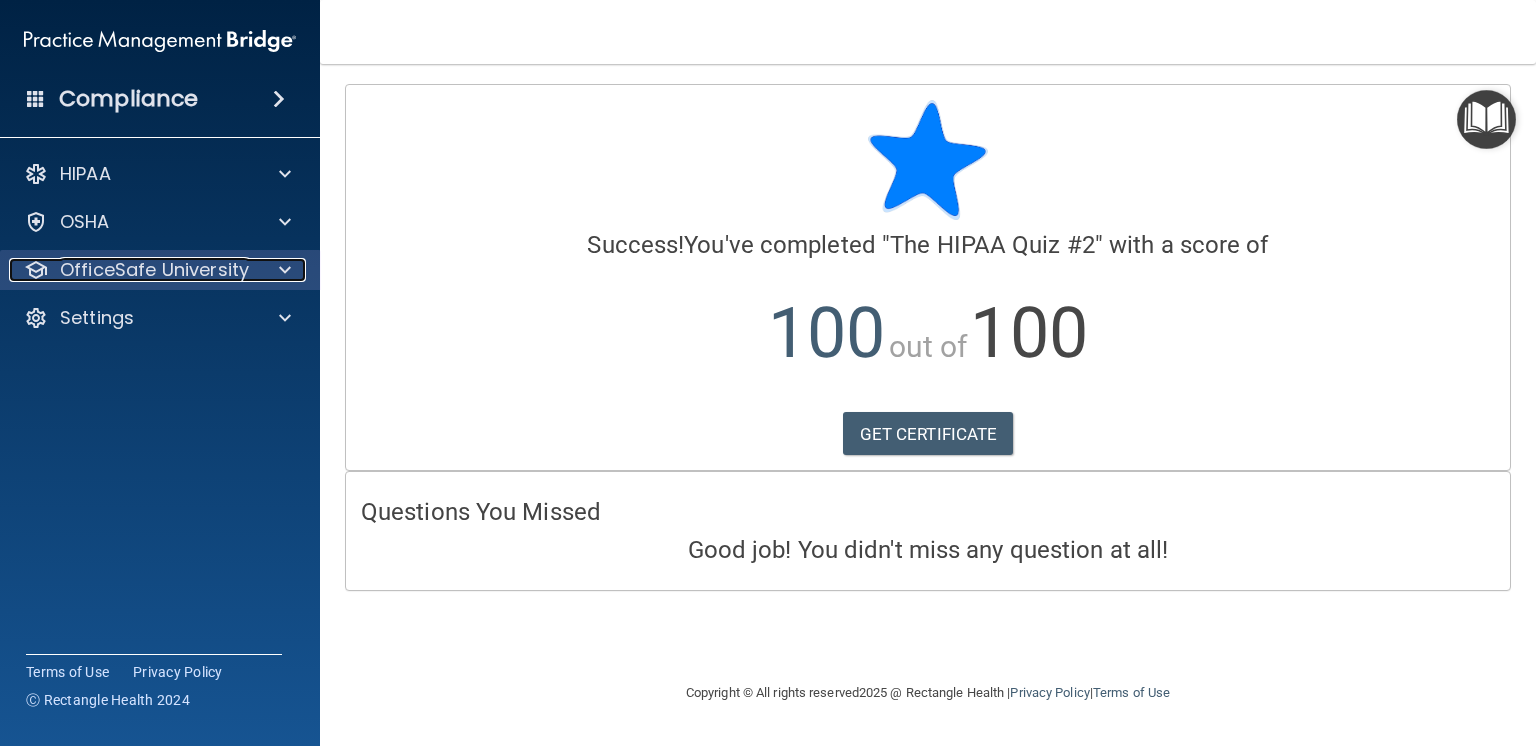 click on "OfficeSafe University" at bounding box center (154, 270) 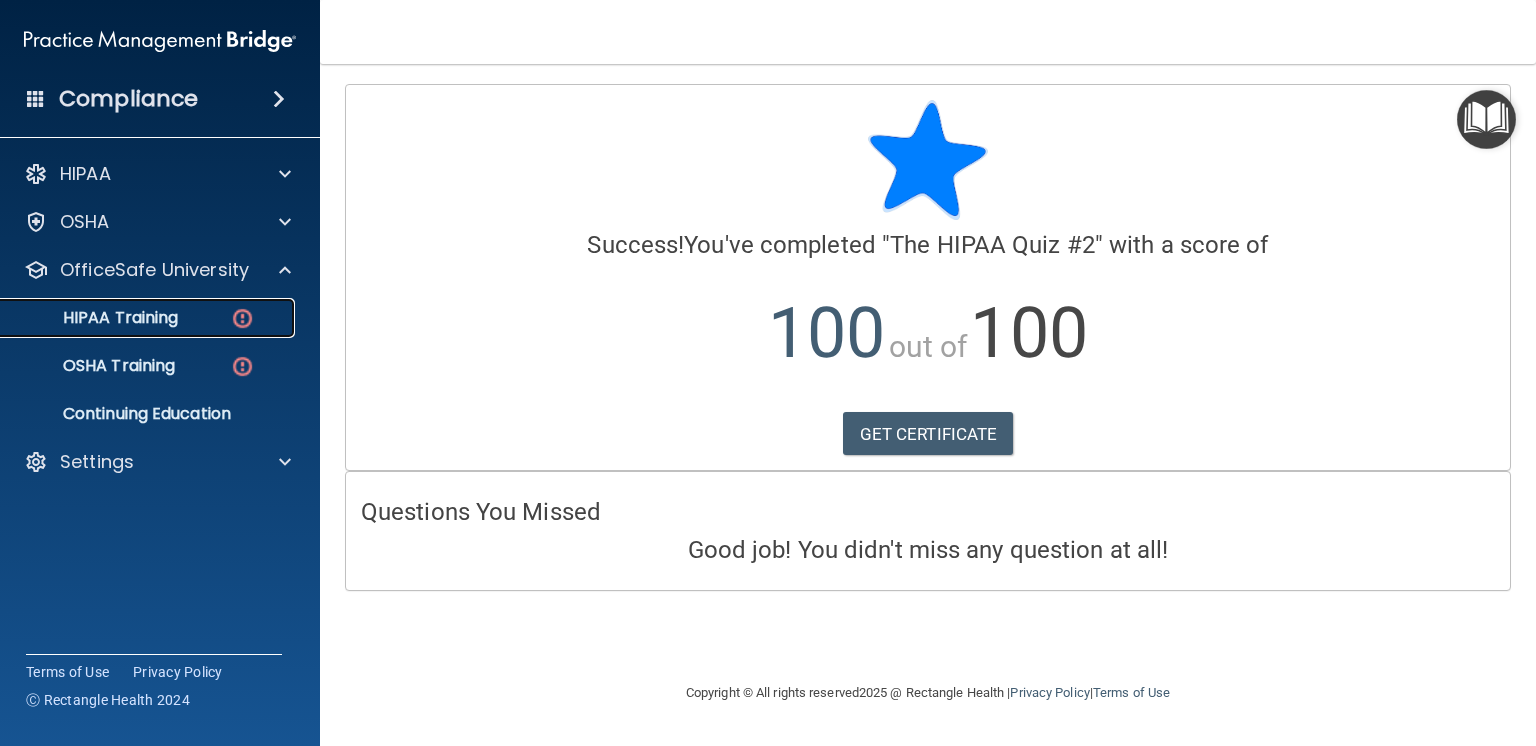 click on "HIPAA Training" at bounding box center [137, 318] 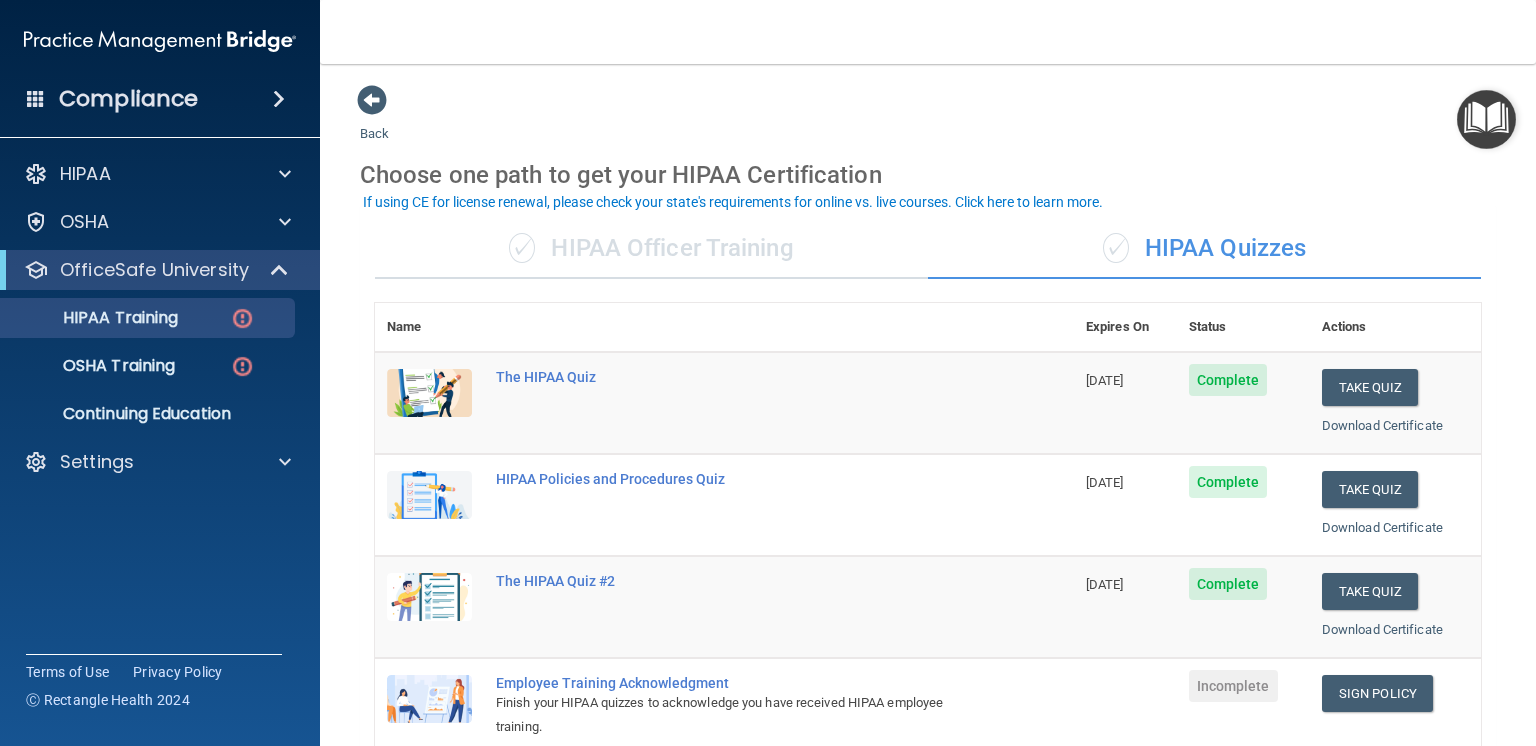 drag, startPoint x: 1491, startPoint y: 447, endPoint x: 1496, endPoint y: 711, distance: 264.04733 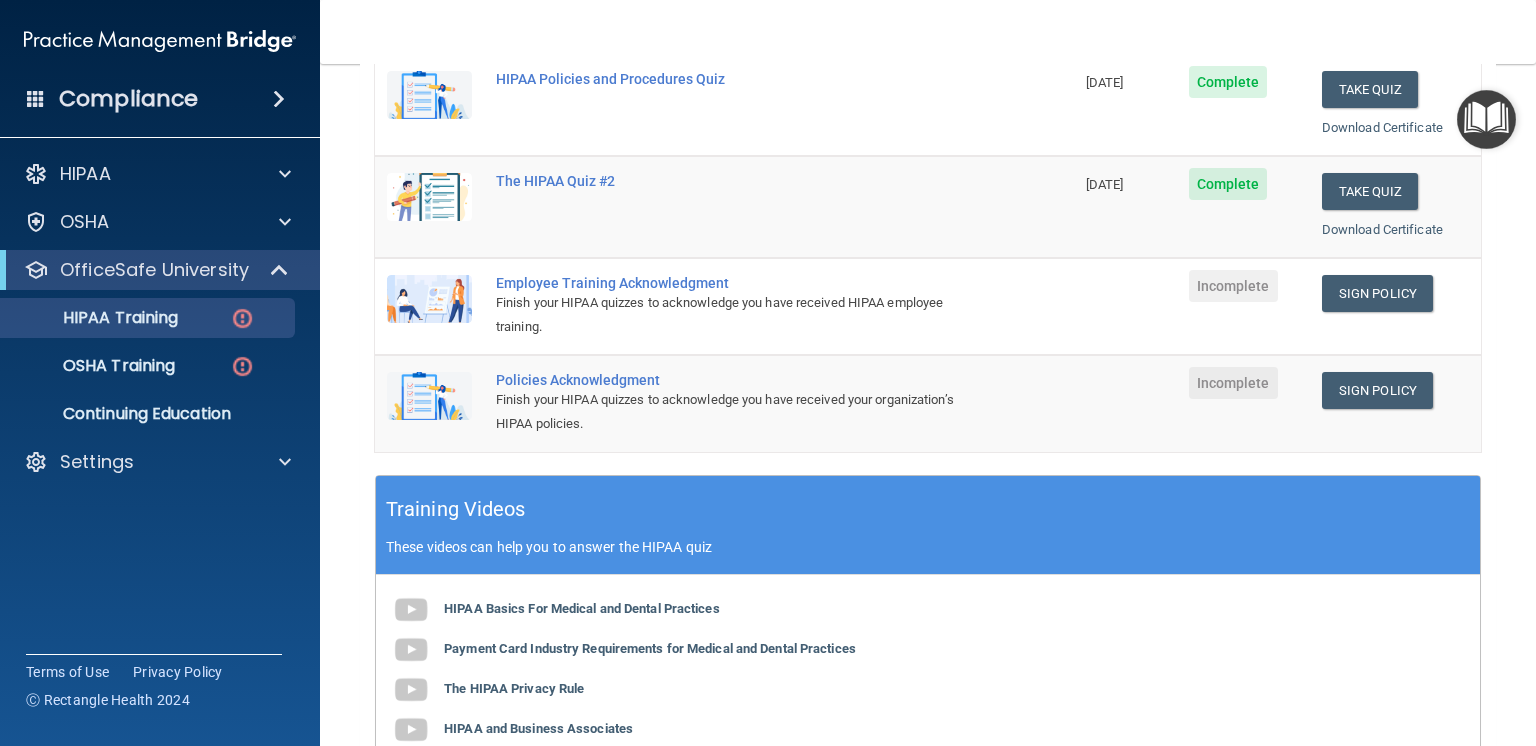 scroll, scrollTop: 384, scrollLeft: 0, axis: vertical 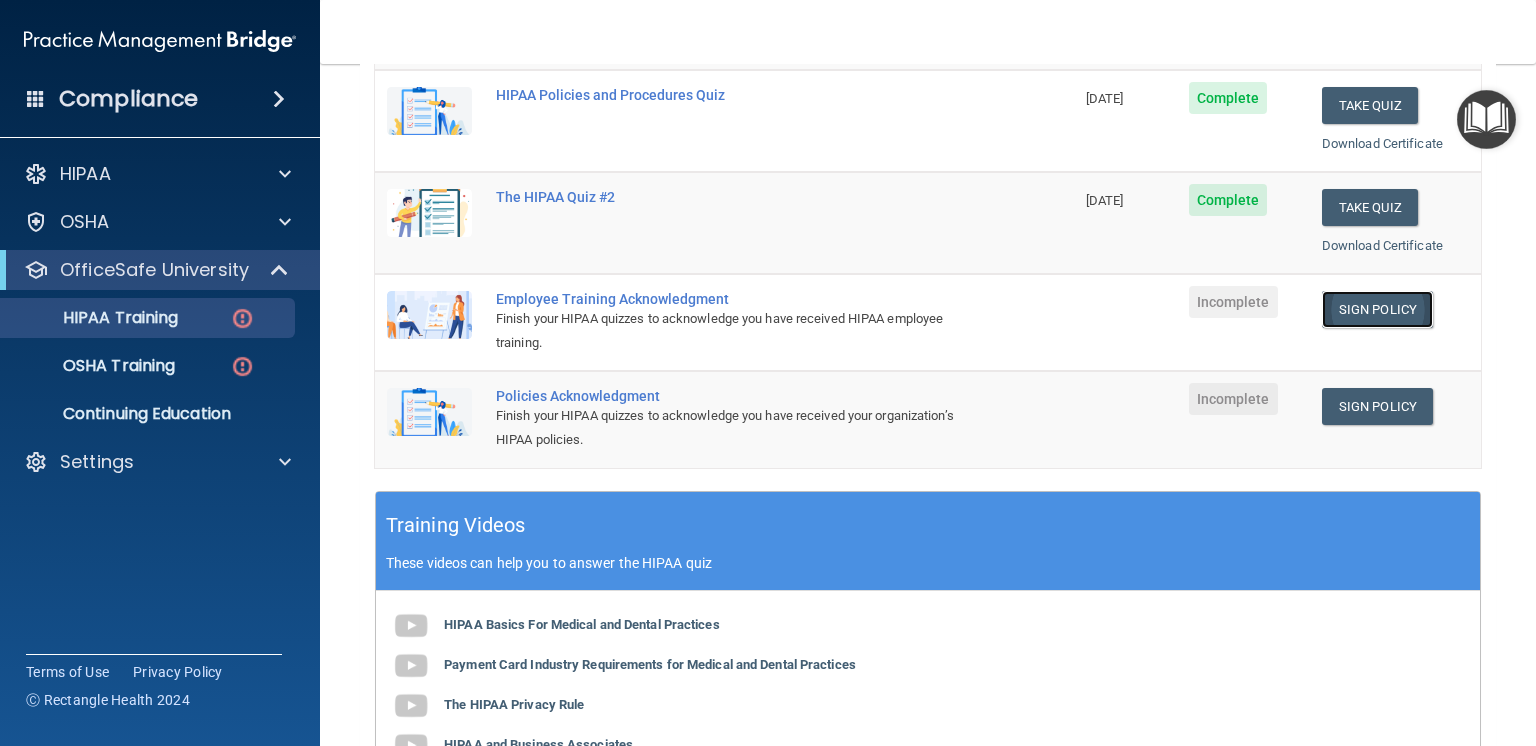 click on "Sign Policy" at bounding box center [1377, 309] 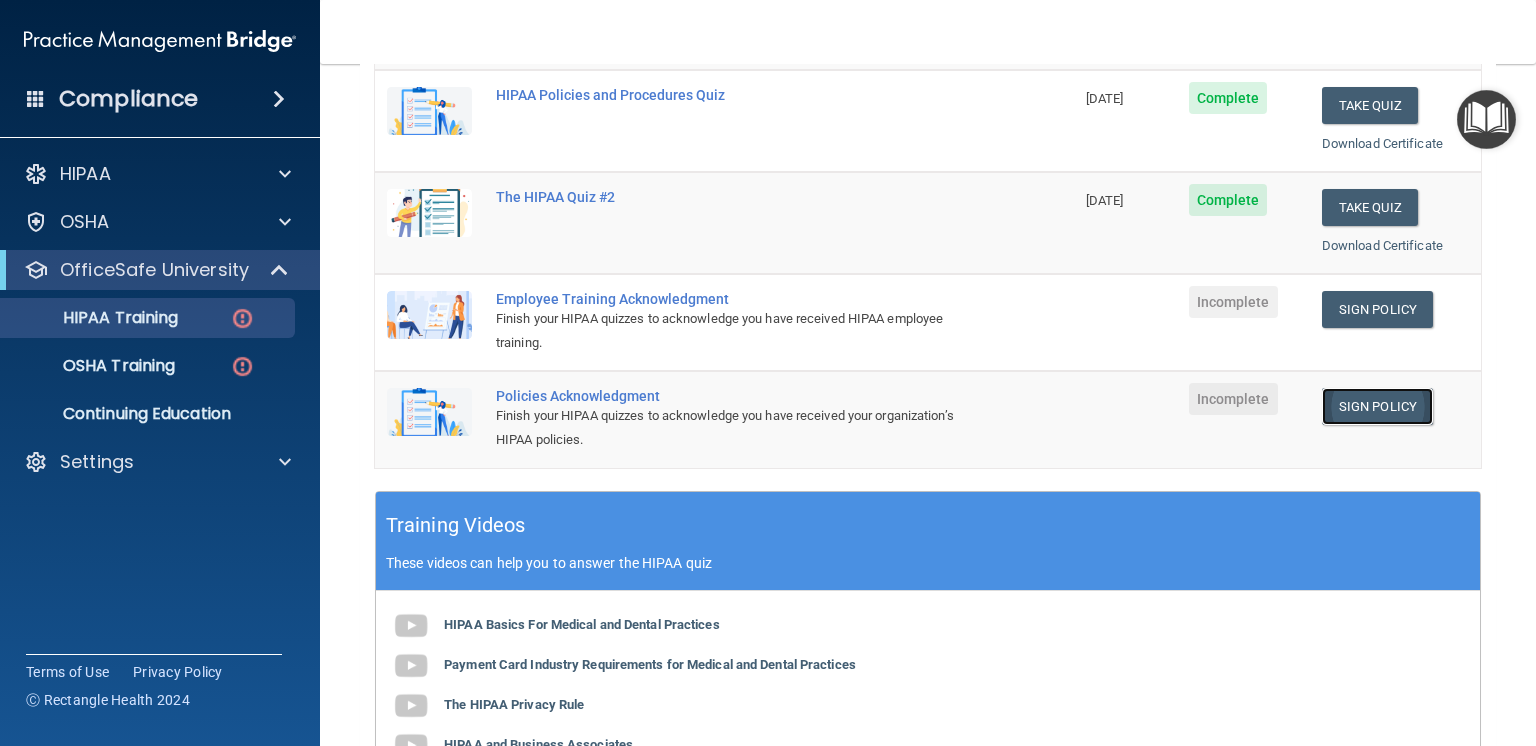 click on "Sign Policy" at bounding box center [1377, 406] 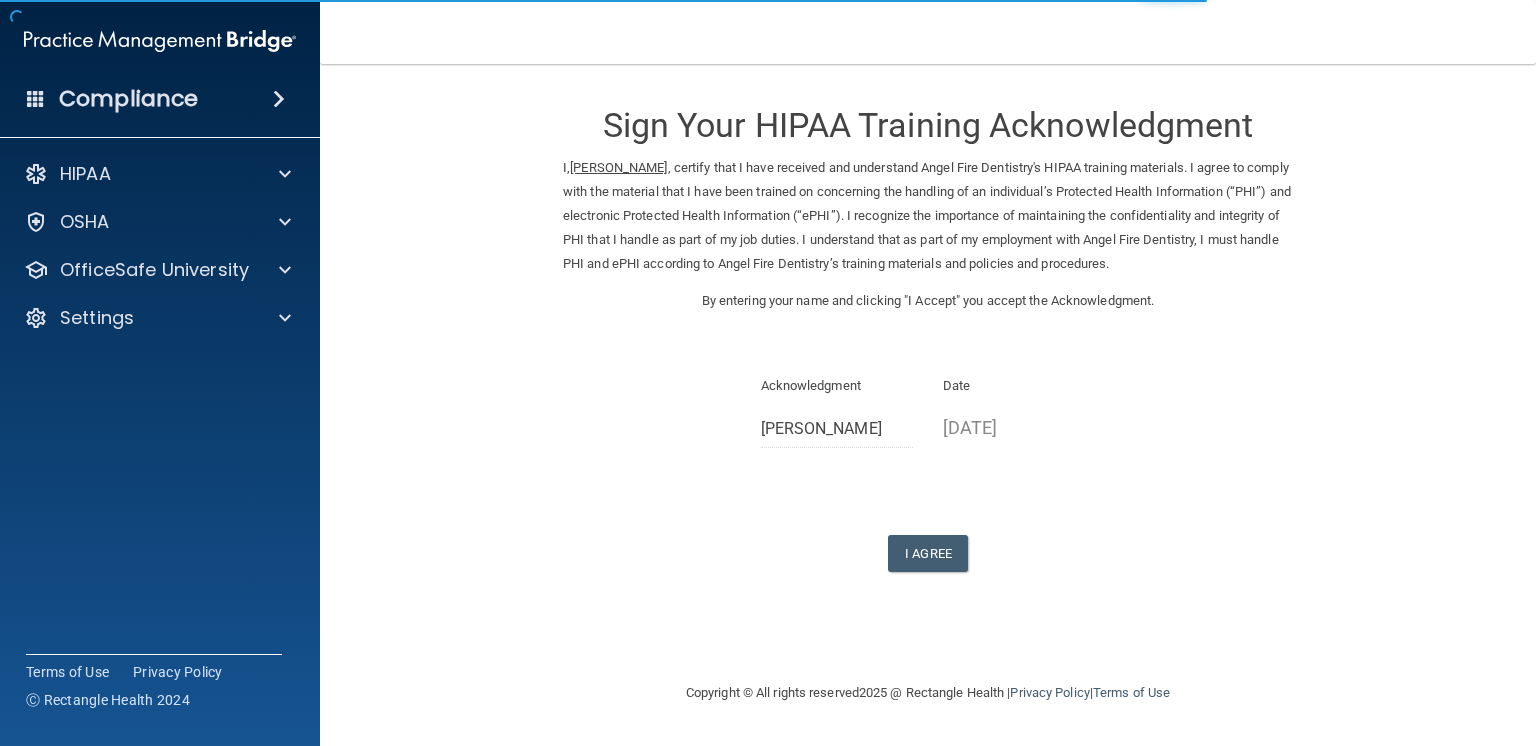 scroll, scrollTop: 0, scrollLeft: 0, axis: both 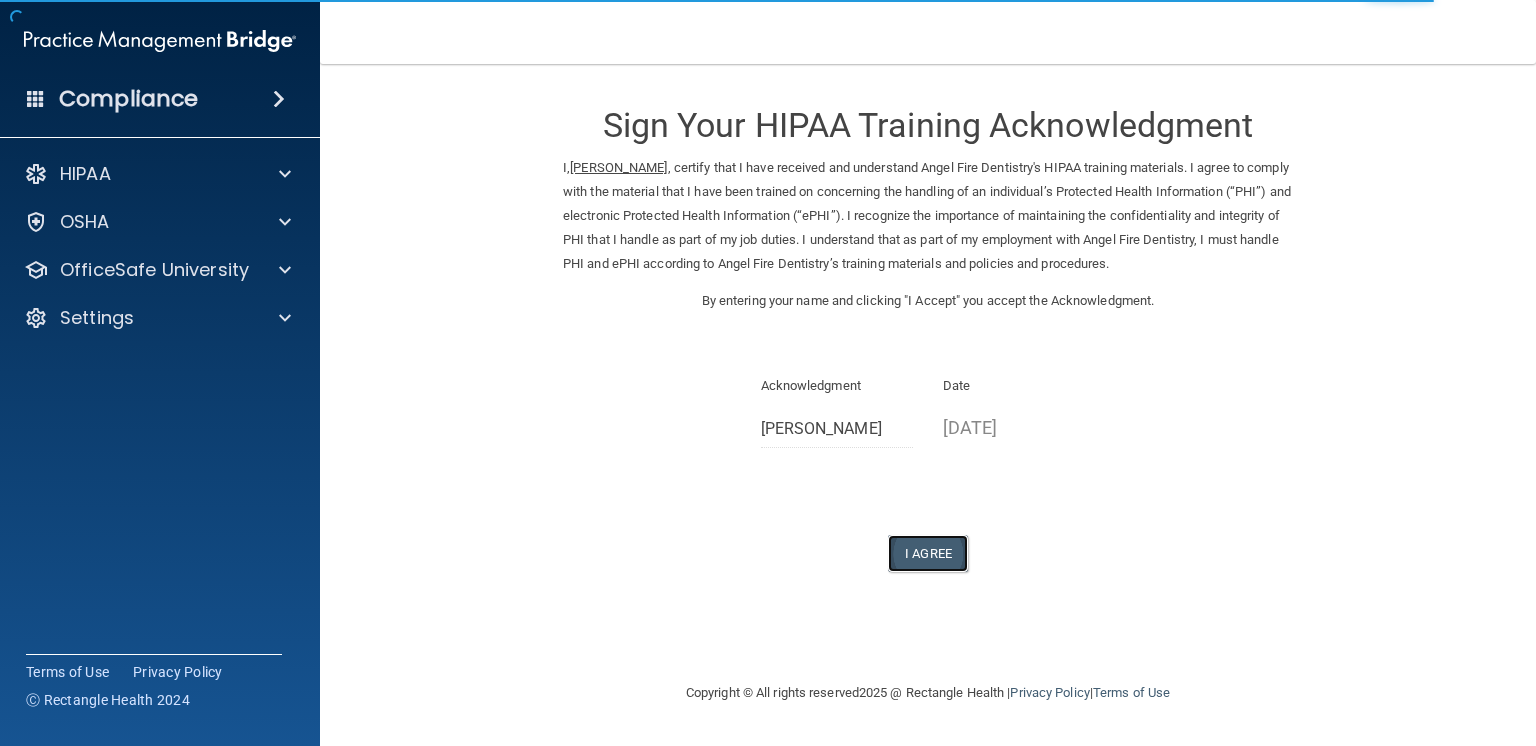 click on "I Agree" at bounding box center [928, 553] 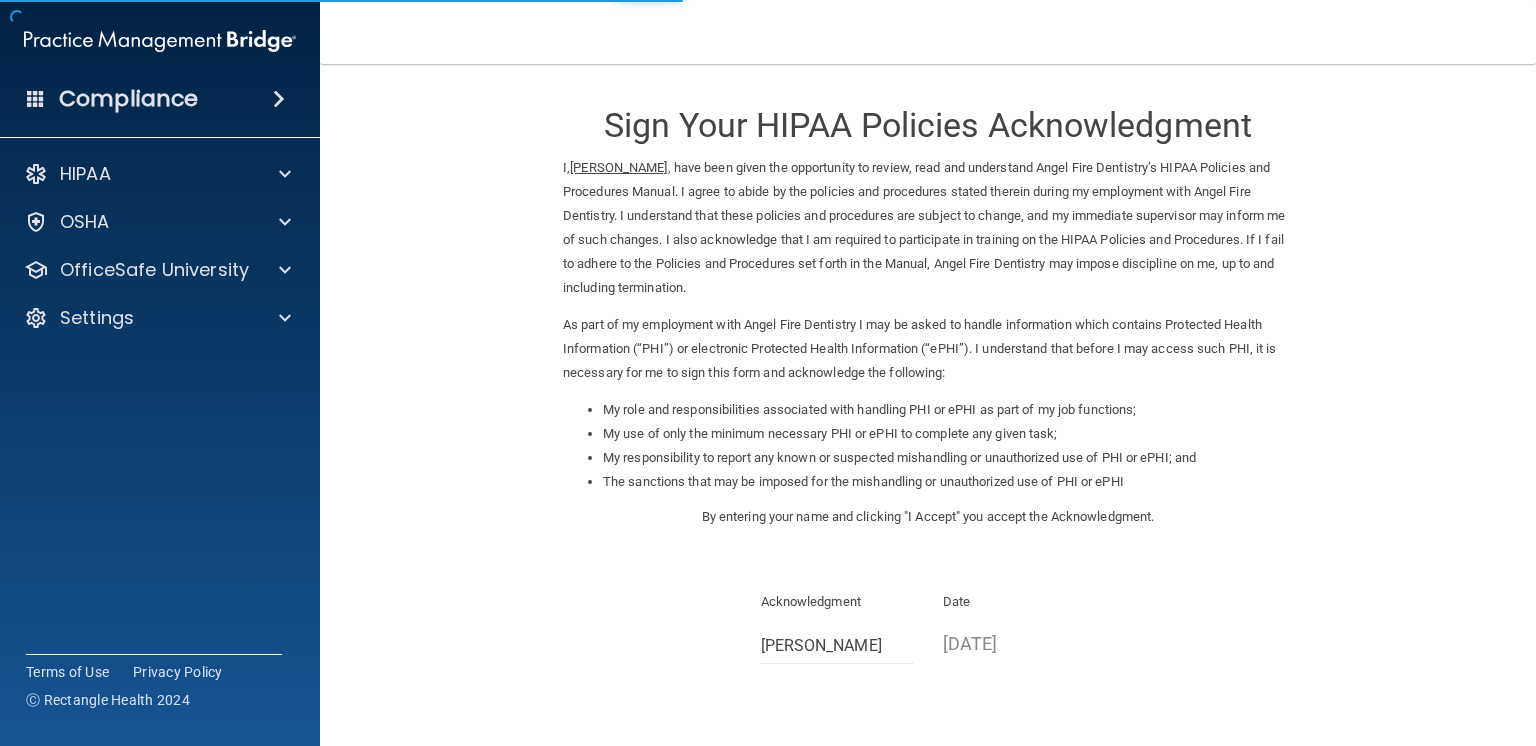 scroll, scrollTop: 0, scrollLeft: 0, axis: both 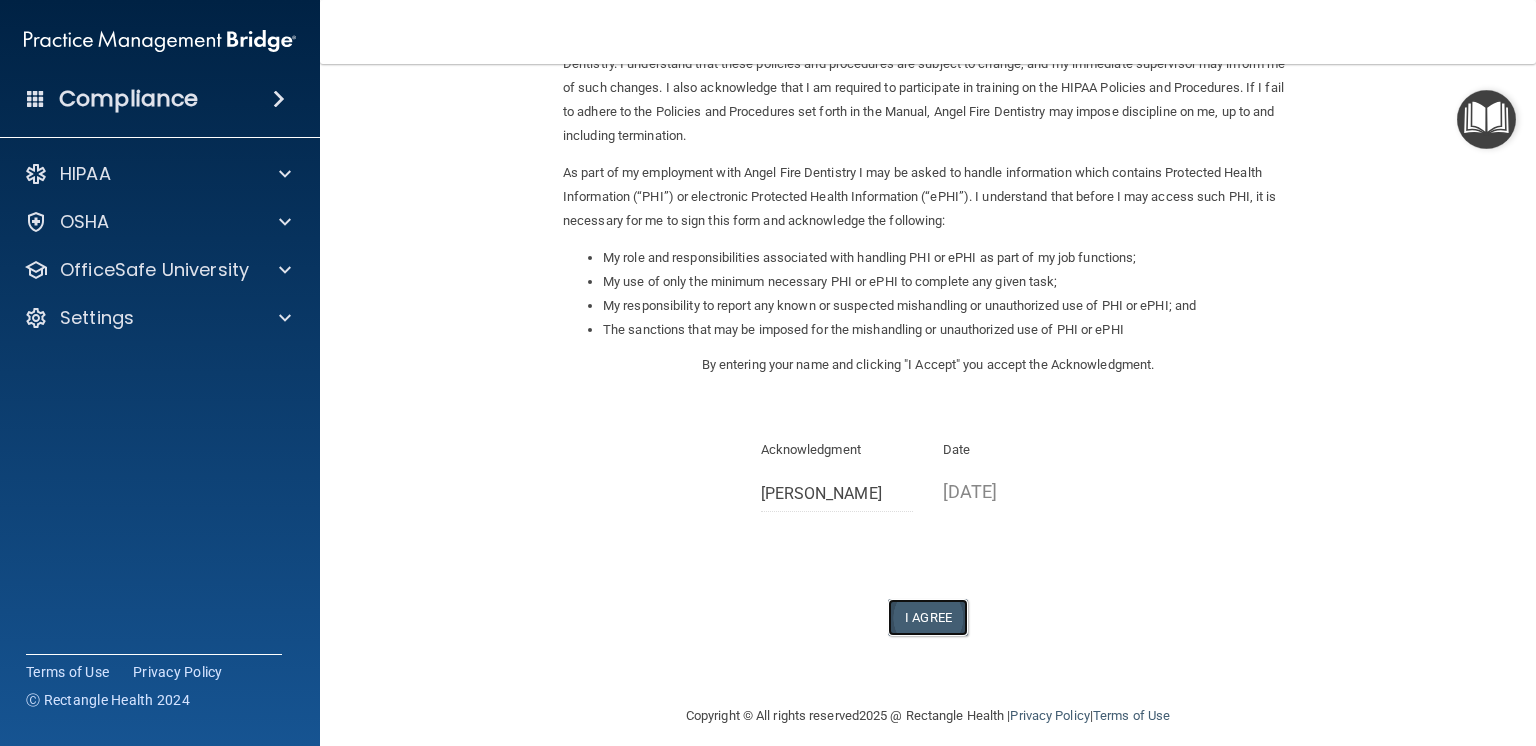 click on "I Agree" at bounding box center [928, 617] 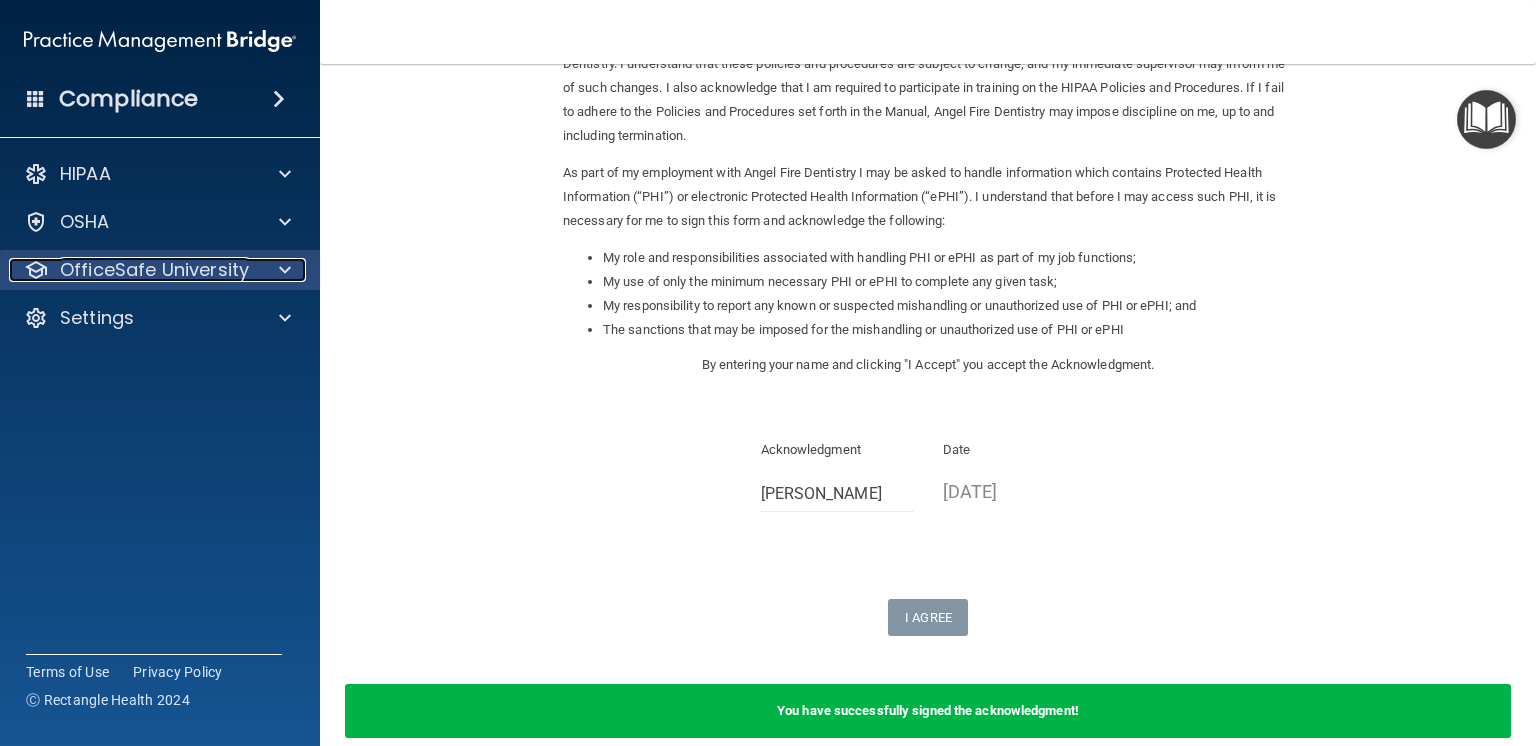 click on "OfficeSafe University" at bounding box center [154, 270] 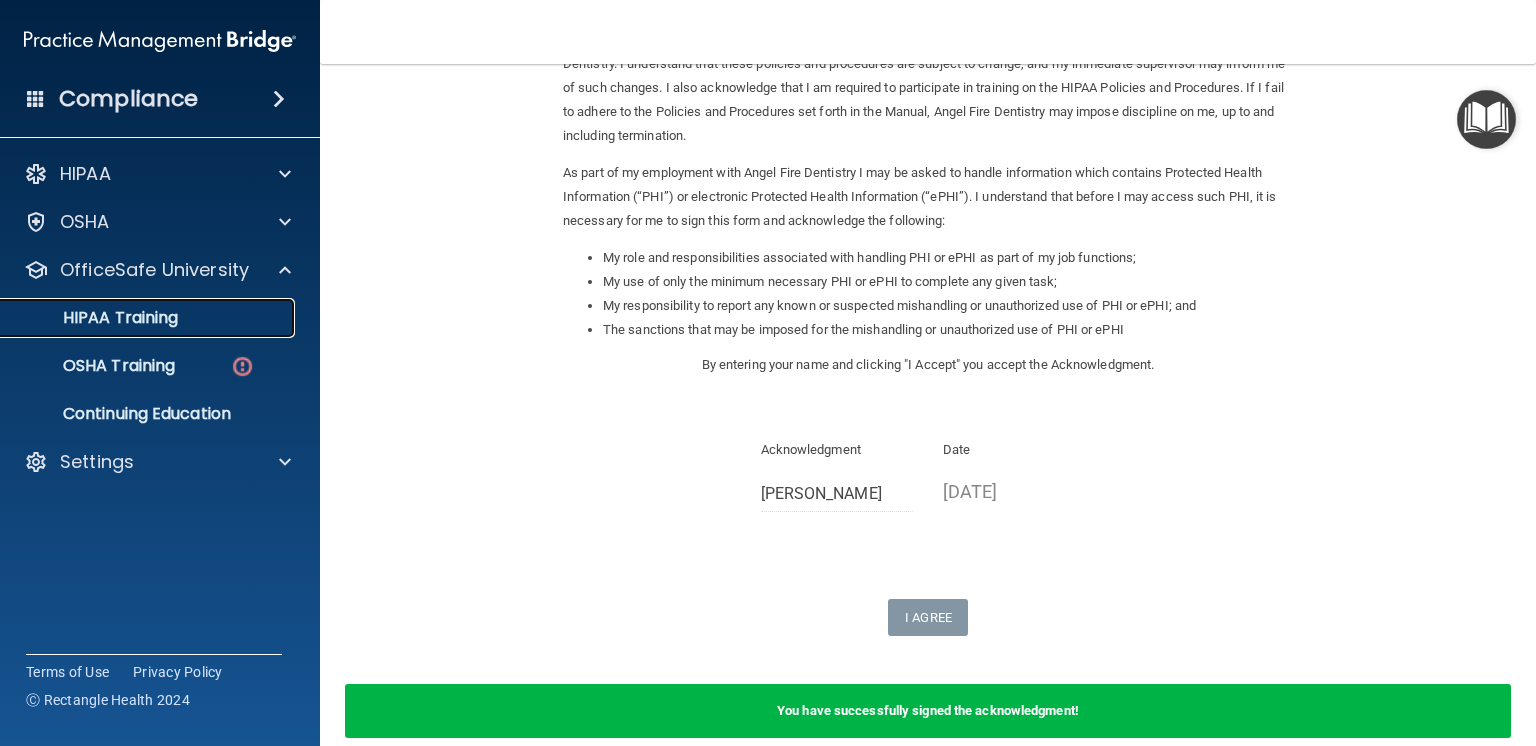 click on "HIPAA Training" at bounding box center [149, 318] 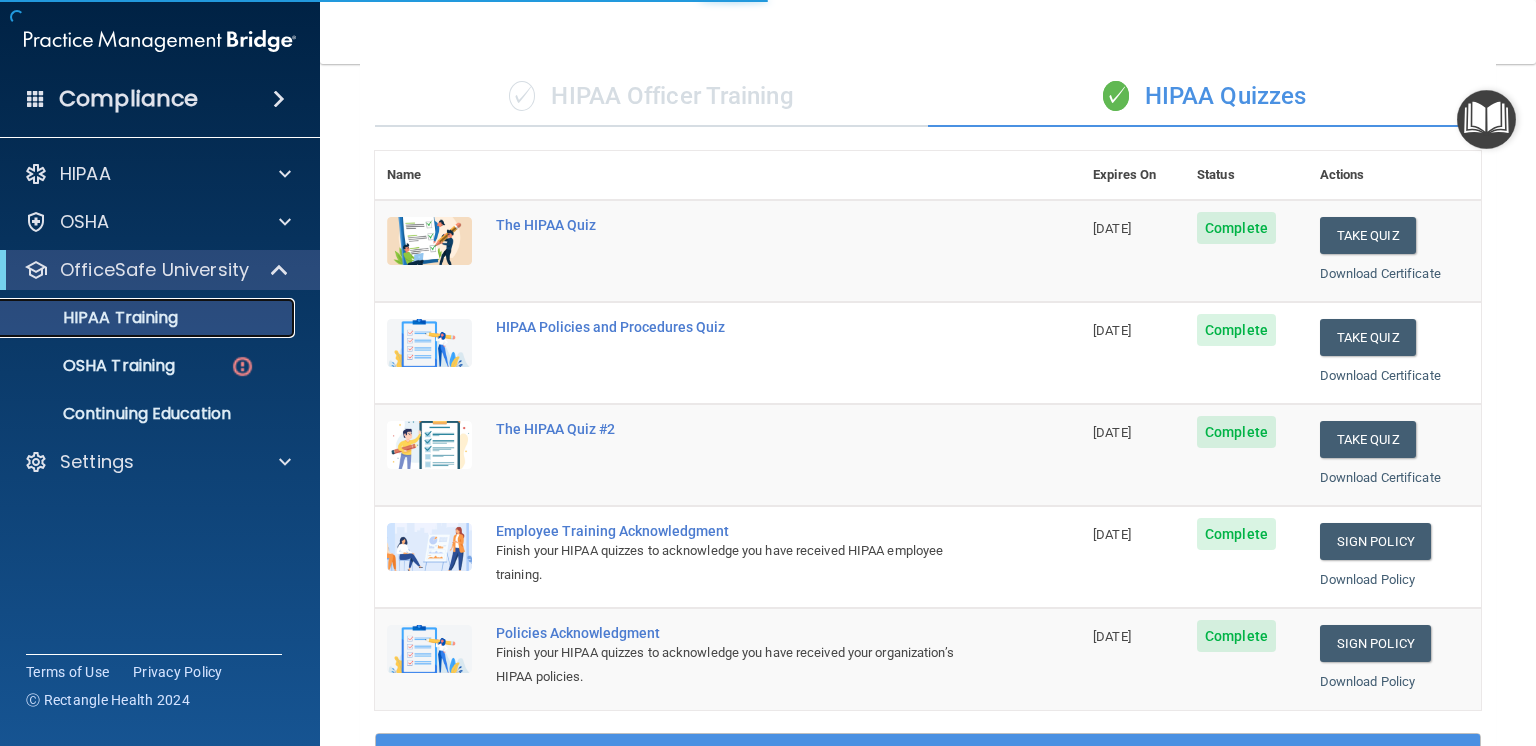scroll, scrollTop: 670, scrollLeft: 0, axis: vertical 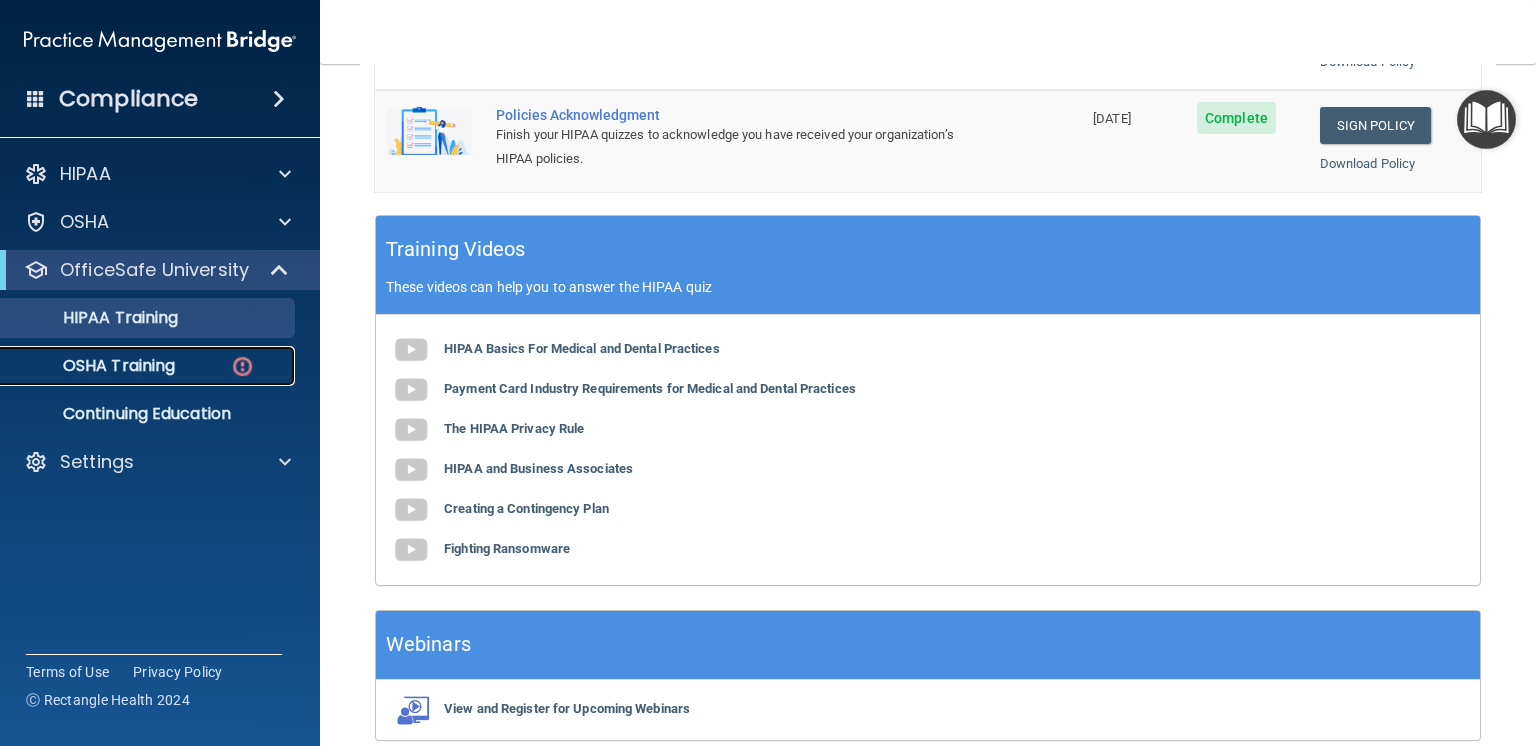 click on "OSHA Training" at bounding box center (94, 366) 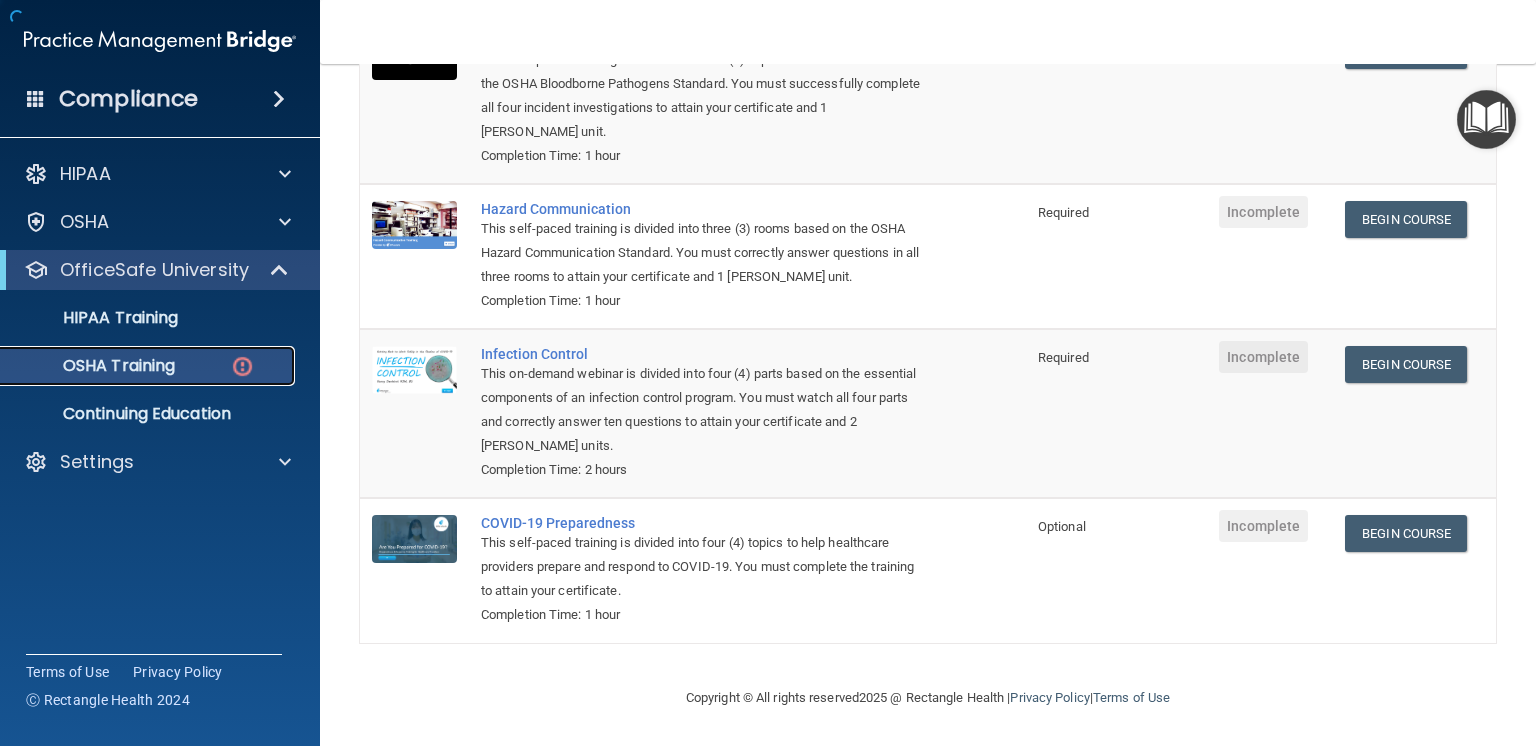 scroll, scrollTop: 173, scrollLeft: 0, axis: vertical 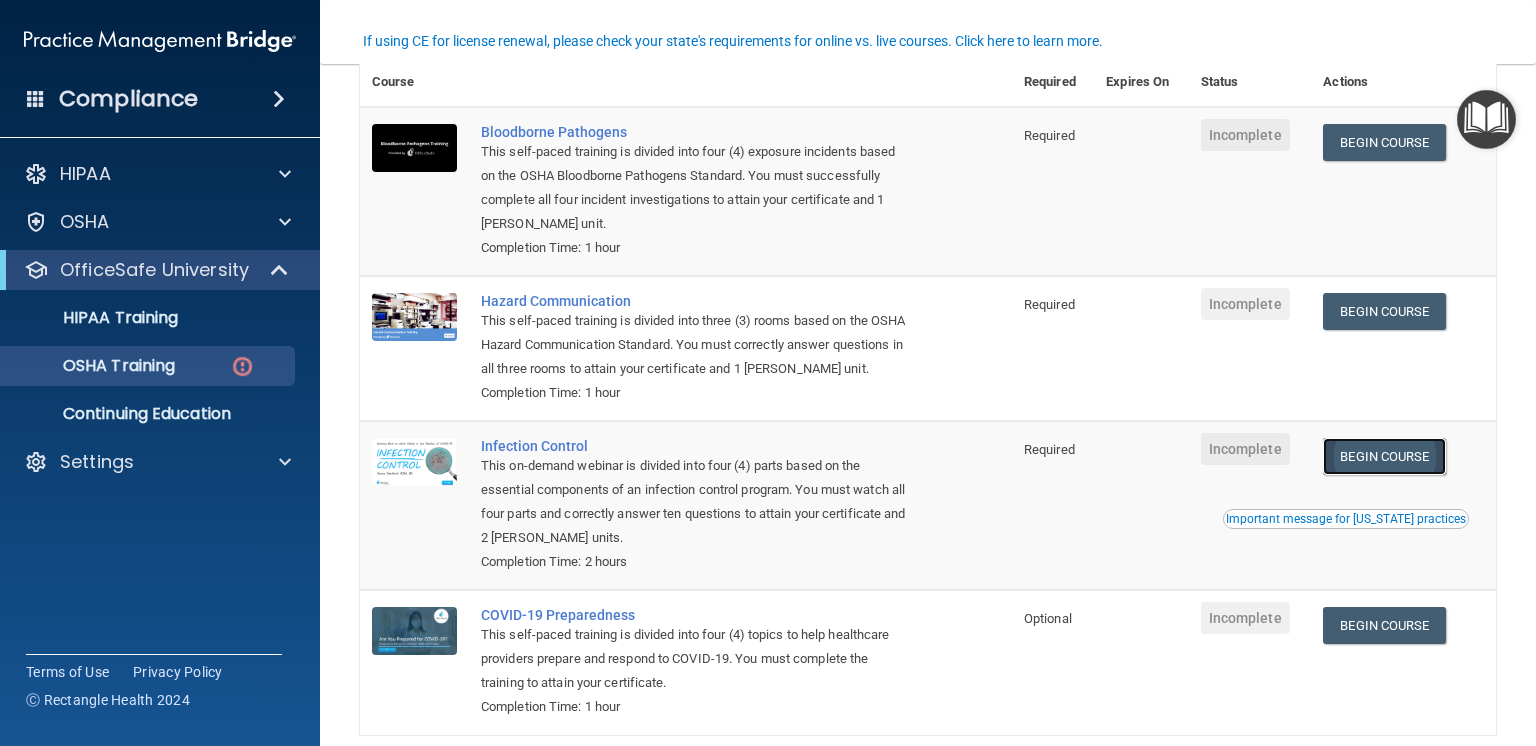 click on "Begin Course" at bounding box center (1384, 456) 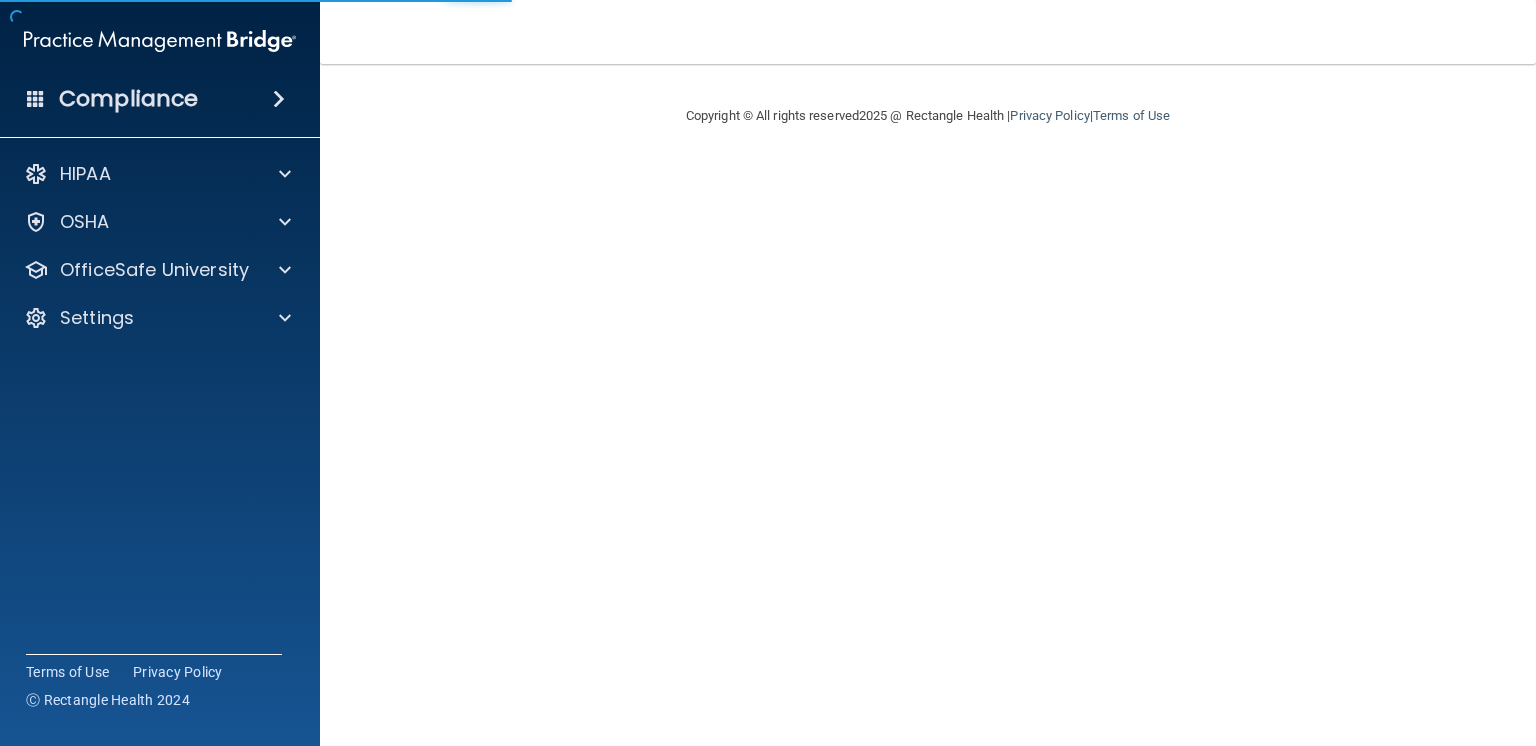 scroll, scrollTop: 0, scrollLeft: 0, axis: both 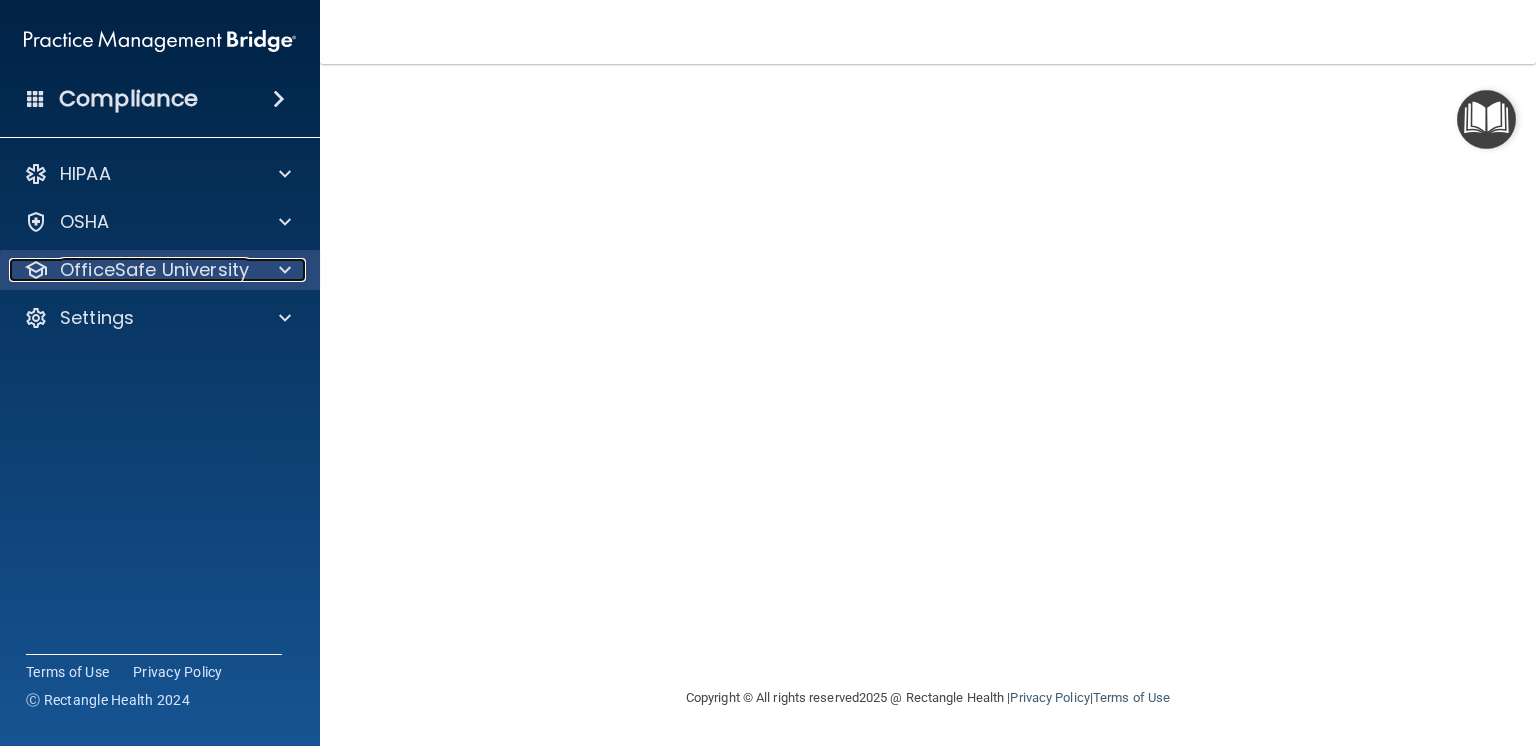 click on "OfficeSafe University" at bounding box center (154, 270) 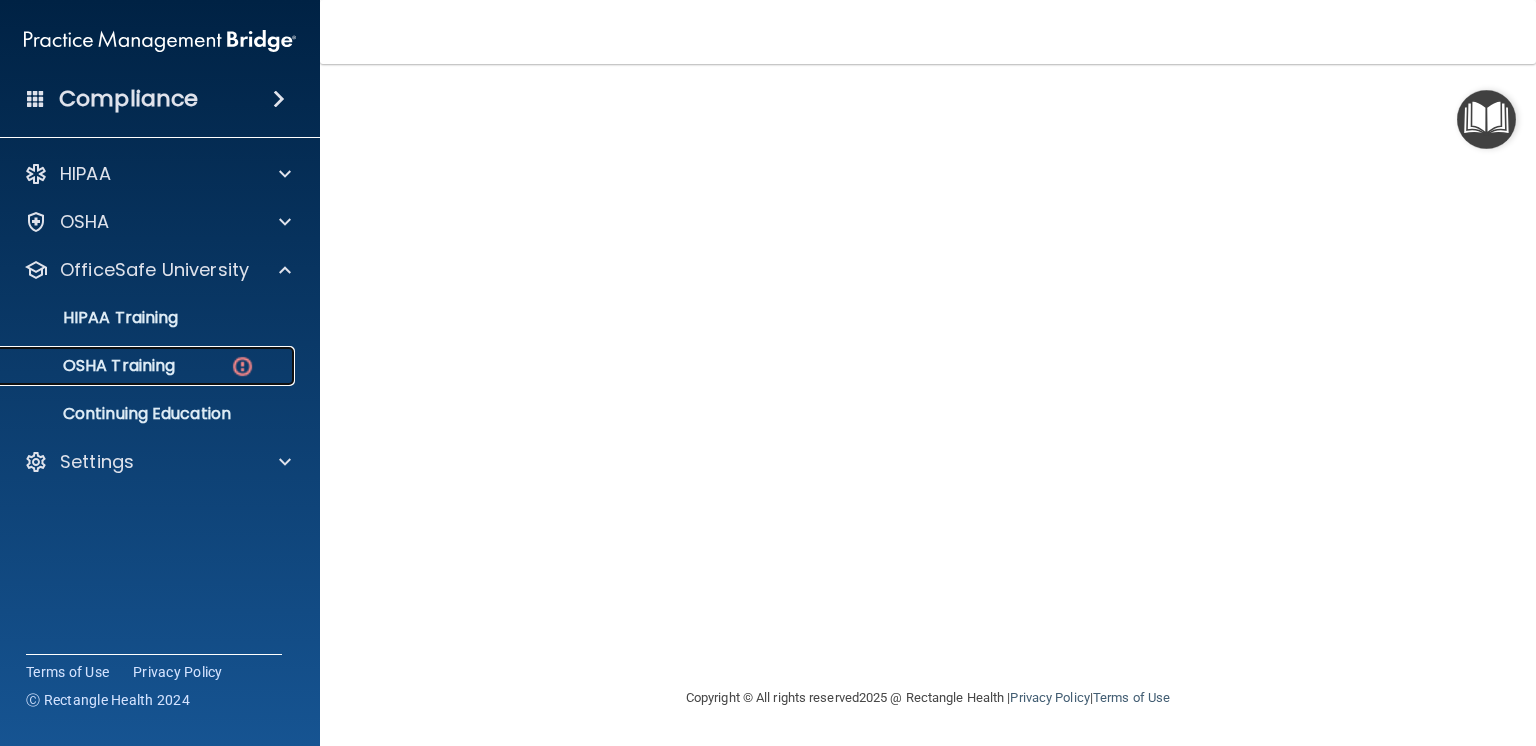 click on "OSHA Training" at bounding box center (94, 366) 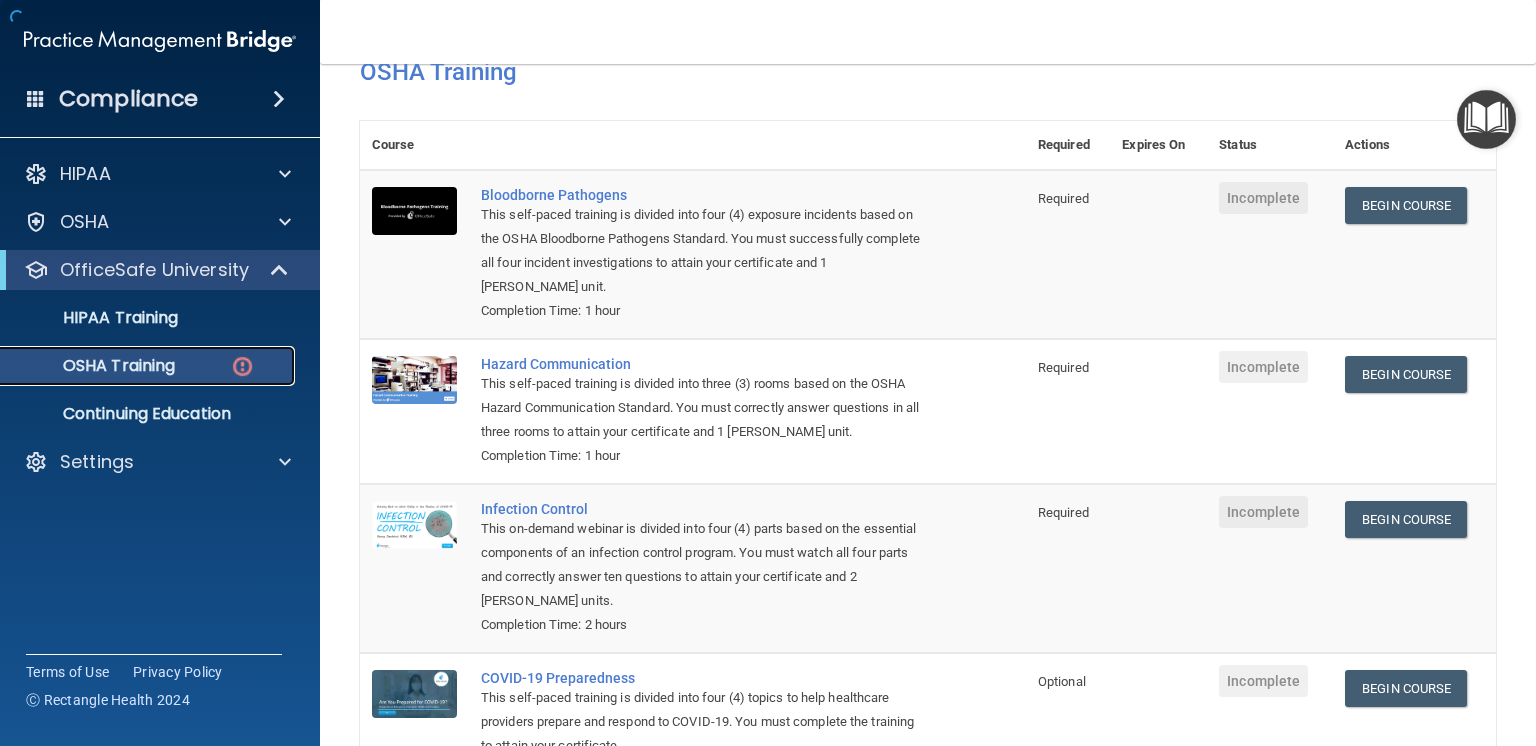 scroll, scrollTop: 250, scrollLeft: 0, axis: vertical 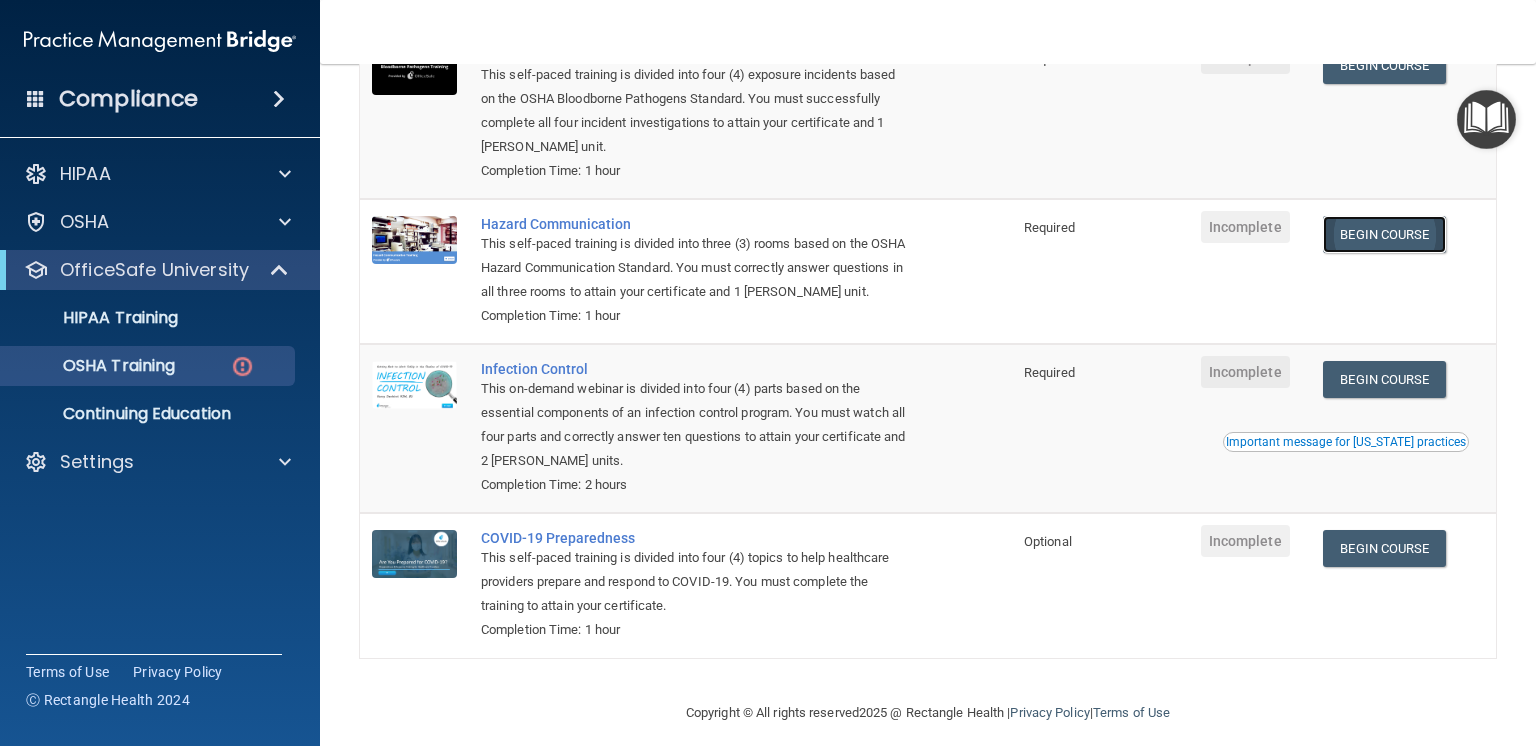click on "Begin Course" at bounding box center (1384, 234) 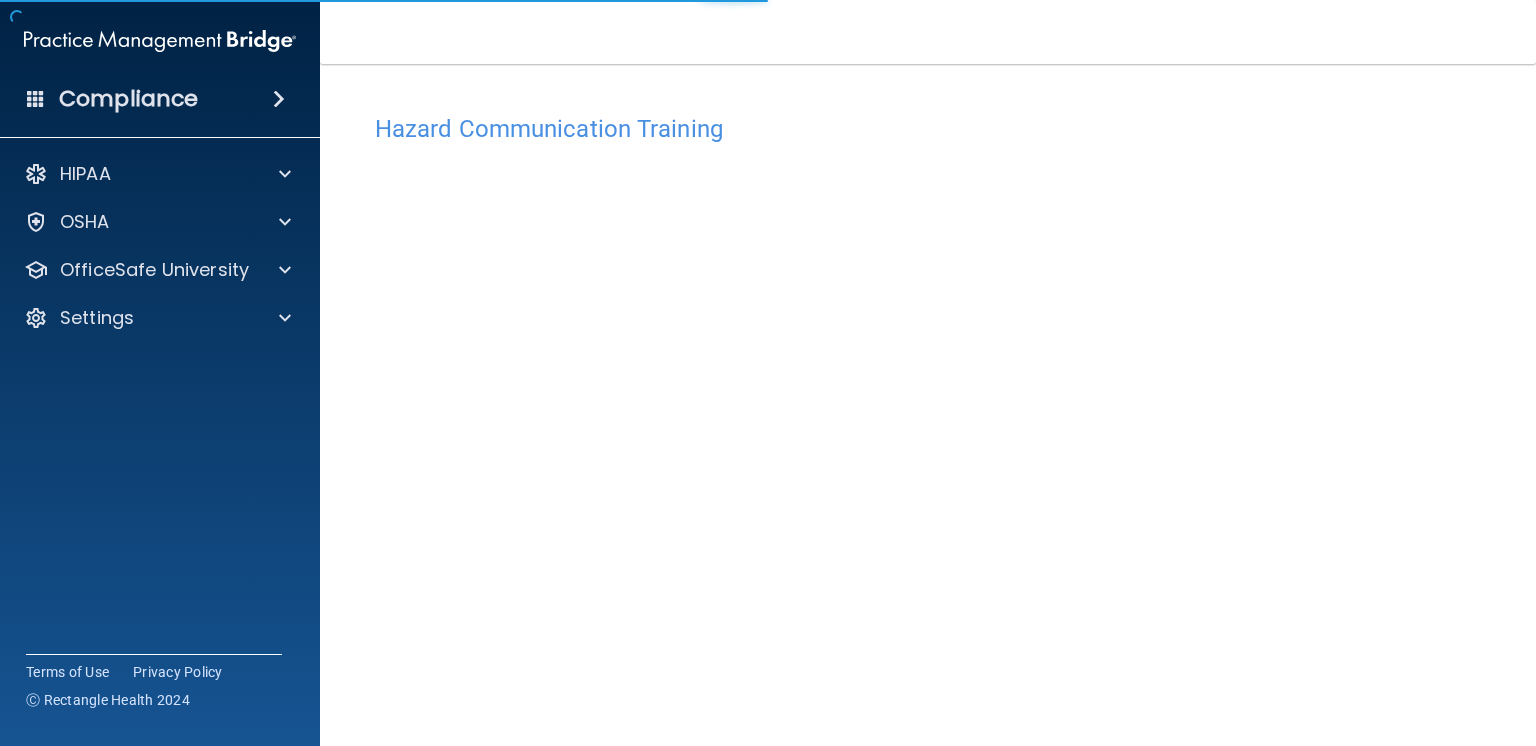 scroll, scrollTop: 0, scrollLeft: 0, axis: both 